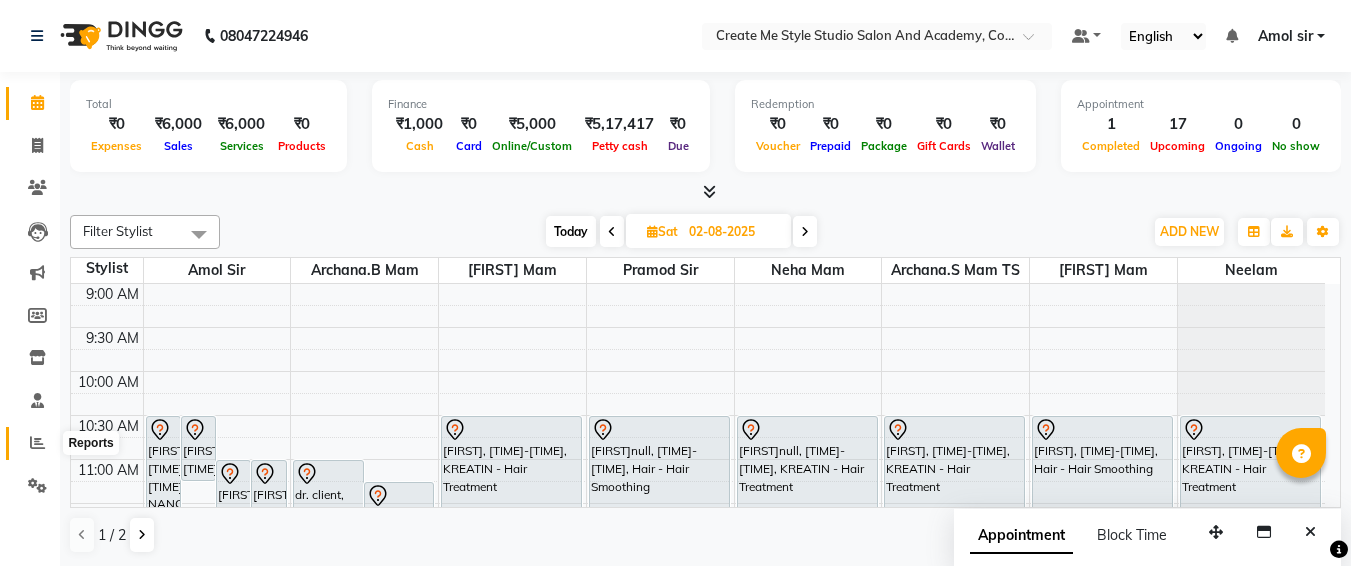 scroll, scrollTop: 0, scrollLeft: 0, axis: both 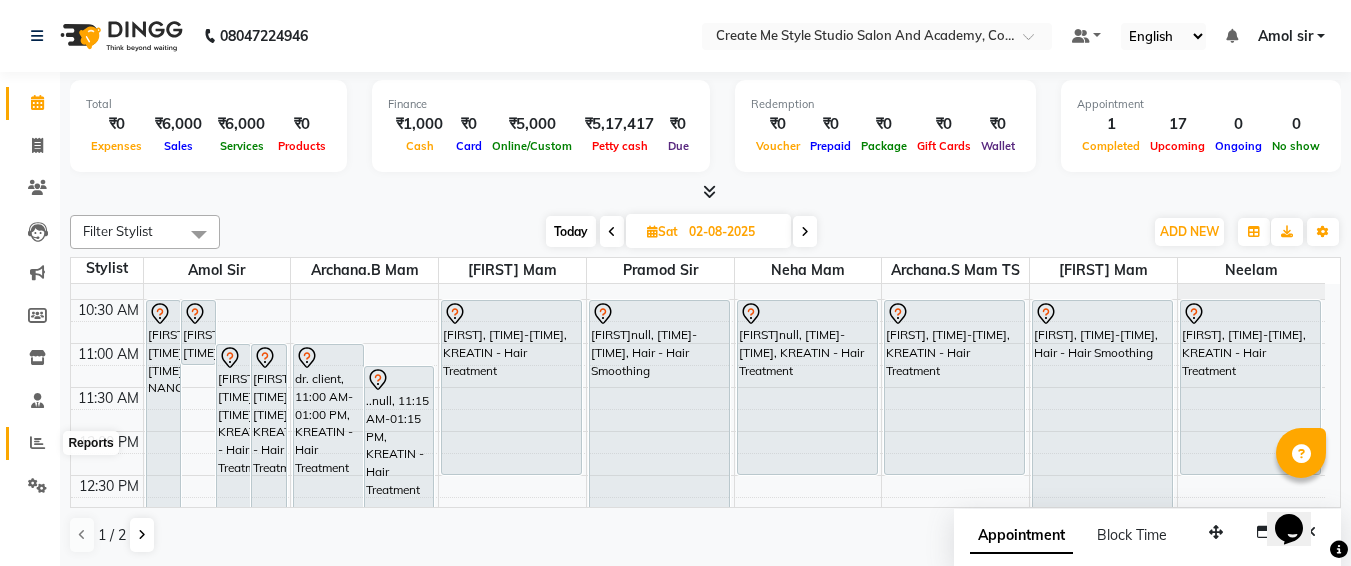 click 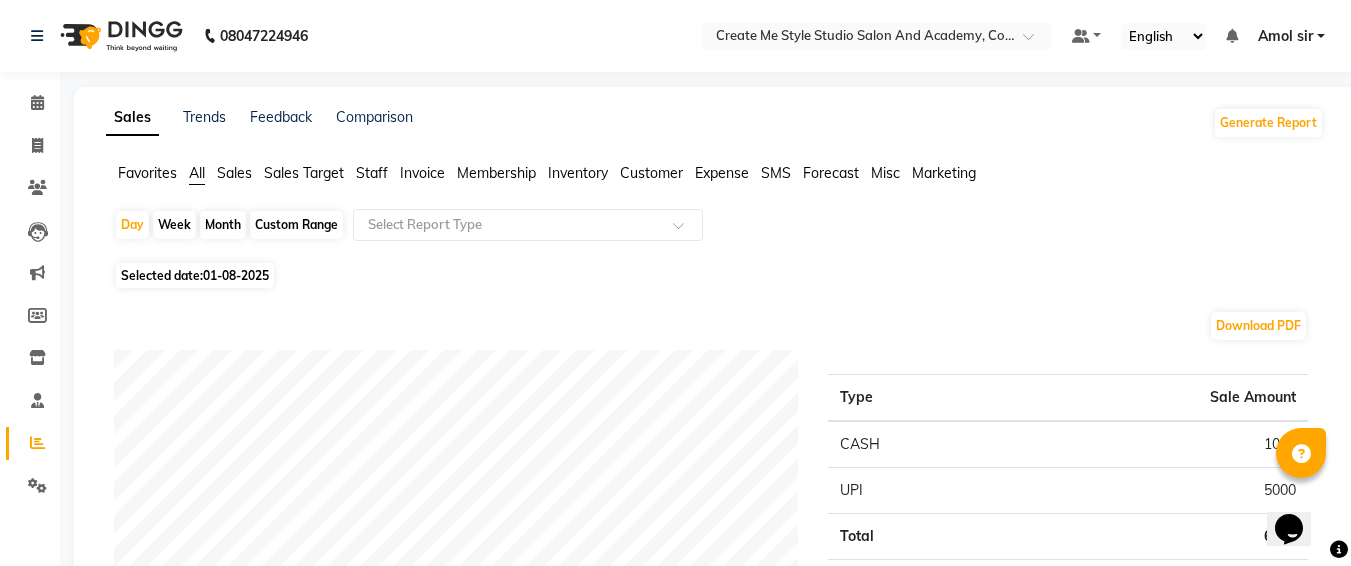 click on "Custom Range" 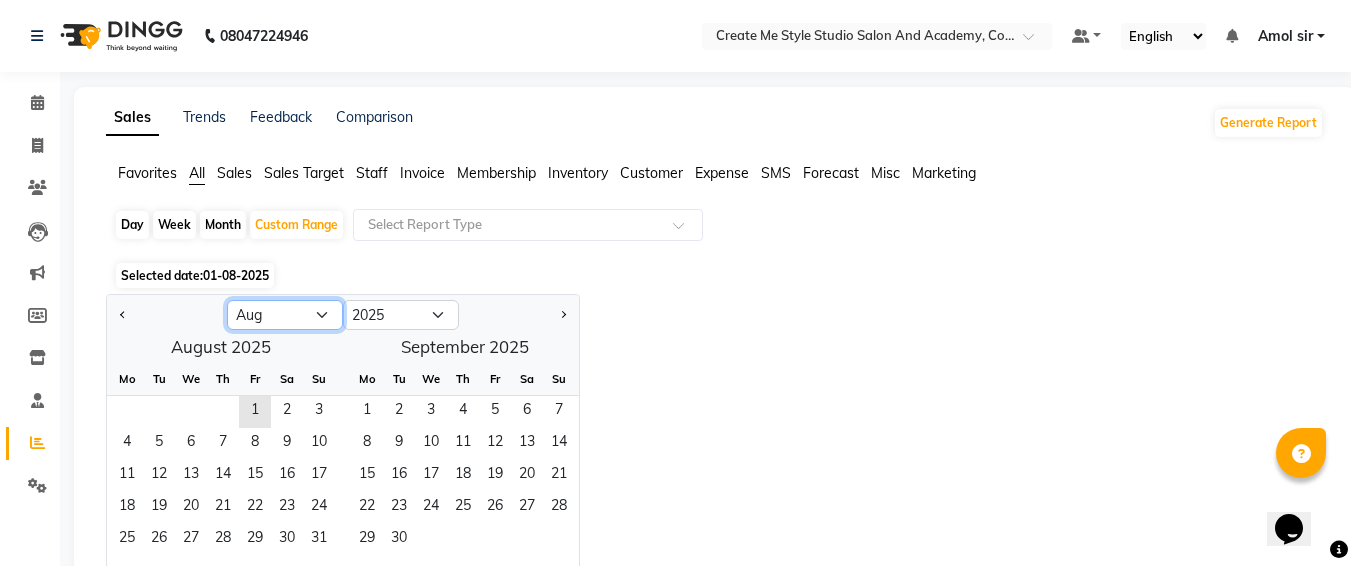 click on "Jan Feb Mar Apr May Jun Jul Aug Sep Oct Nov Dec" 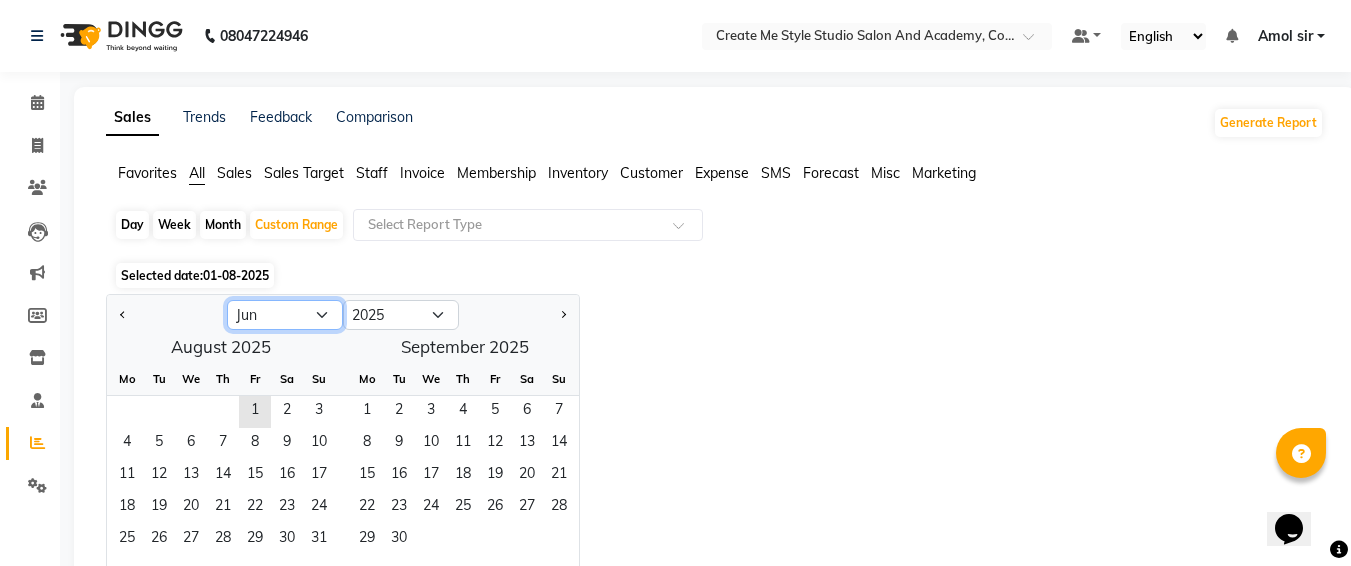 click on "Jan Feb Mar Apr May Jun Jul Aug Sep Oct Nov Dec" 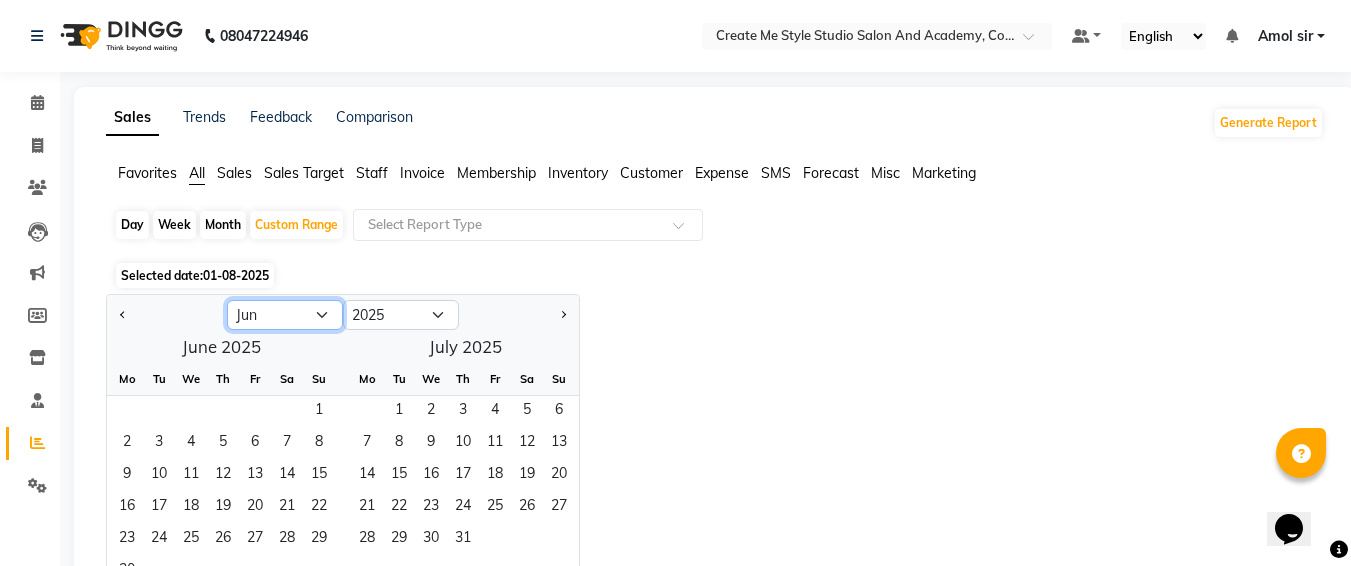 click on "Jan Feb Mar Apr May Jun Jul Aug Sep Oct Nov Dec" 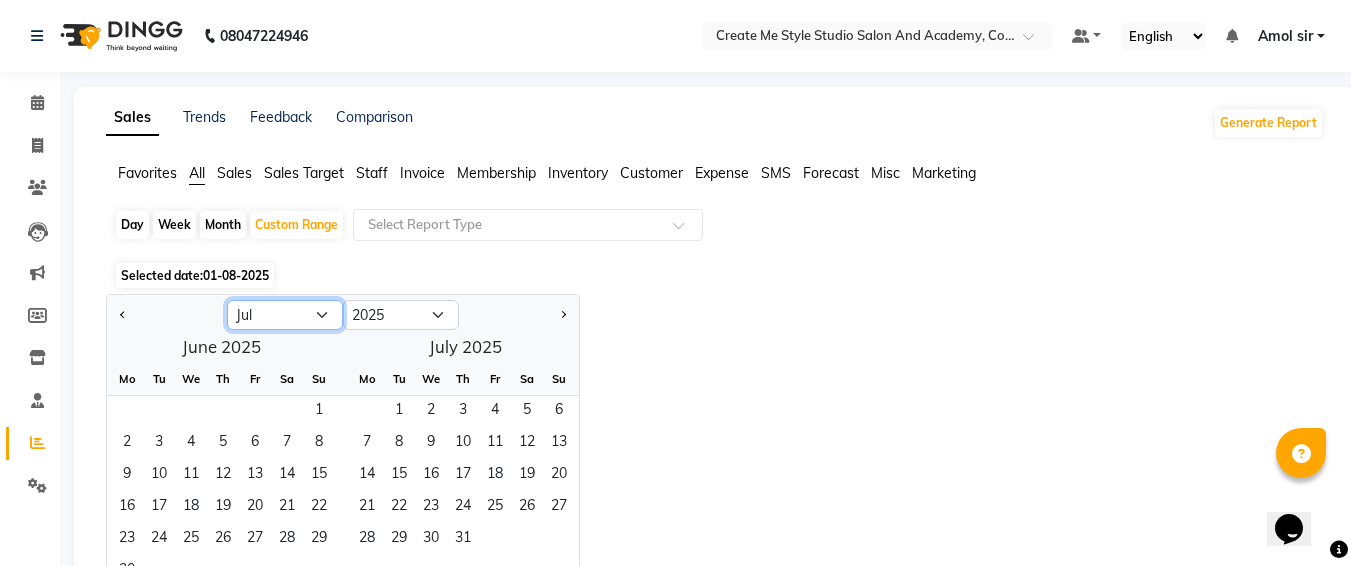click on "Jan Feb Mar Apr May Jun Jul Aug Sep Oct Nov Dec" 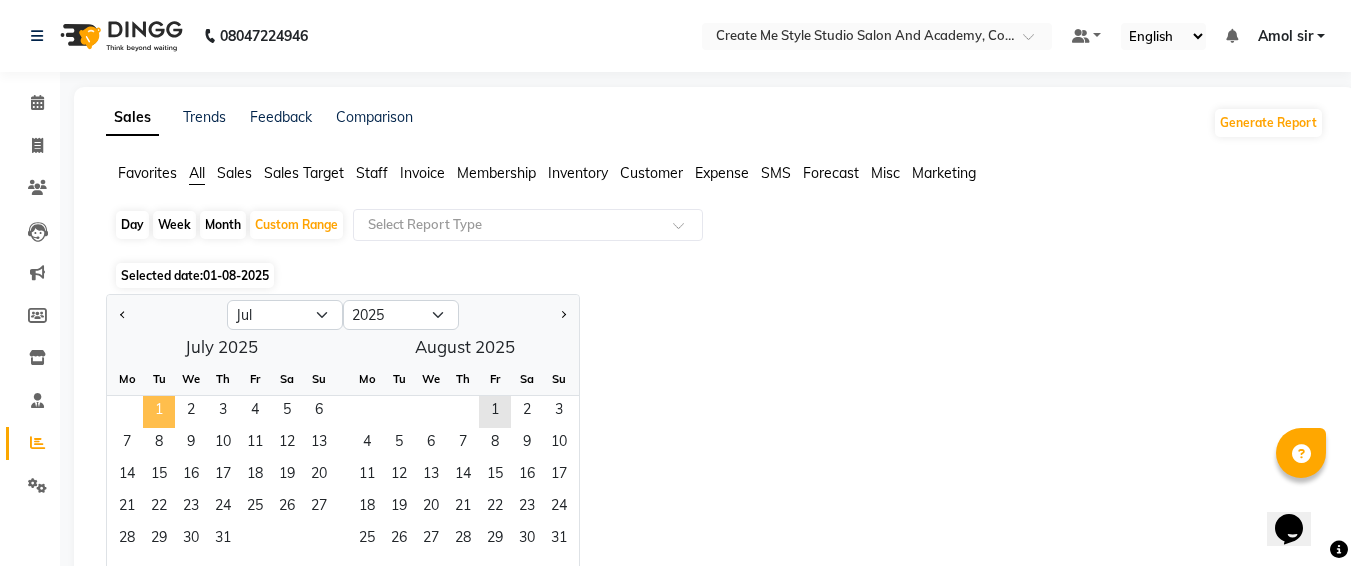 click on "1" 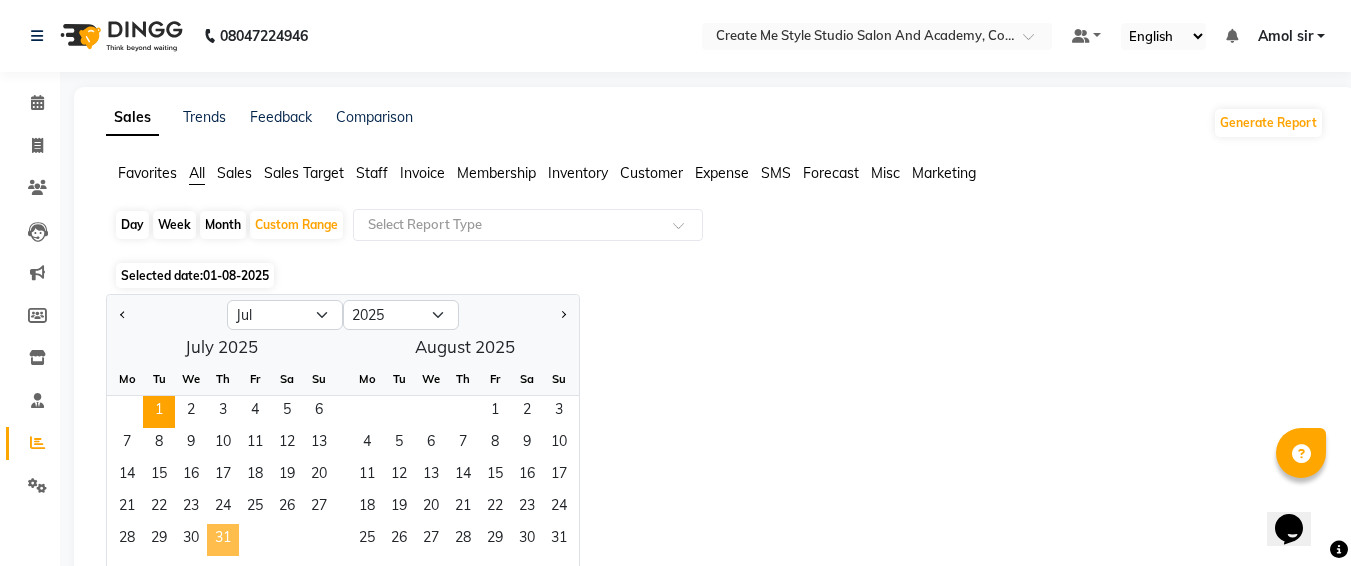 click on "31" 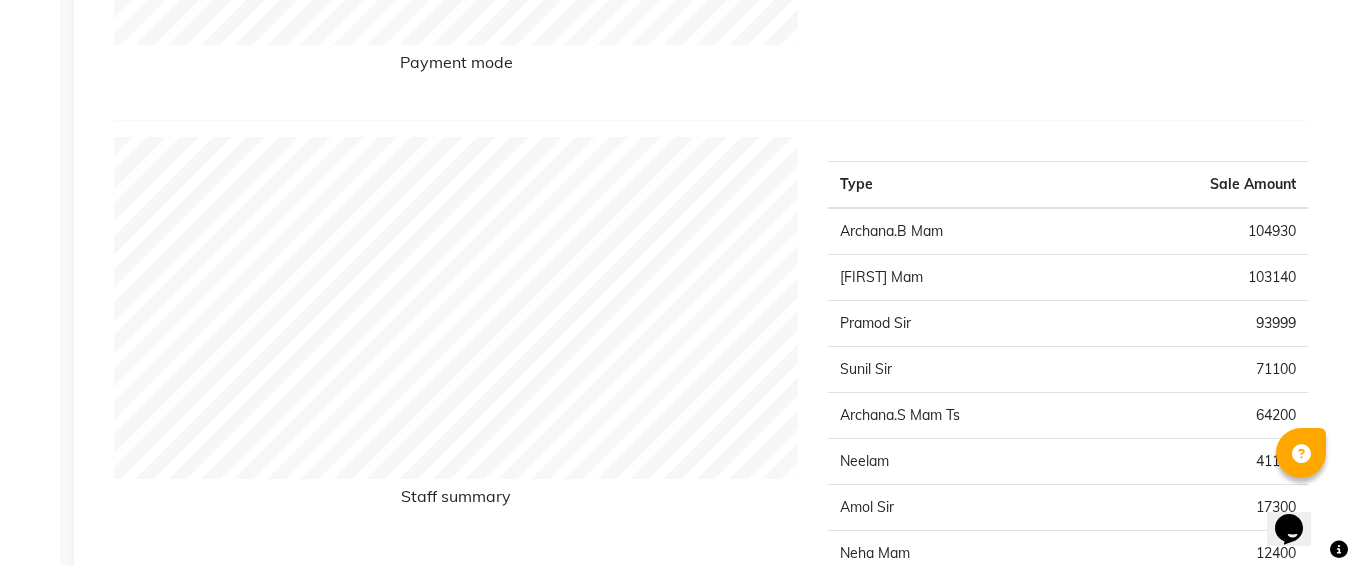 scroll, scrollTop: 0, scrollLeft: 0, axis: both 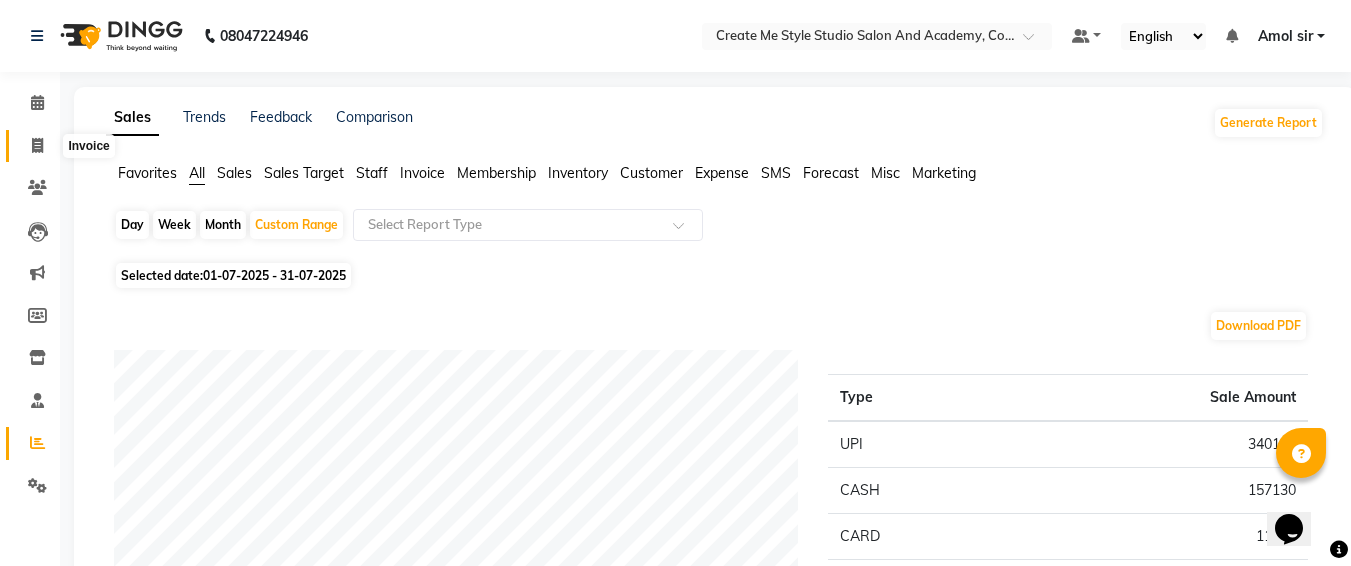 click 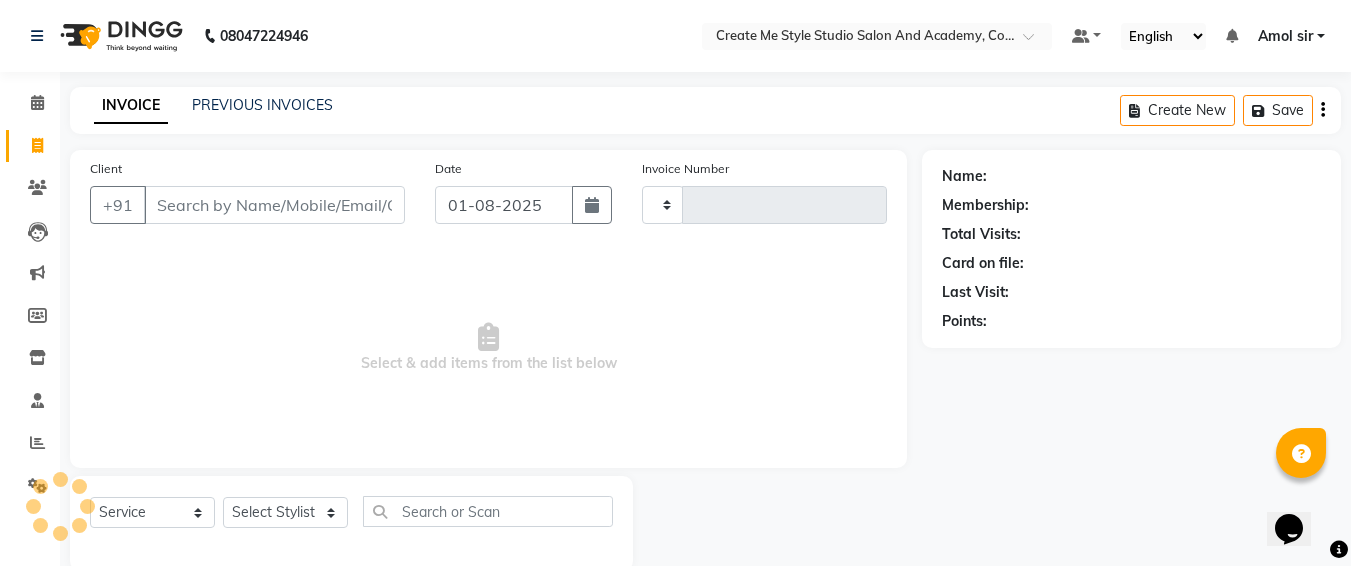 scroll, scrollTop: 35, scrollLeft: 0, axis: vertical 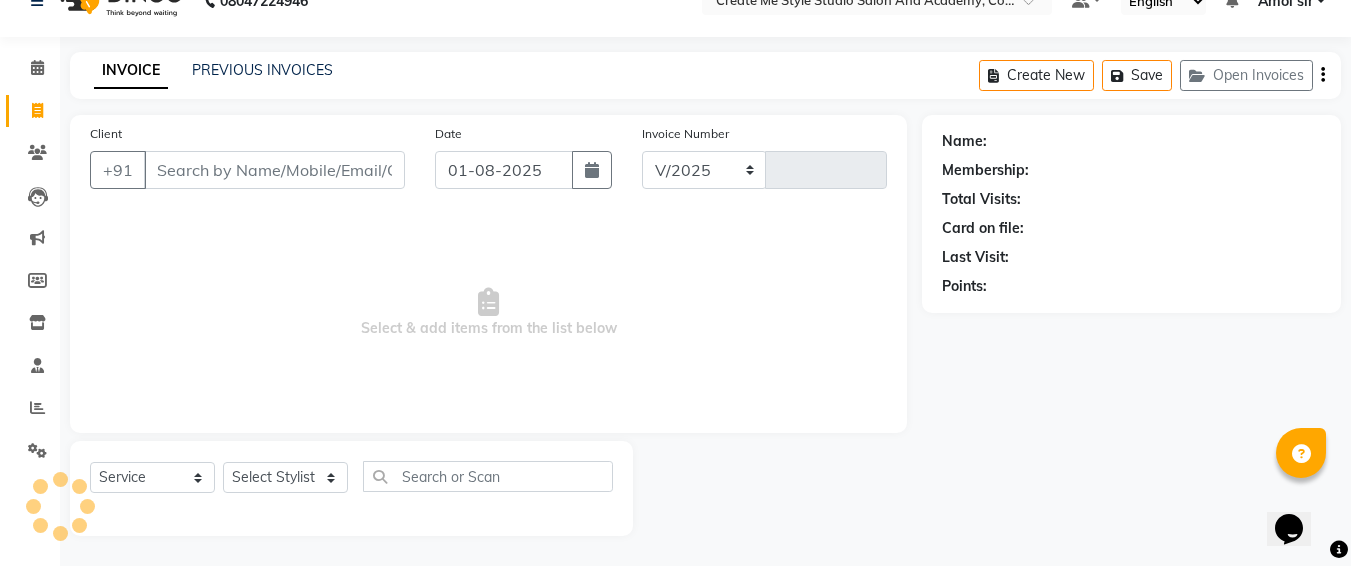 select on "8253" 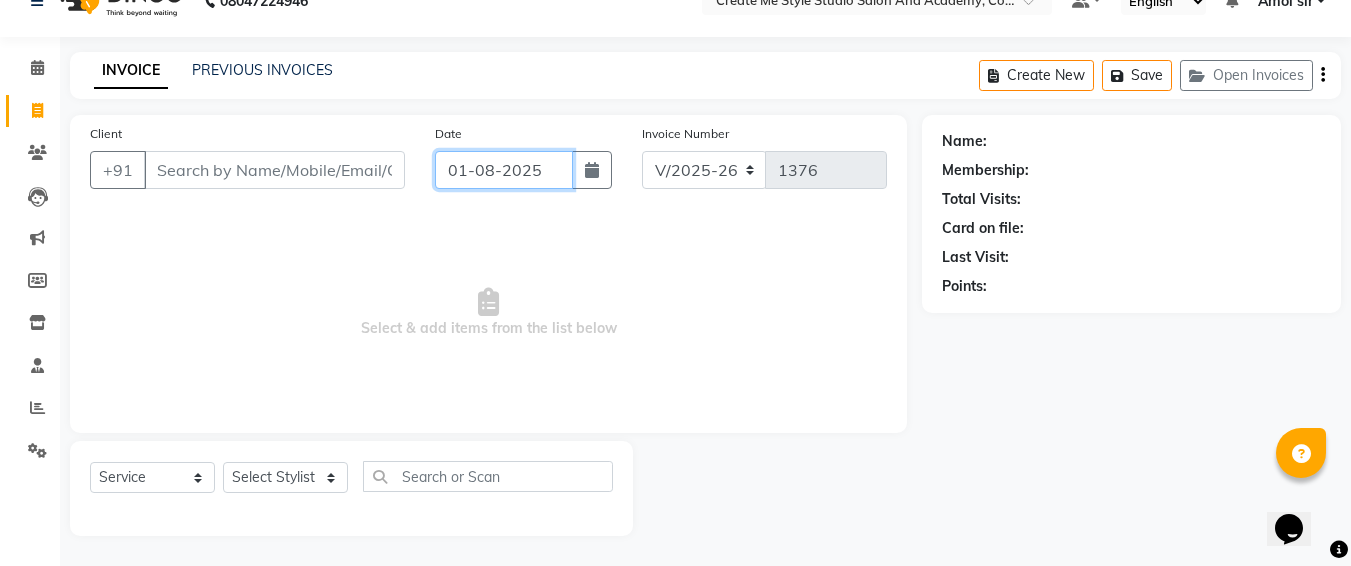 click on "01-08-2025" 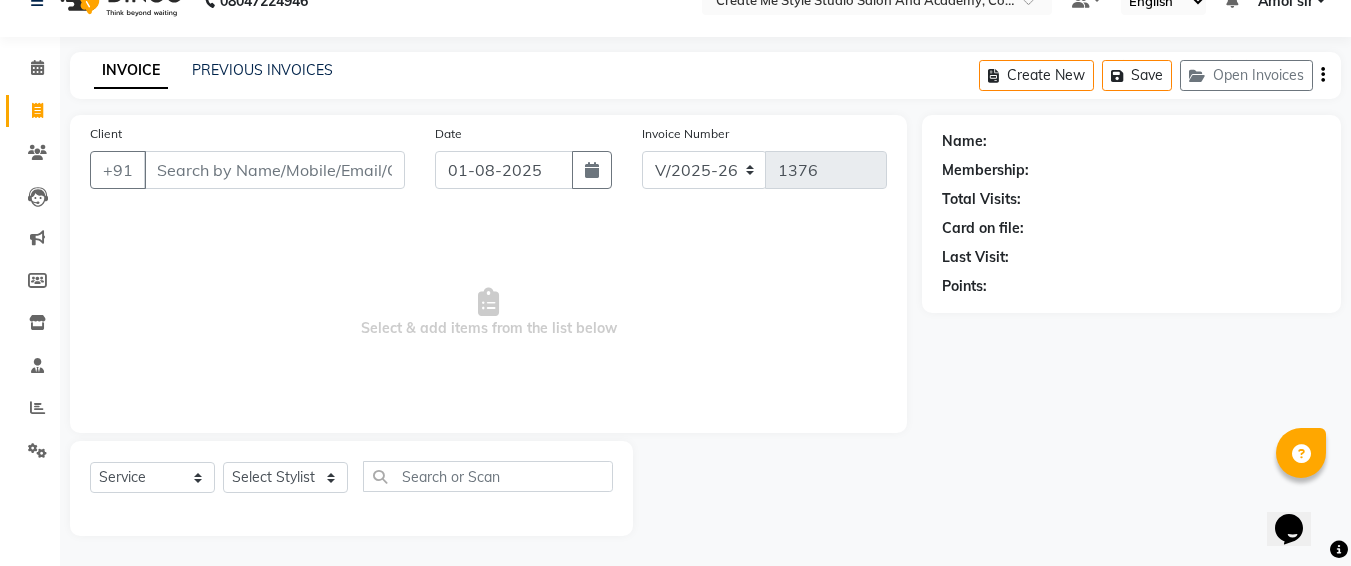select on "8" 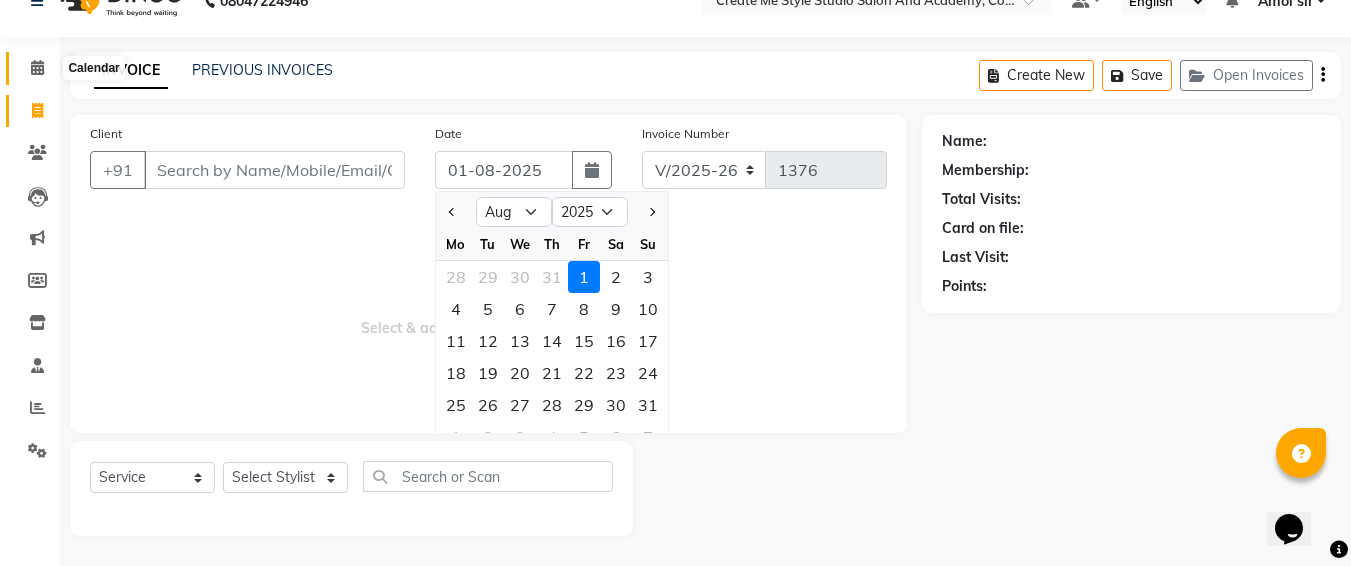 click 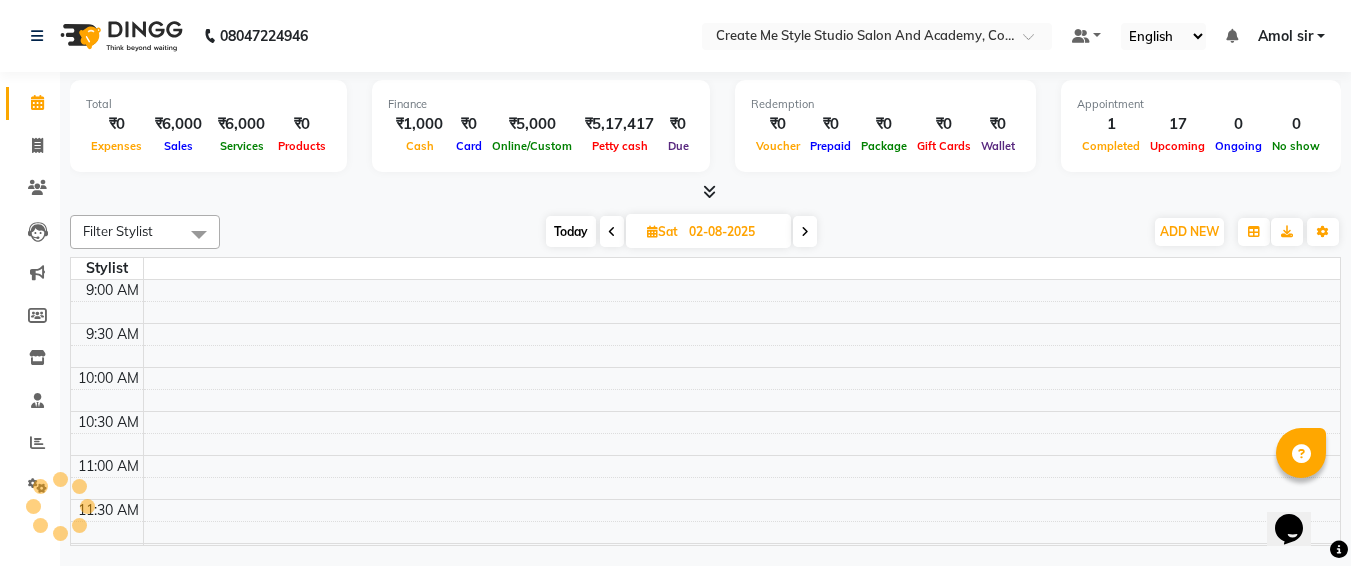 scroll, scrollTop: 0, scrollLeft: 0, axis: both 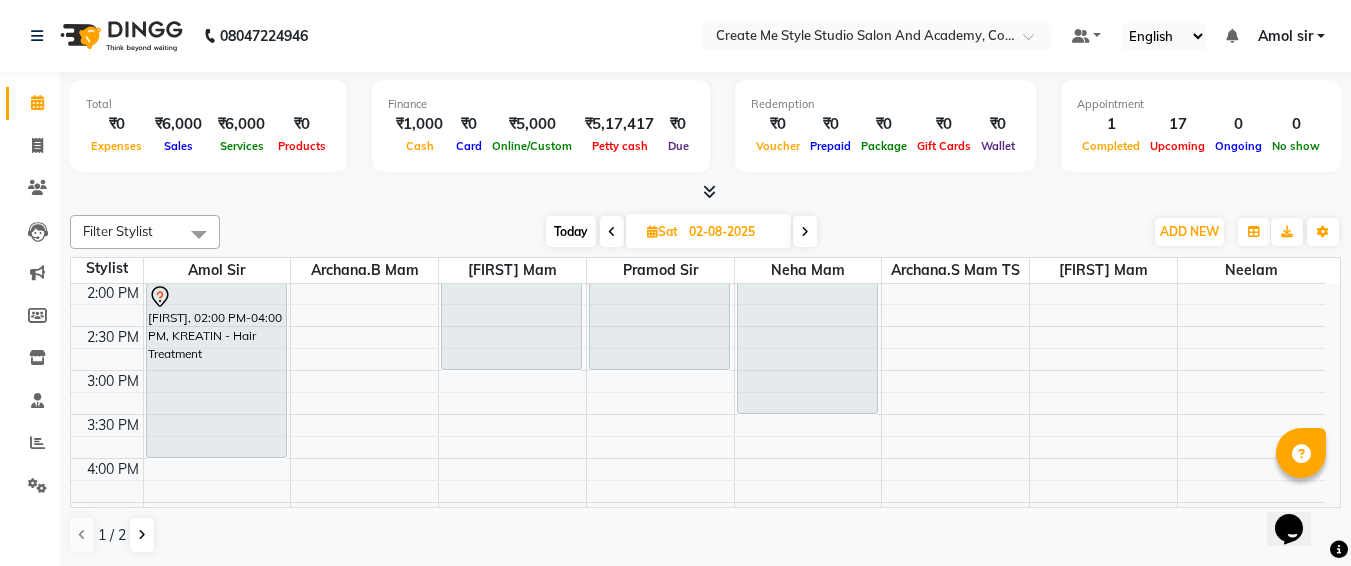 click on "02-08-2025" at bounding box center (733, 232) 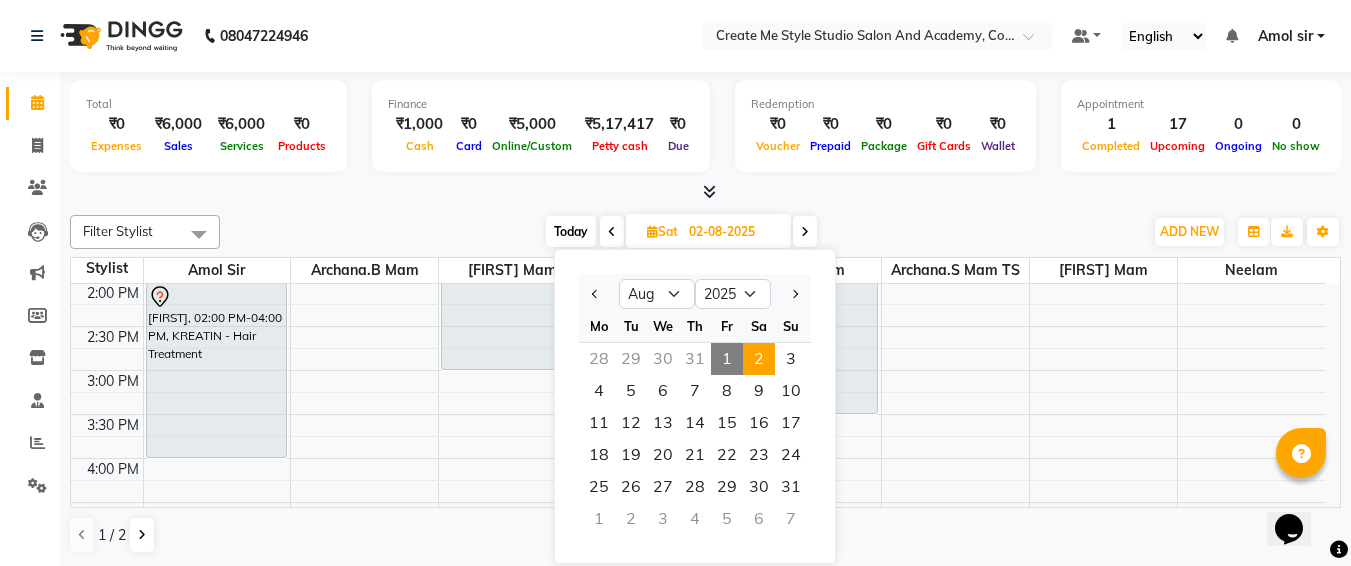 click on "1" at bounding box center [727, 359] 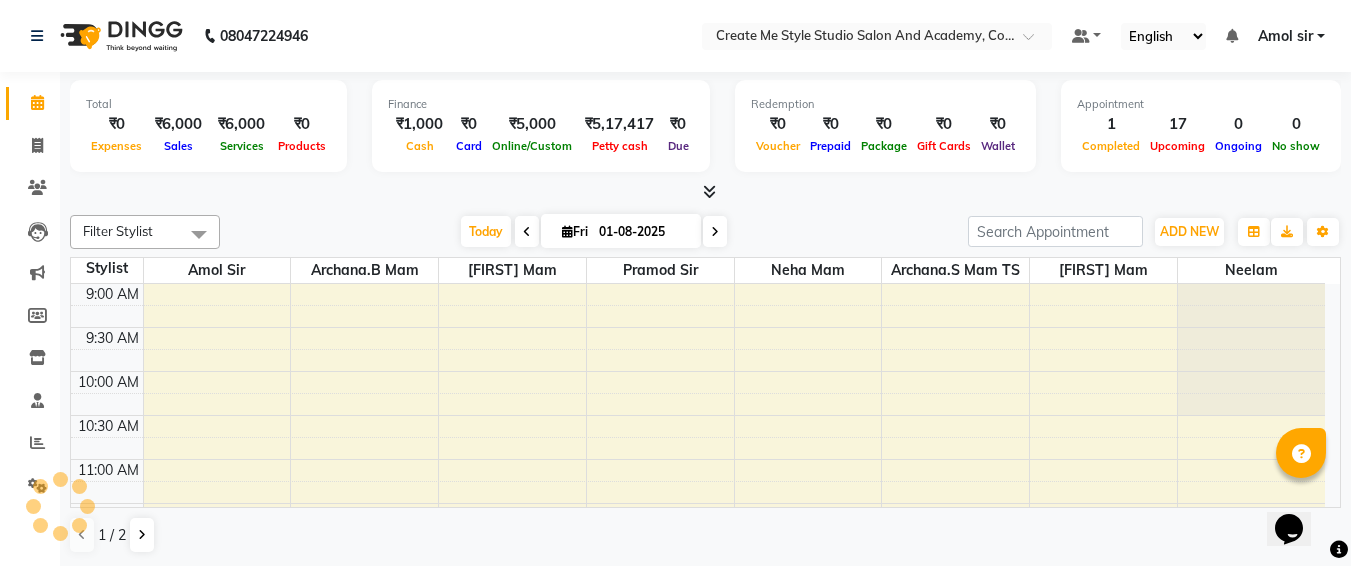 scroll, scrollTop: 441, scrollLeft: 0, axis: vertical 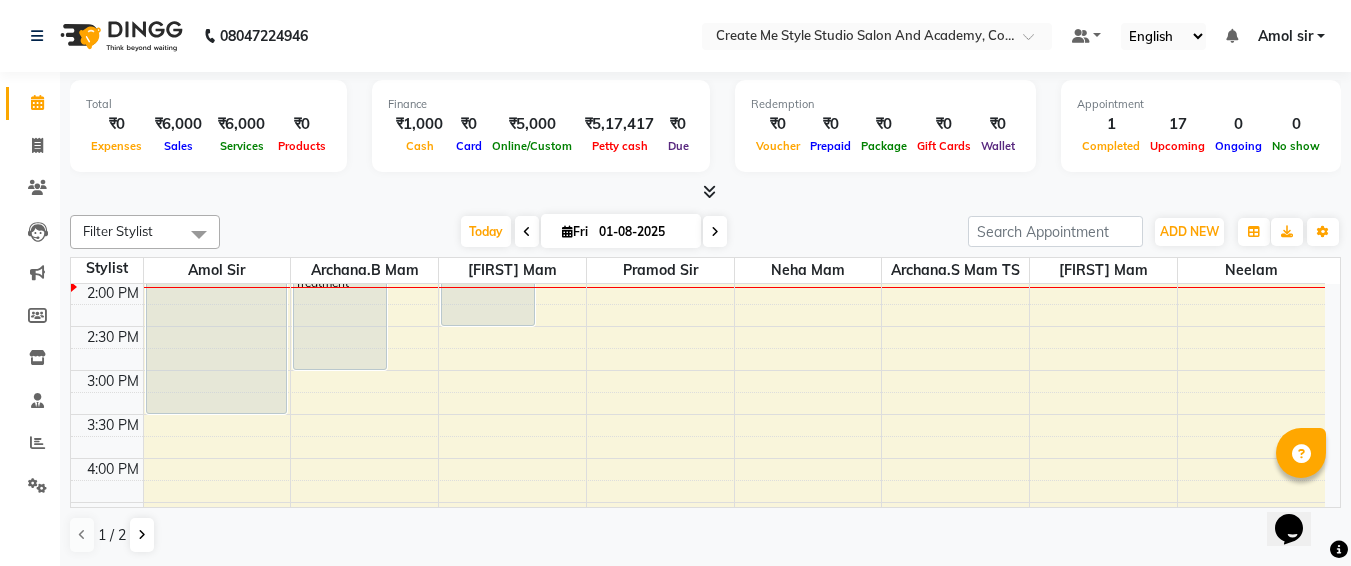 click on "01-08-2025" at bounding box center [643, 232] 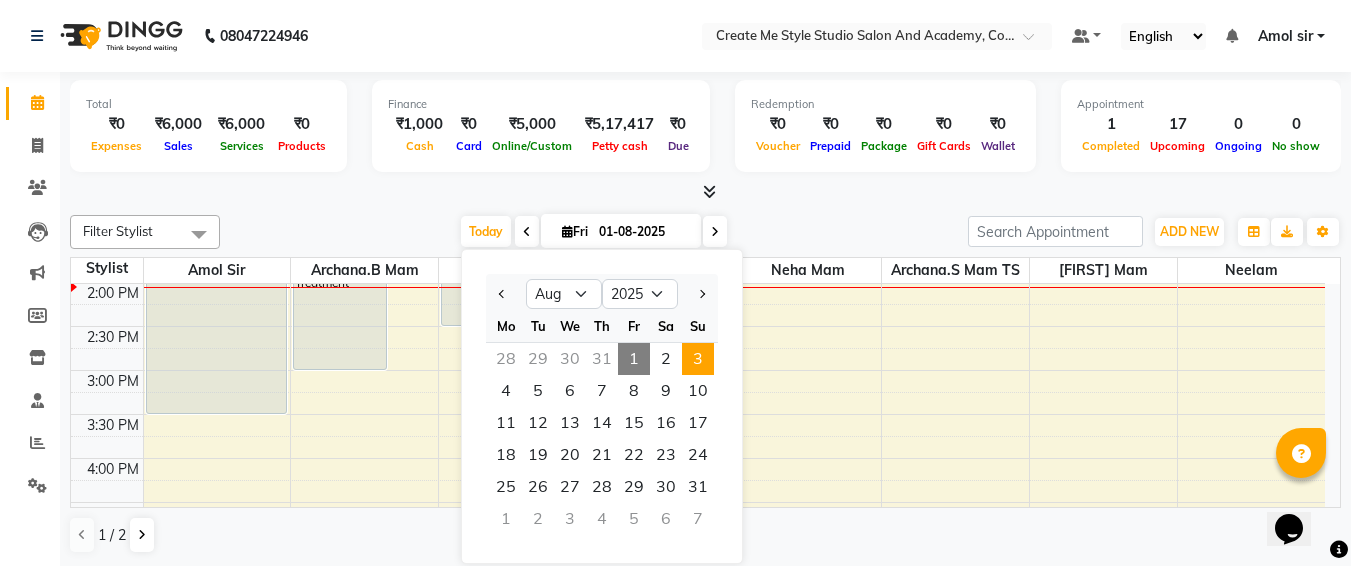 click on "3" at bounding box center [698, 359] 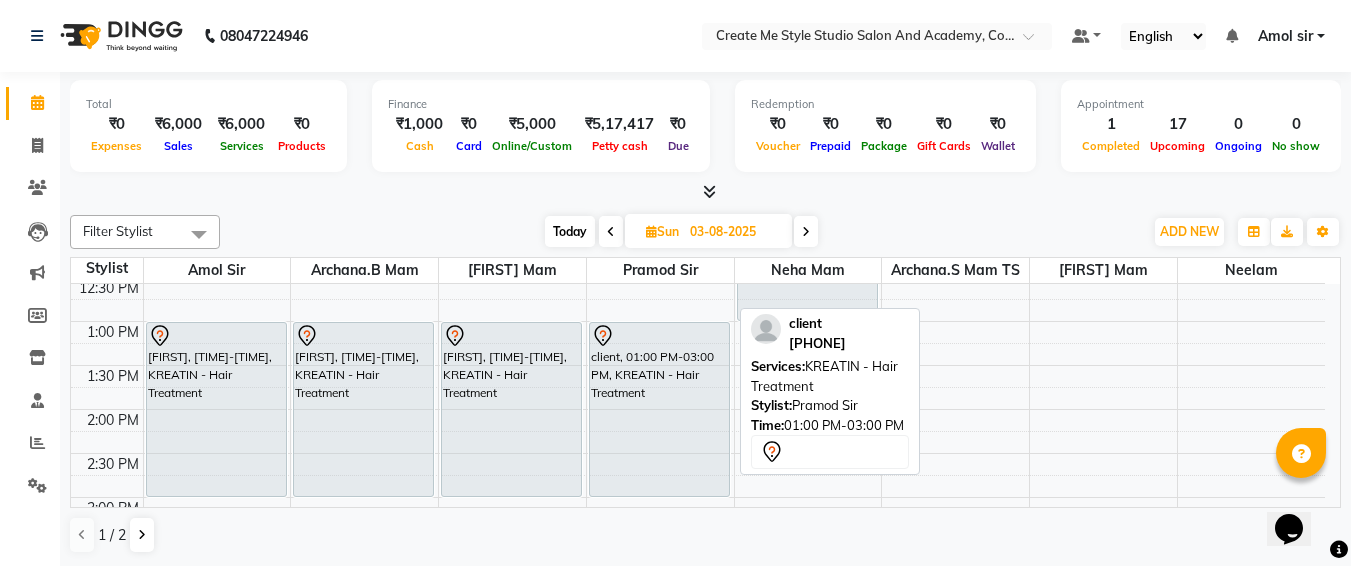 scroll, scrollTop: 325, scrollLeft: 0, axis: vertical 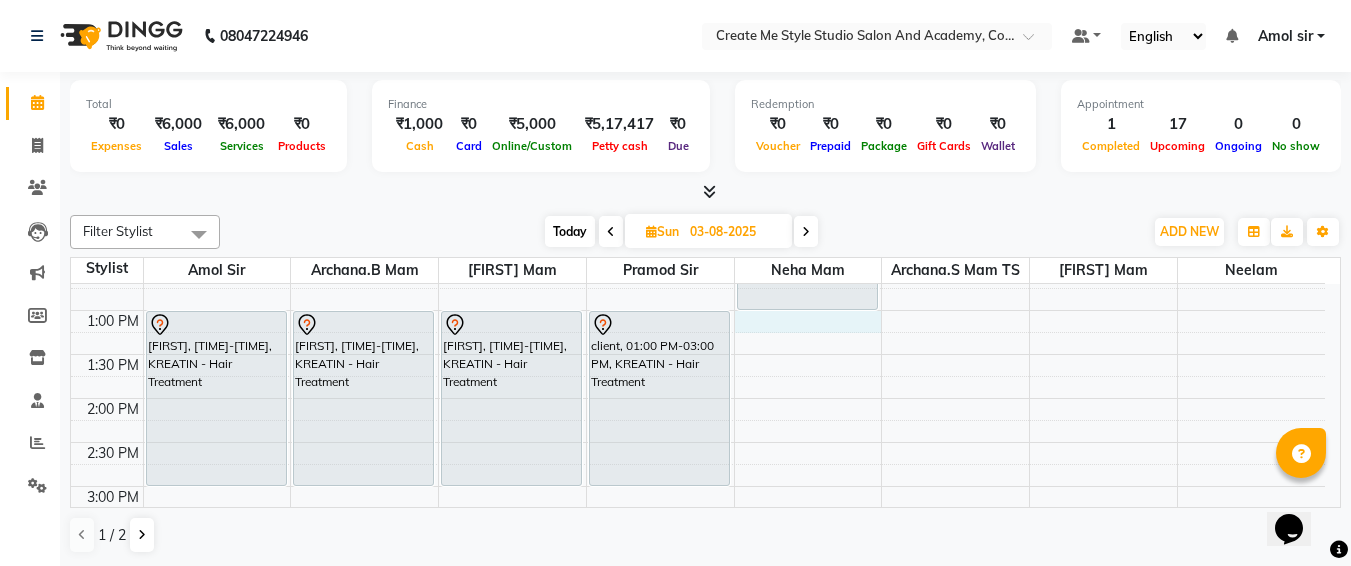 click on "... [FIRST], [TIME]-[TIME], KREATIN - Hair Treatment ... [FIRST], [TIME]-[TIME], KREATIN - Hair Treatment ... [FIRST], [TIME]-[TIME], KREATIN - Hair Treatment ... [FIRST], [TIME]-[TIME], KREATIN - Hair Treatment ... [FIRST], [TIME]-[TIME], KREATIN - Hair Treatment ... [FIRST], [TIME]-[TIME], KREATIN - Hair Treatment ... [FIRST], [TIME]-[TIME], KREATIN - Hair Treatment ... client, [TIME]-[TIME], KREATIN - Hair Treatment ... [FIRST], [TIME]-[TIME], Hair - Hair Smoothing ... [FIRST], [TIME]-[TIME], KREATIN - Hair Treatment ... [FIRST], [TIME]-[TIME], KREATIN - Hair Treatment" at bounding box center (698, 530) 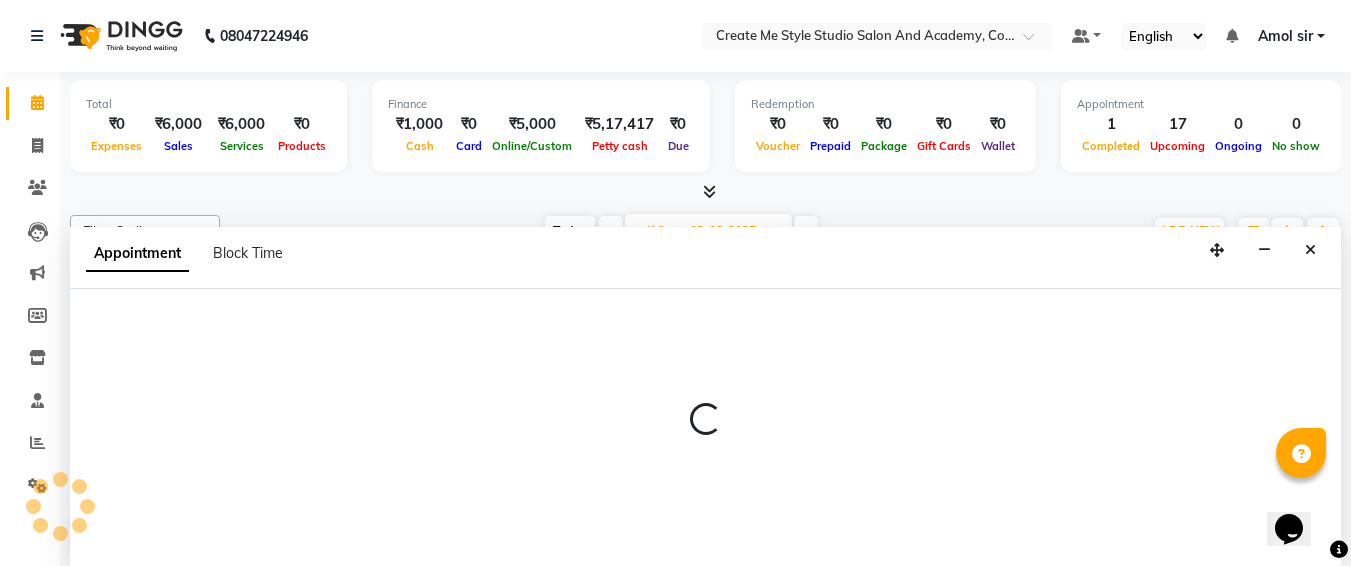 select on "79117" 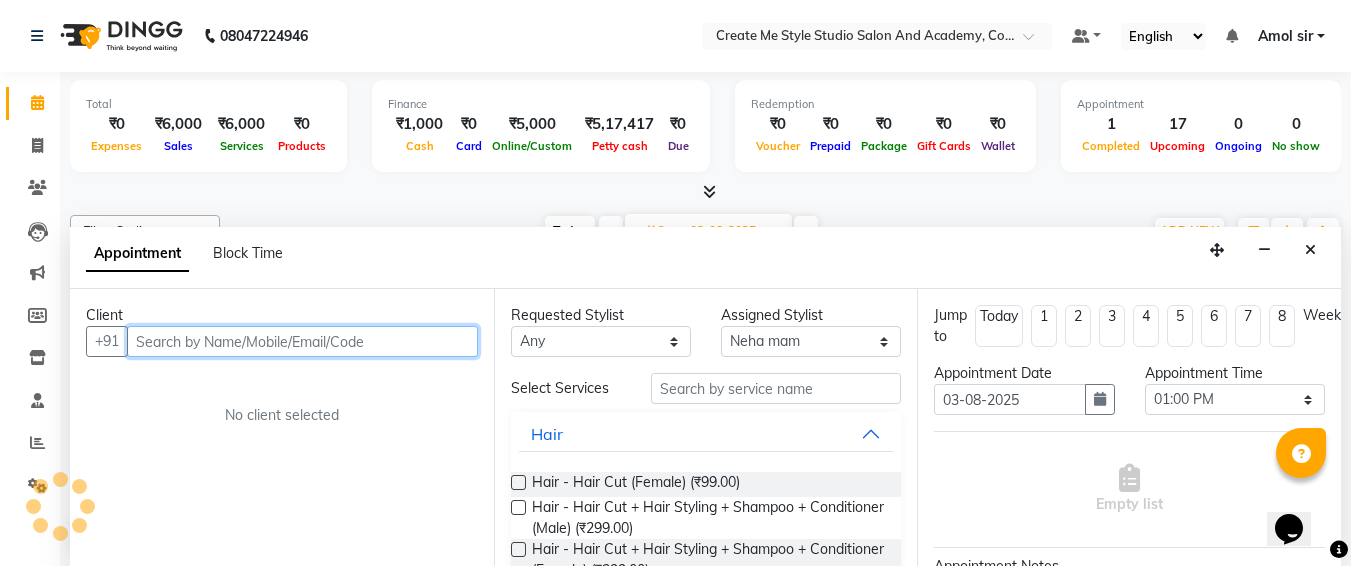 scroll, scrollTop: 1, scrollLeft: 0, axis: vertical 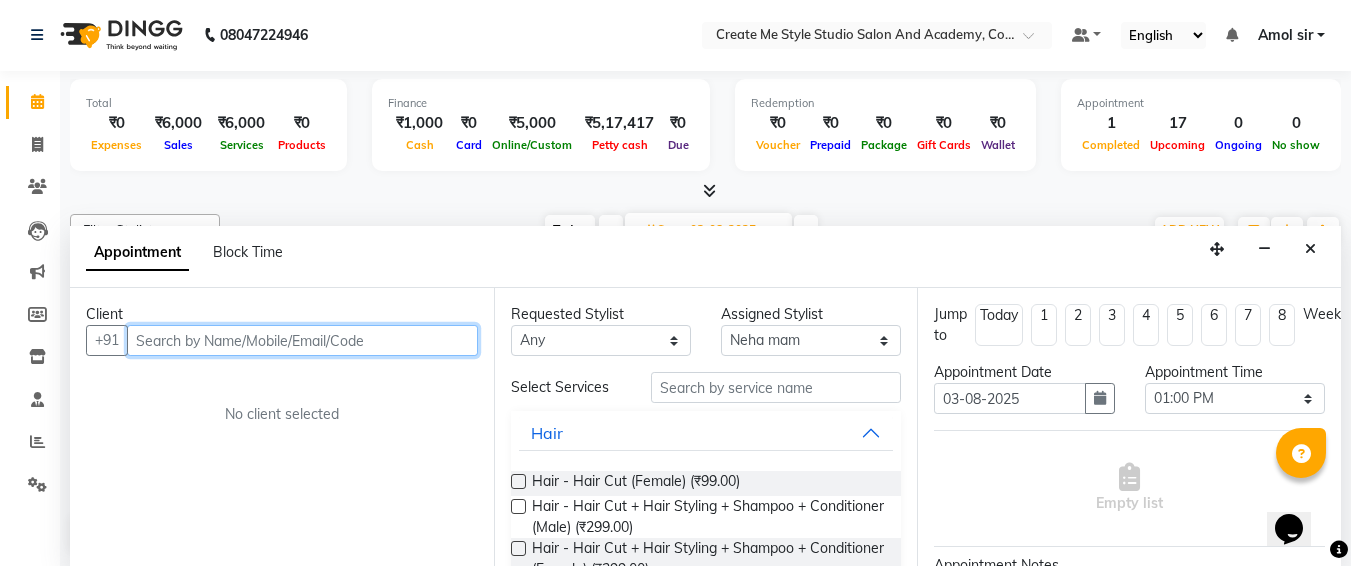 click at bounding box center (302, 340) 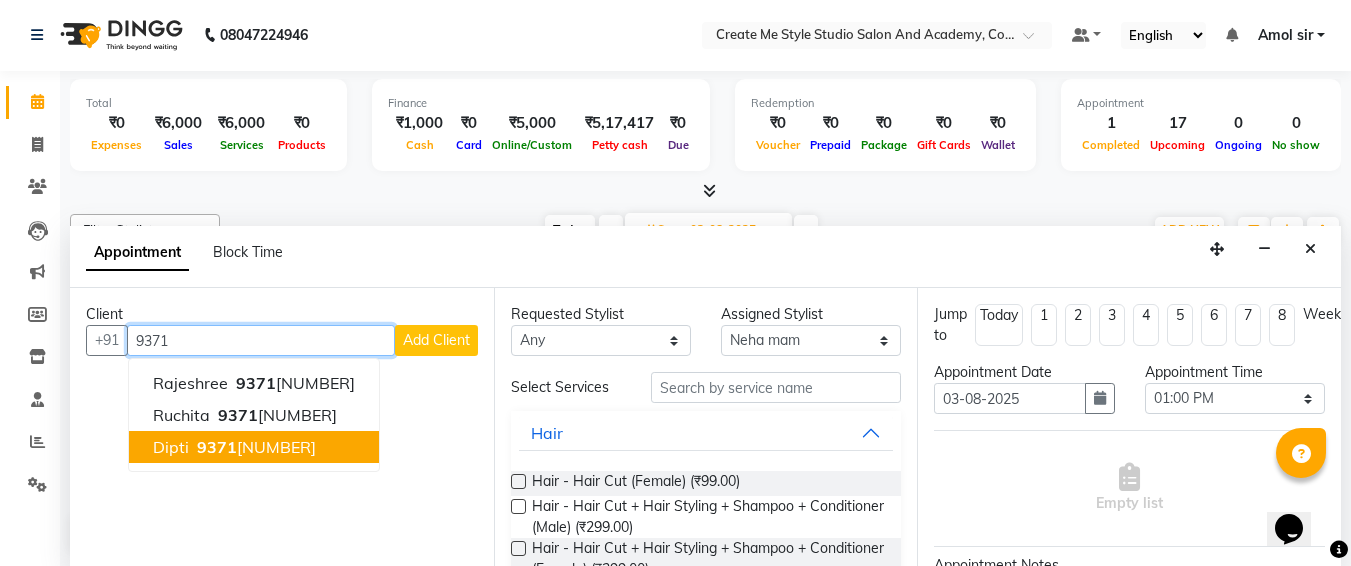 click on "[PHONE]" at bounding box center (254, 447) 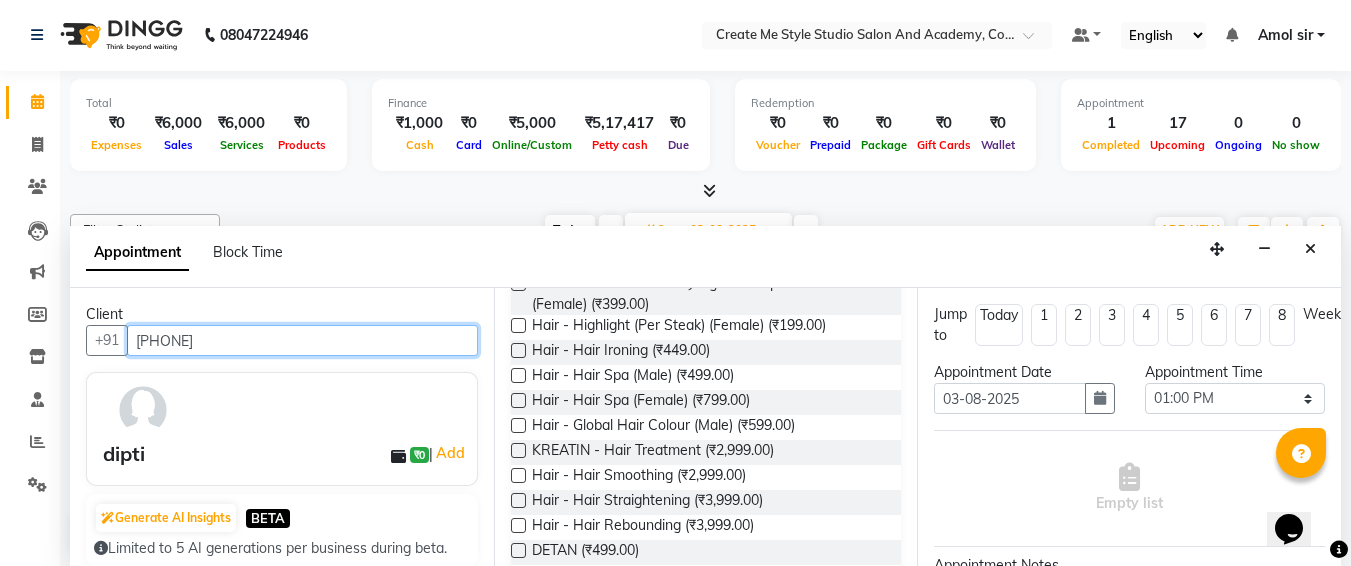 scroll, scrollTop: 266, scrollLeft: 0, axis: vertical 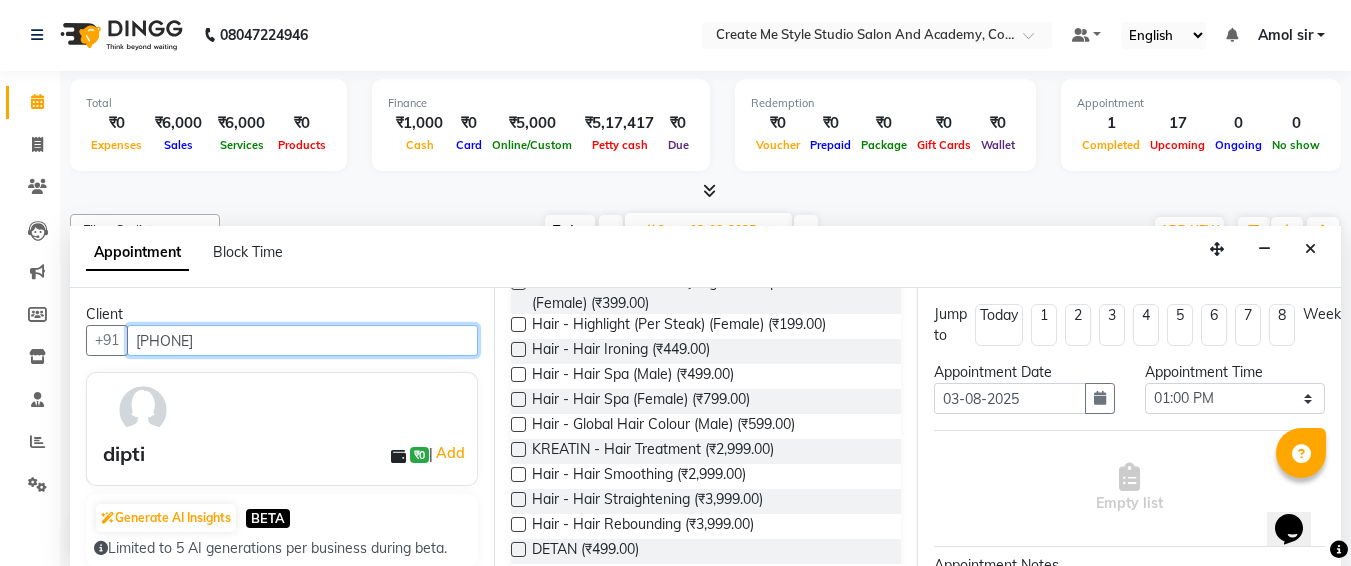 type on "[PHONE]" 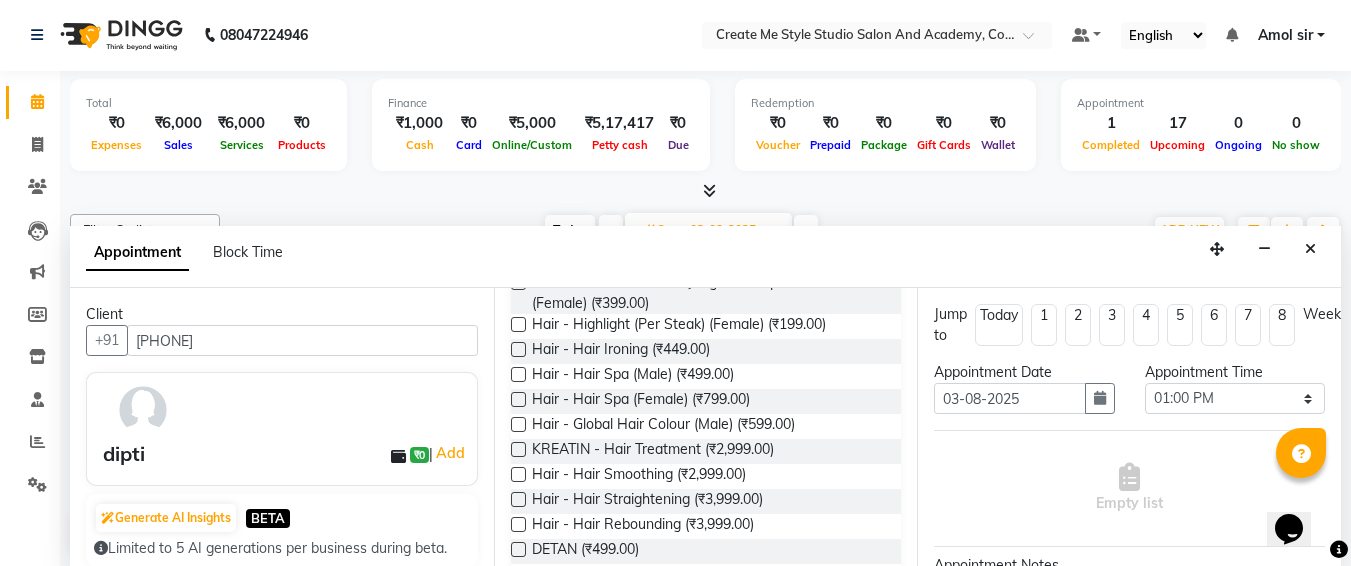 click at bounding box center (518, 449) 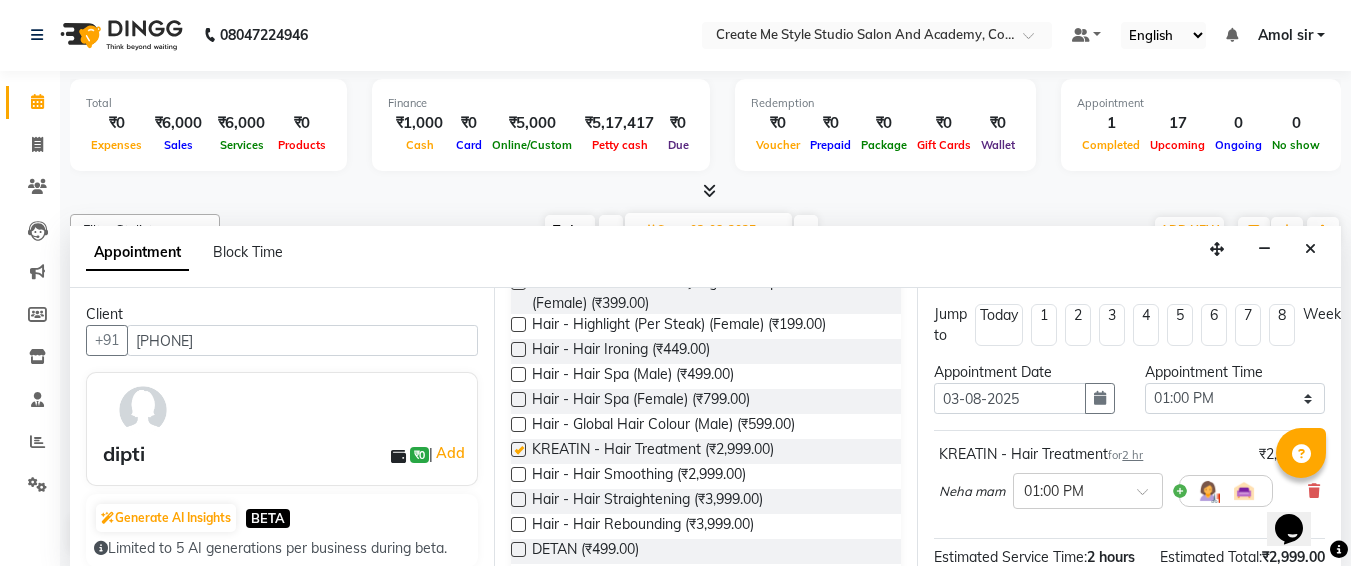 checkbox on "false" 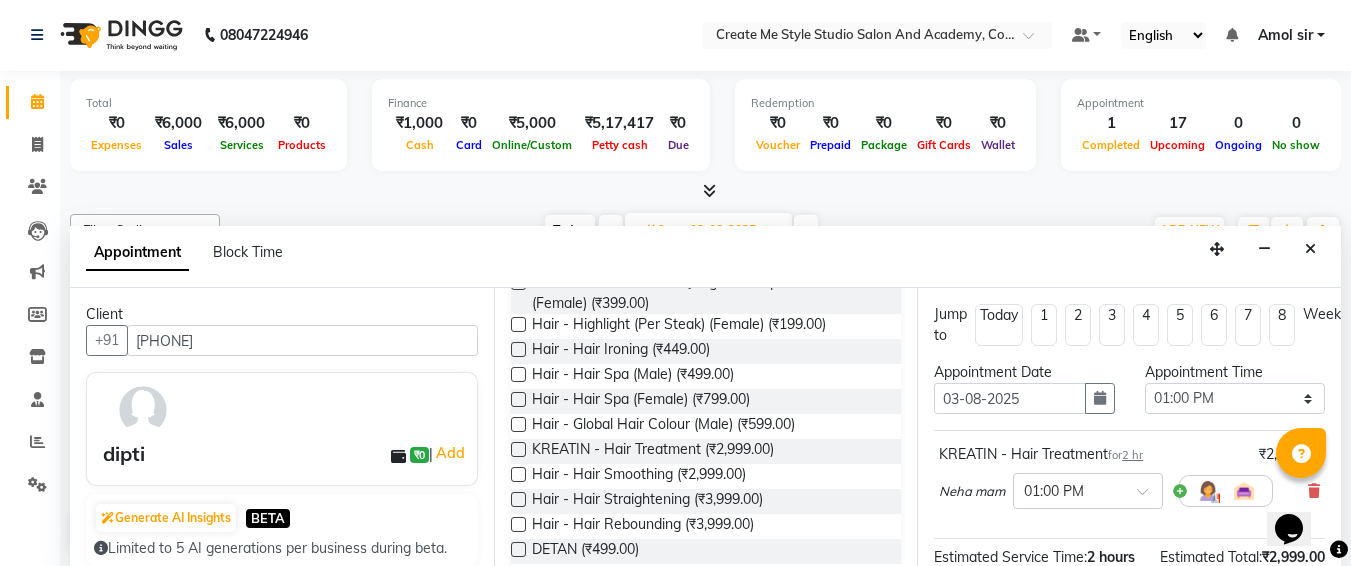 scroll, scrollTop: 284, scrollLeft: 0, axis: vertical 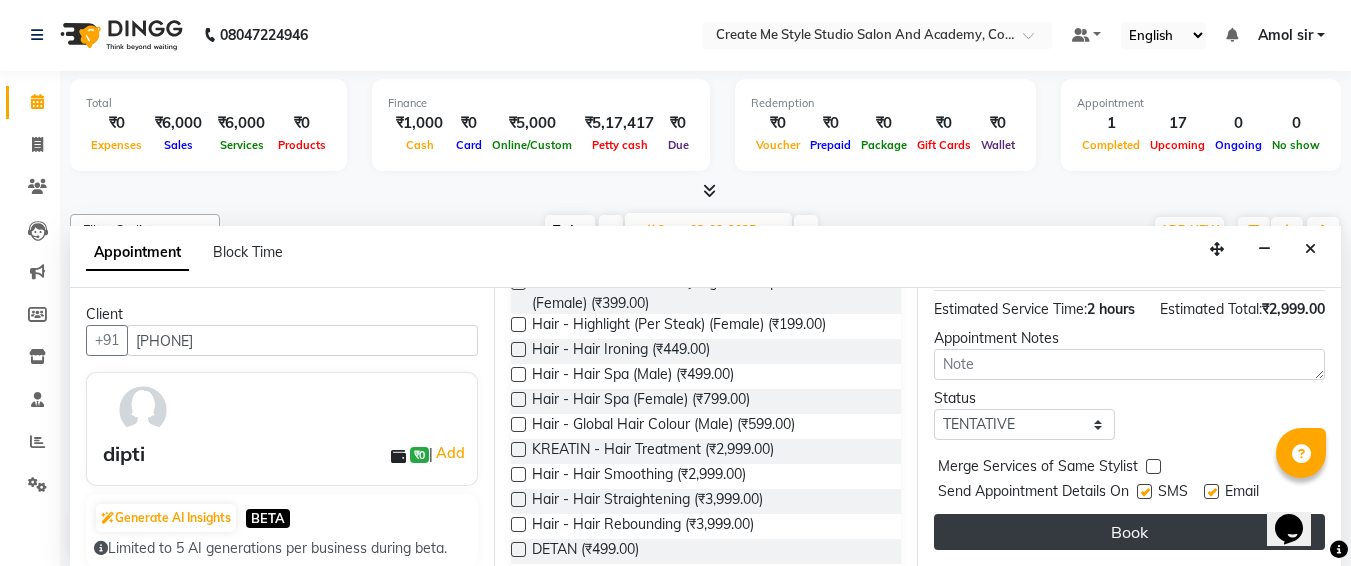 click on "Book" at bounding box center [1129, 532] 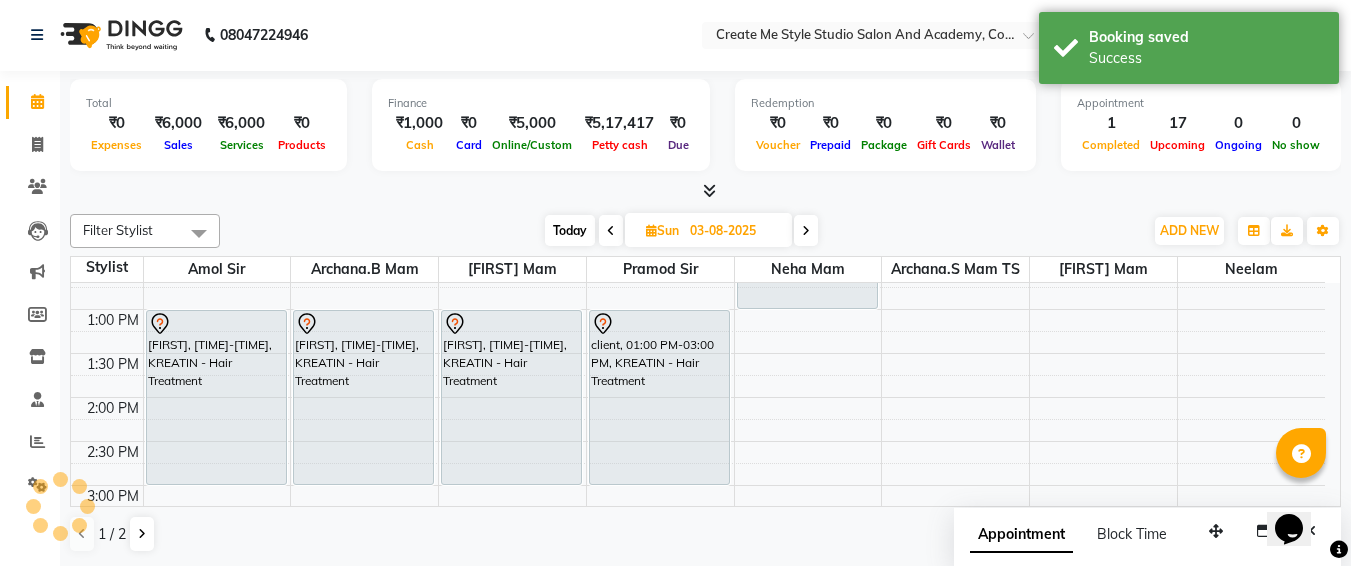 scroll, scrollTop: 0, scrollLeft: 0, axis: both 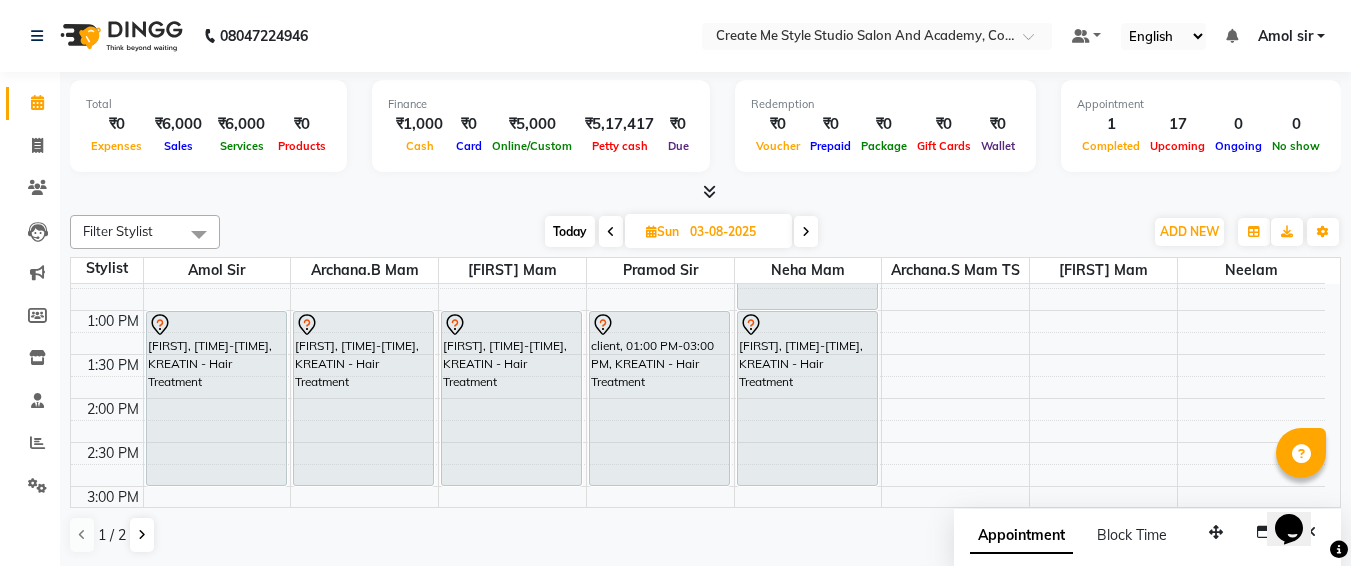 click on "03-08-2025" at bounding box center (734, 232) 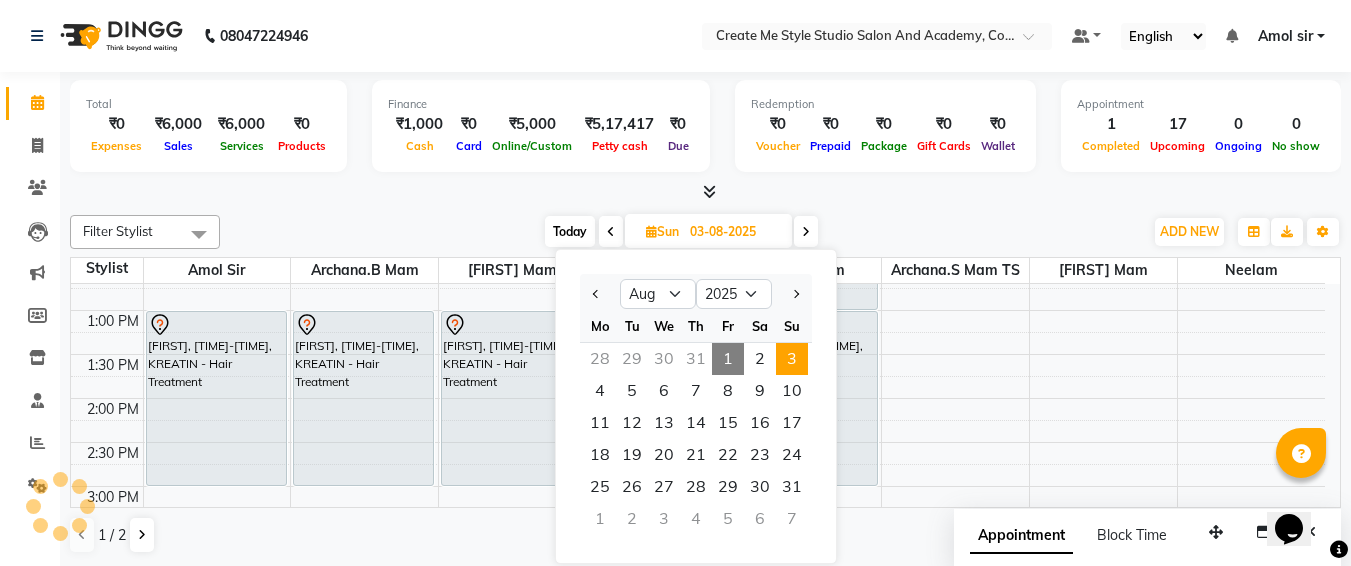click on "1" at bounding box center [728, 359] 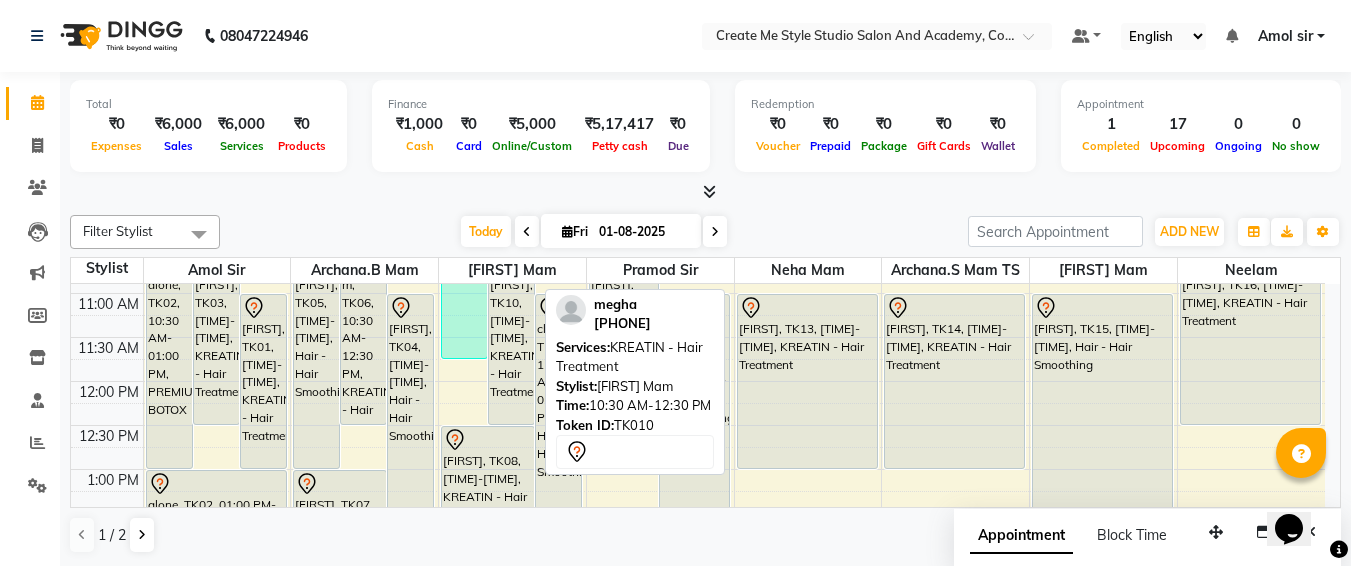 scroll, scrollTop: 173, scrollLeft: 0, axis: vertical 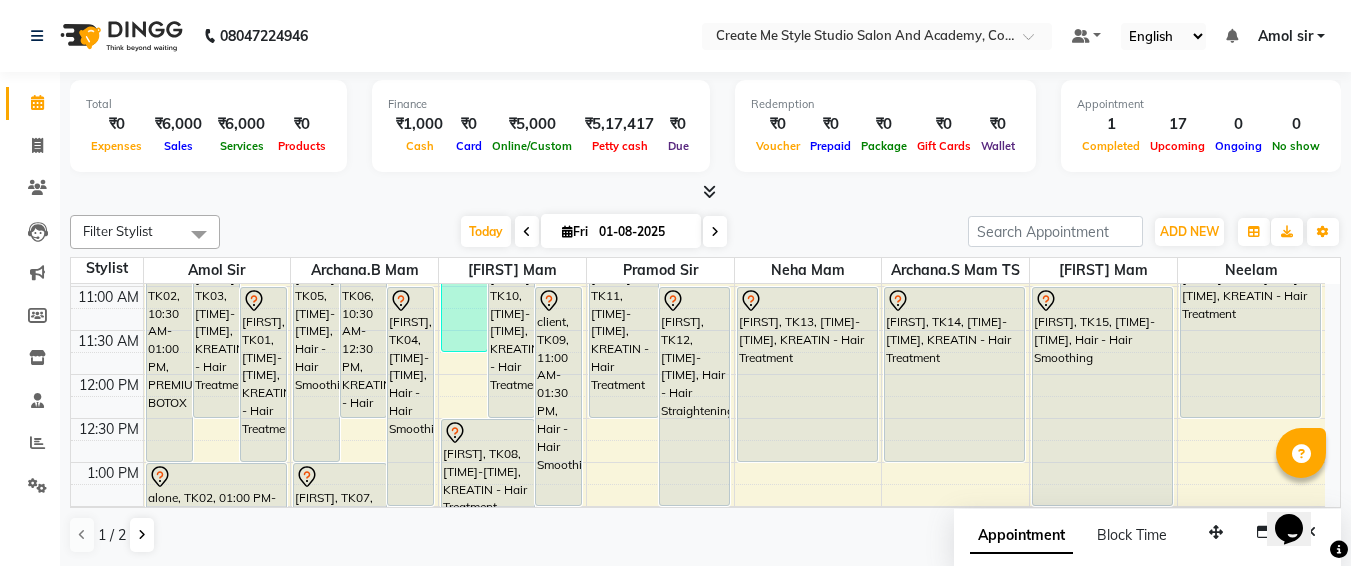 click on "01-08-2025" at bounding box center [643, 232] 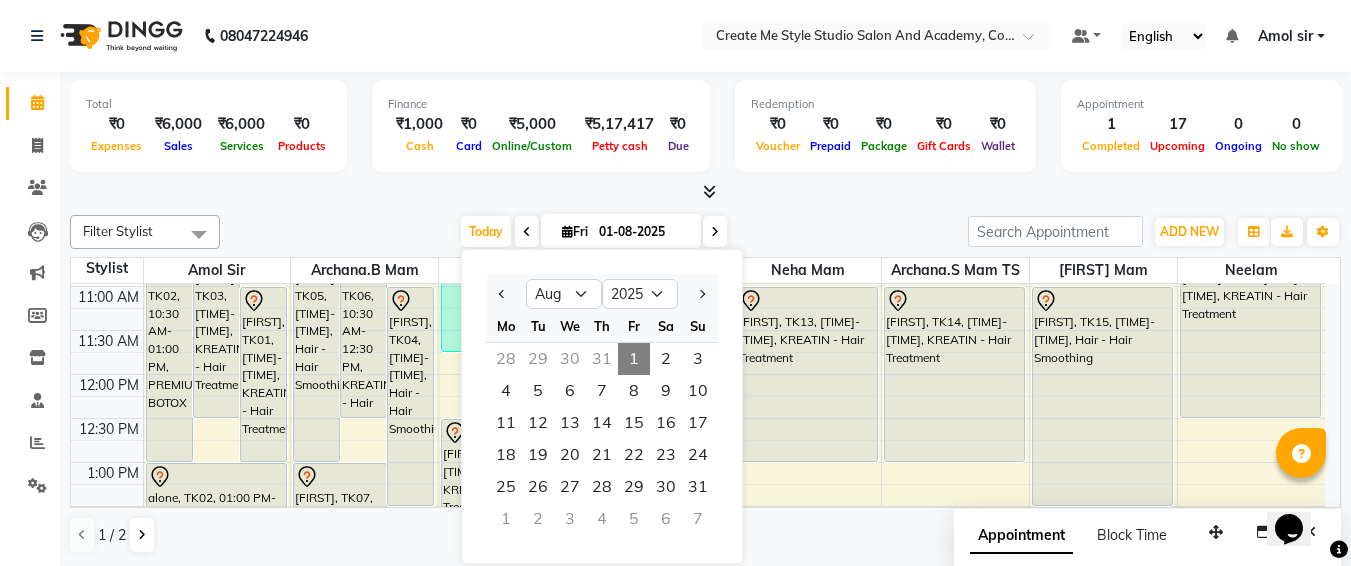 click on "31" at bounding box center (602, 359) 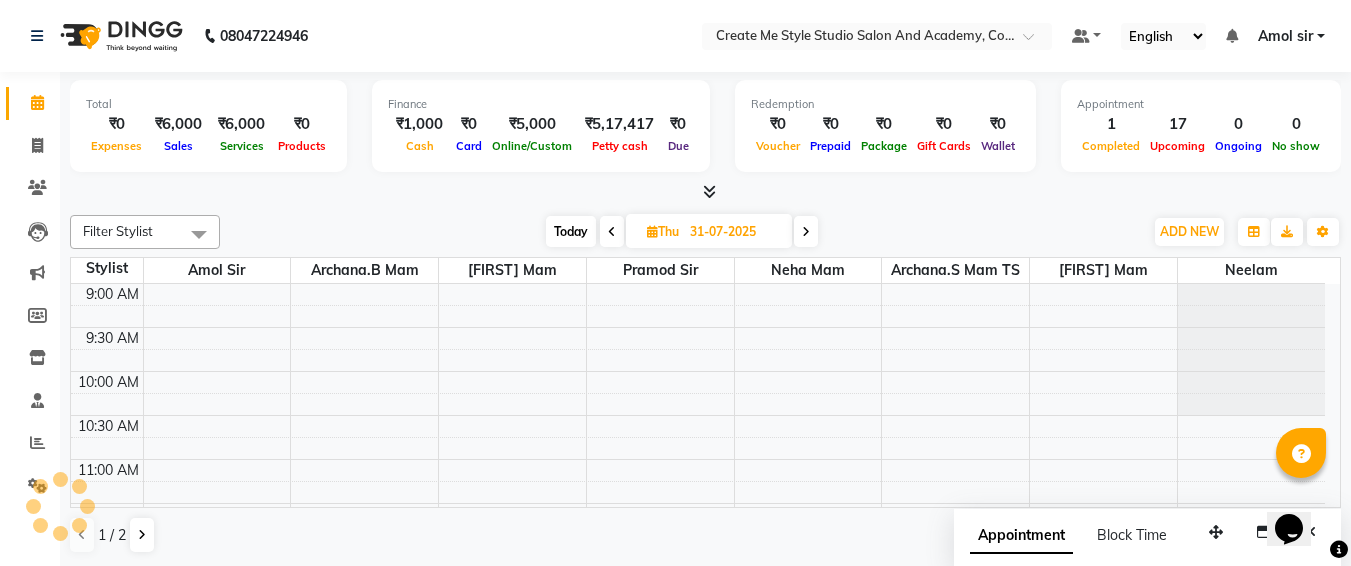 scroll, scrollTop: 441, scrollLeft: 0, axis: vertical 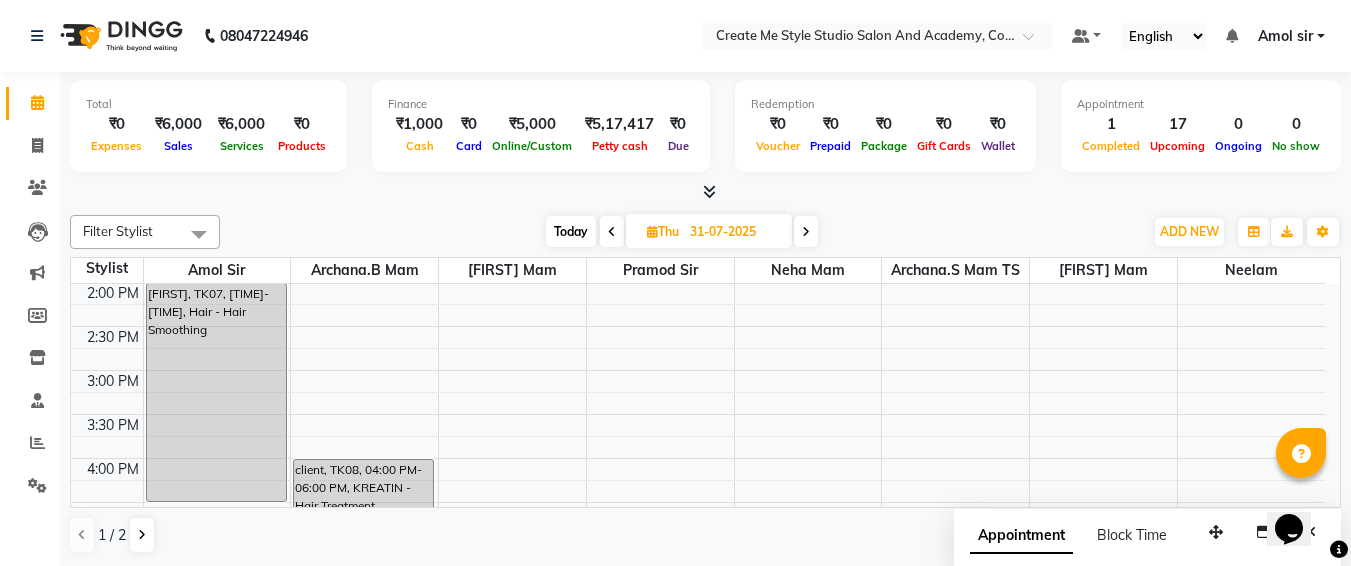 click on "31-07-2025" at bounding box center [734, 232] 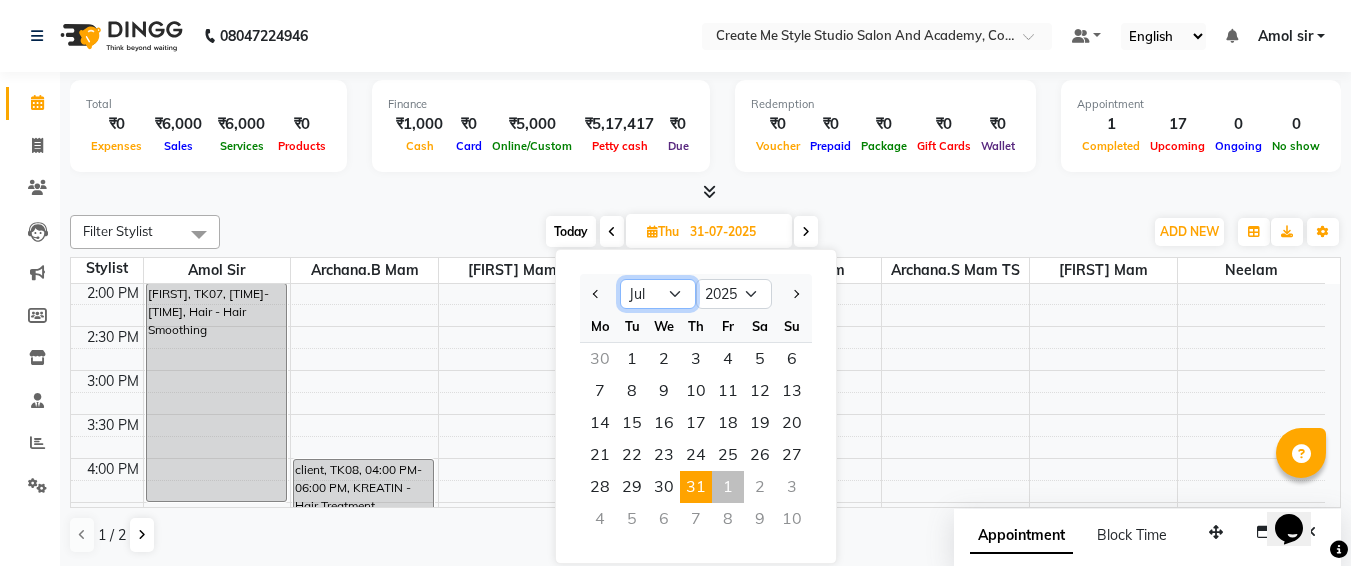 click on "Jan Feb Mar Apr May Jun Jul Aug Sep Oct Nov Dec" at bounding box center [658, 294] 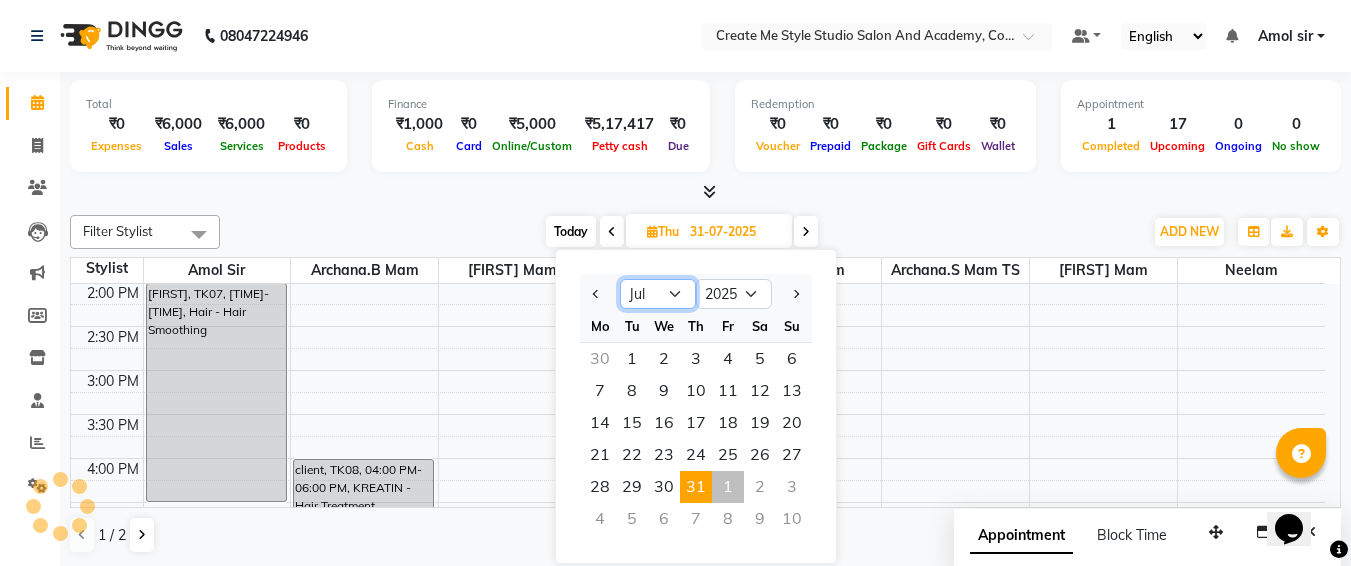 select on "8" 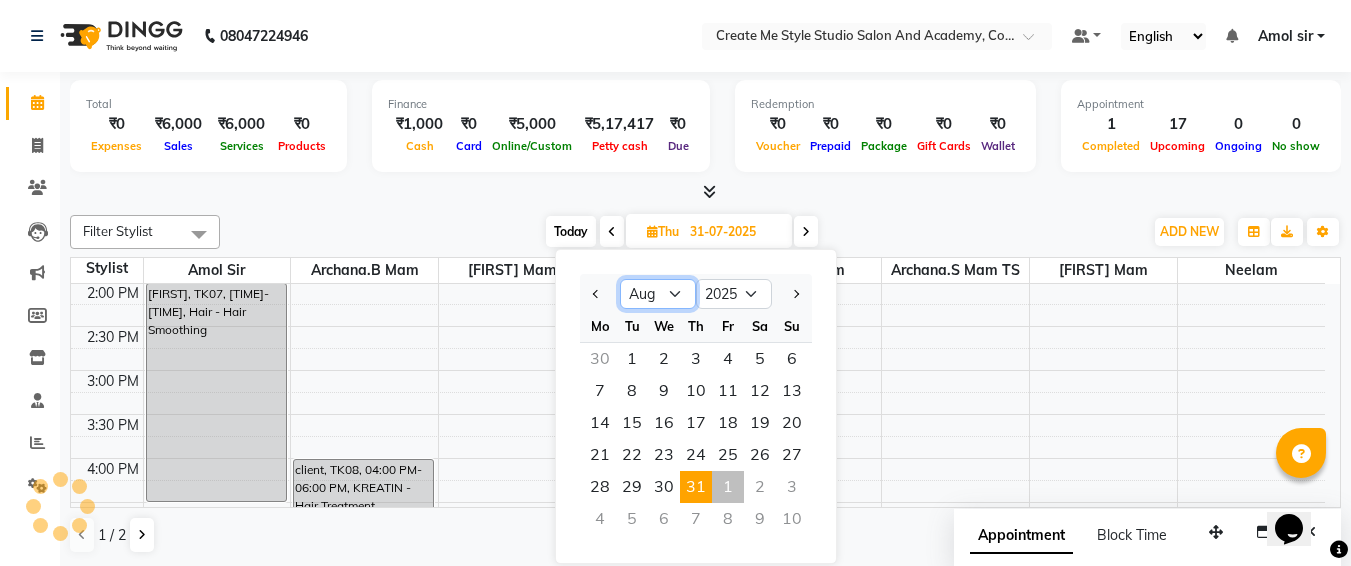 click on "Jan Feb Mar Apr May Jun Jul Aug Sep Oct Nov Dec" at bounding box center [658, 294] 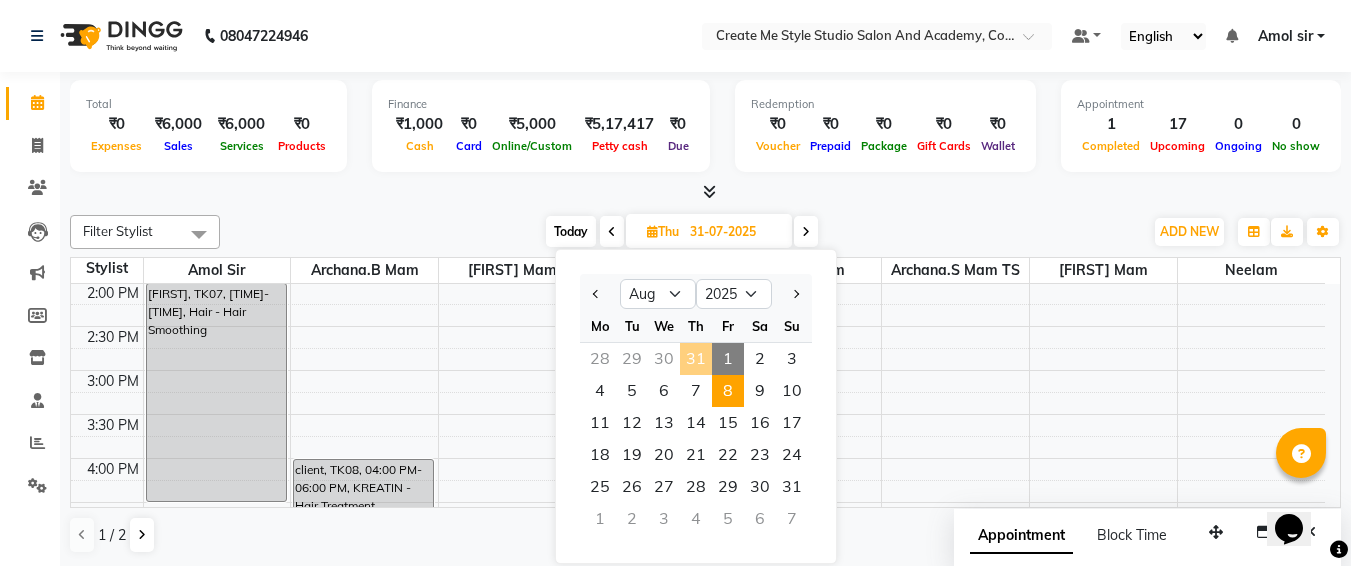 click on "8" at bounding box center (728, 391) 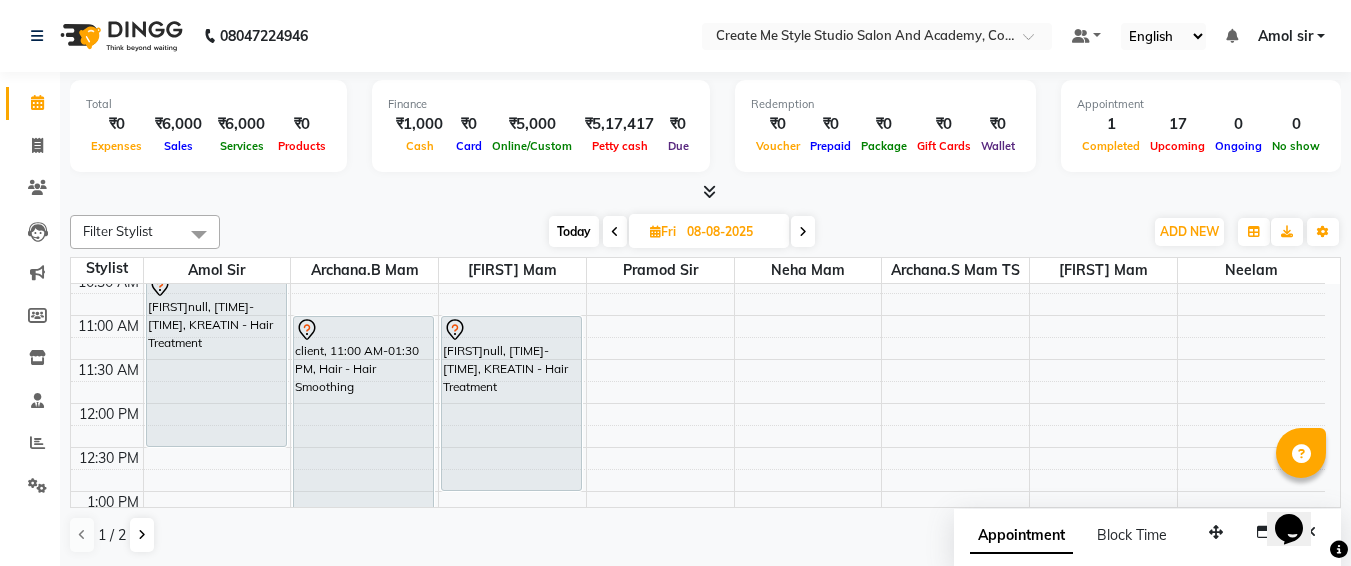 scroll, scrollTop: 143, scrollLeft: 0, axis: vertical 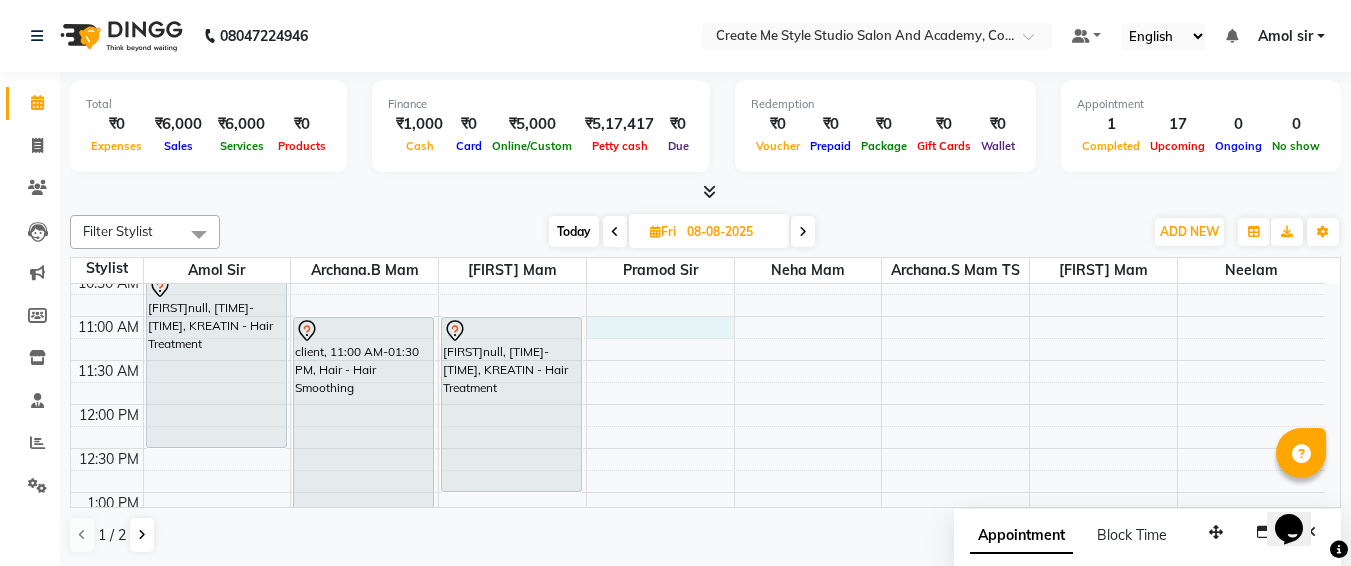 click on "... [FIRST]null, [TIME]-[TIME], KREATIN - Hair Treatment ... client, [TIME]-[TIME], Hair - Hair Smoothing ... [FIRST]null, [TIME]-[TIME], KREATIN - Hair Treatment" at bounding box center [698, 712] 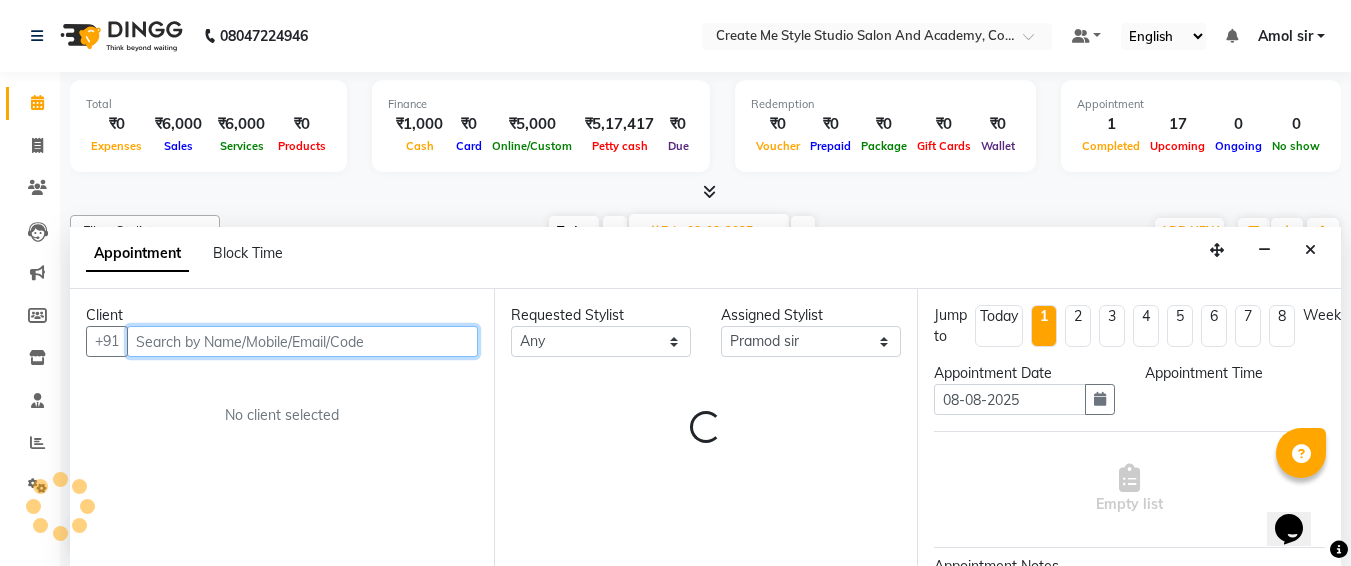 select on "660" 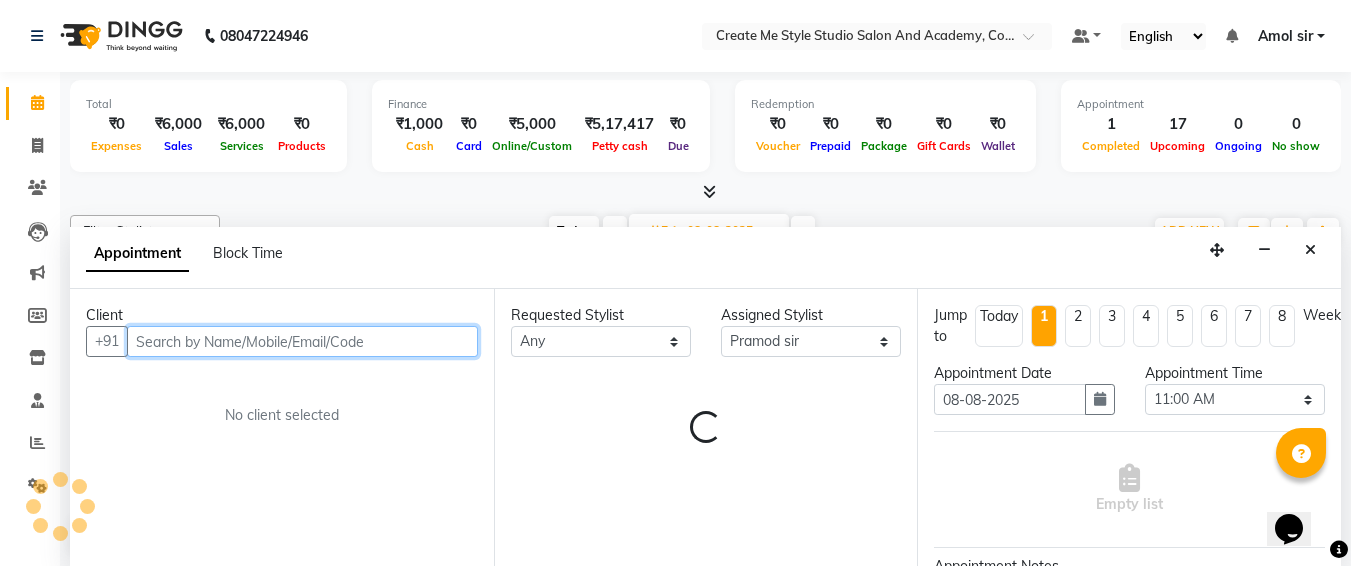 scroll, scrollTop: 1, scrollLeft: 0, axis: vertical 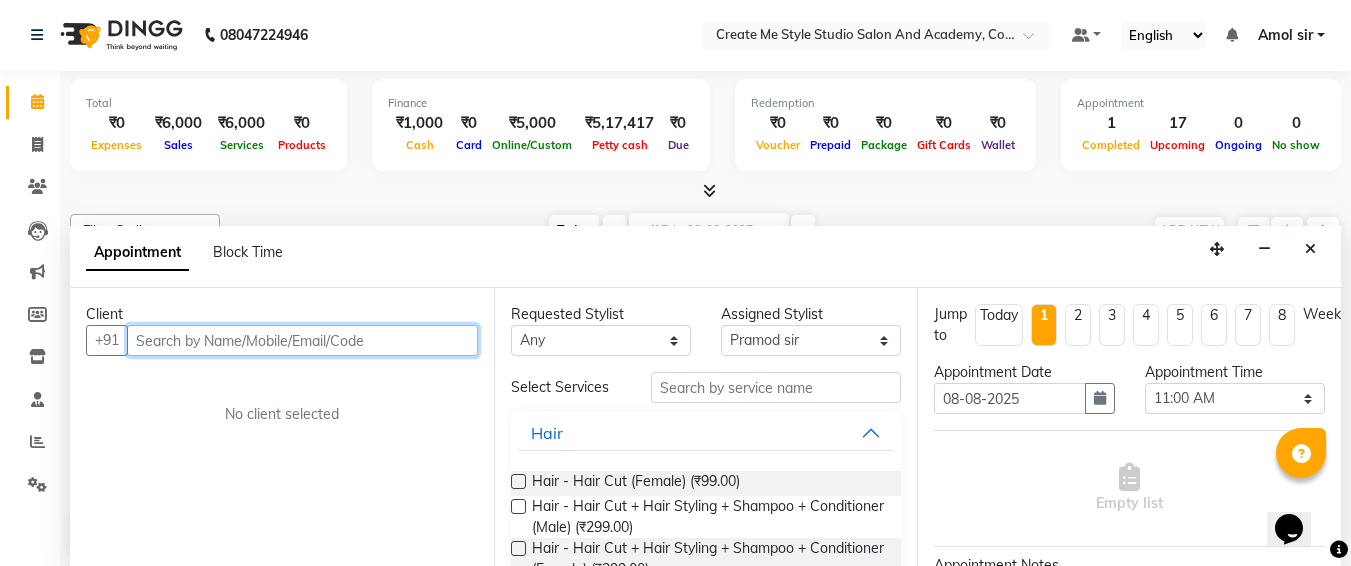 click at bounding box center (302, 340) 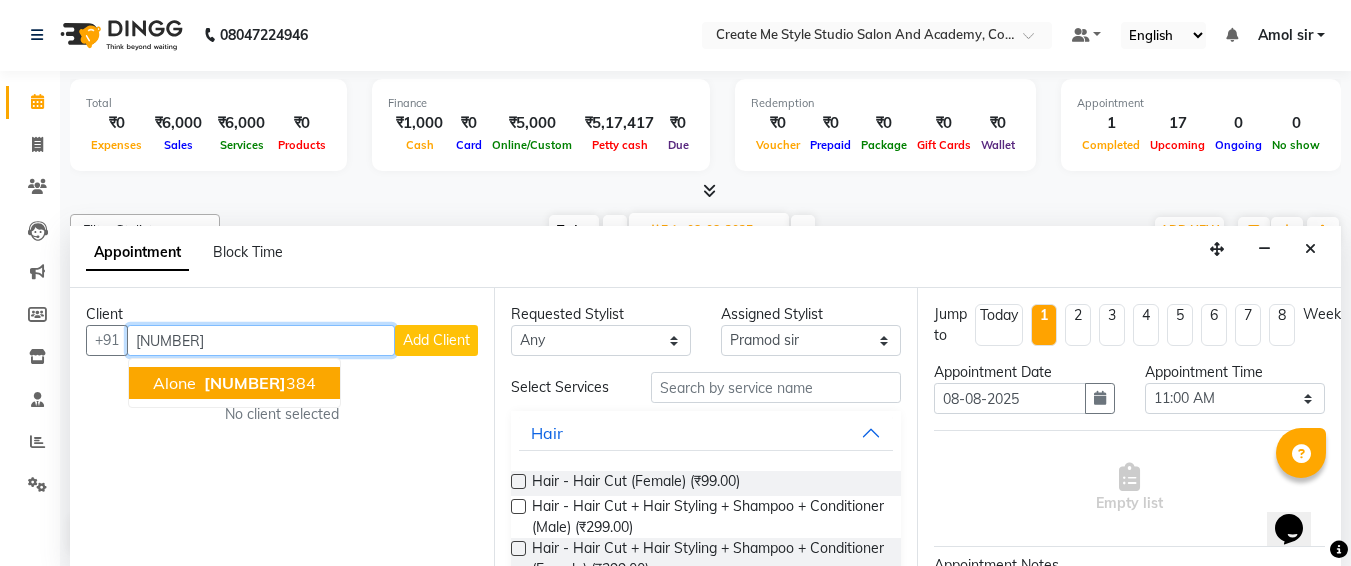 click on "[NUMBER]" at bounding box center (245, 383) 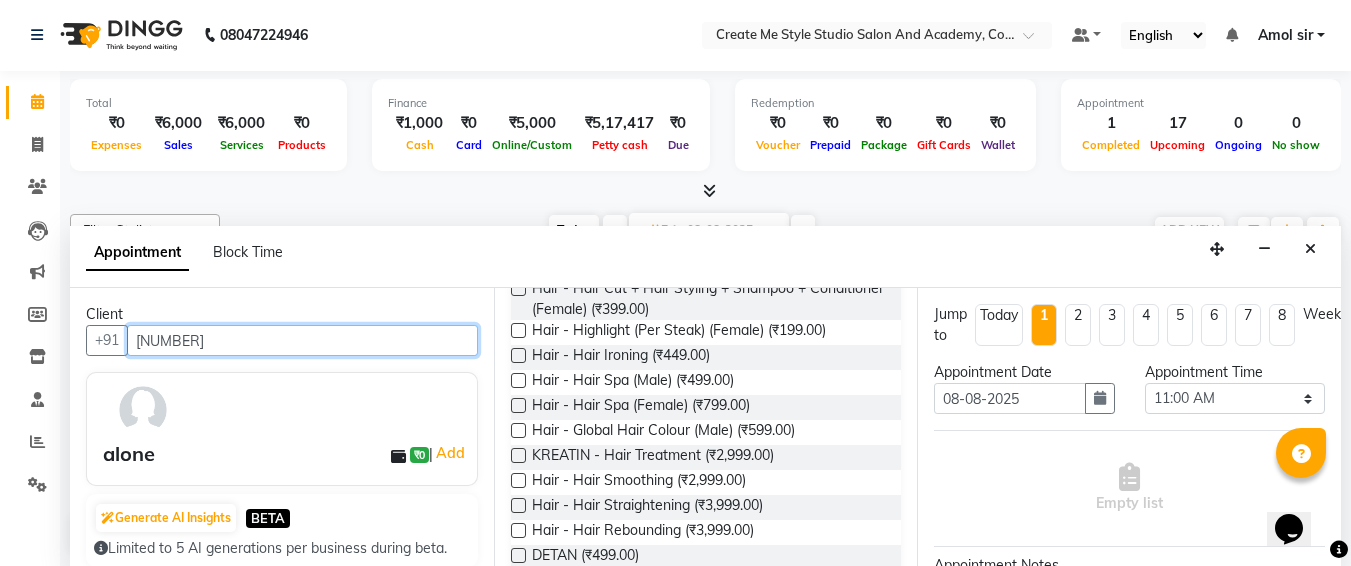 scroll, scrollTop: 261, scrollLeft: 0, axis: vertical 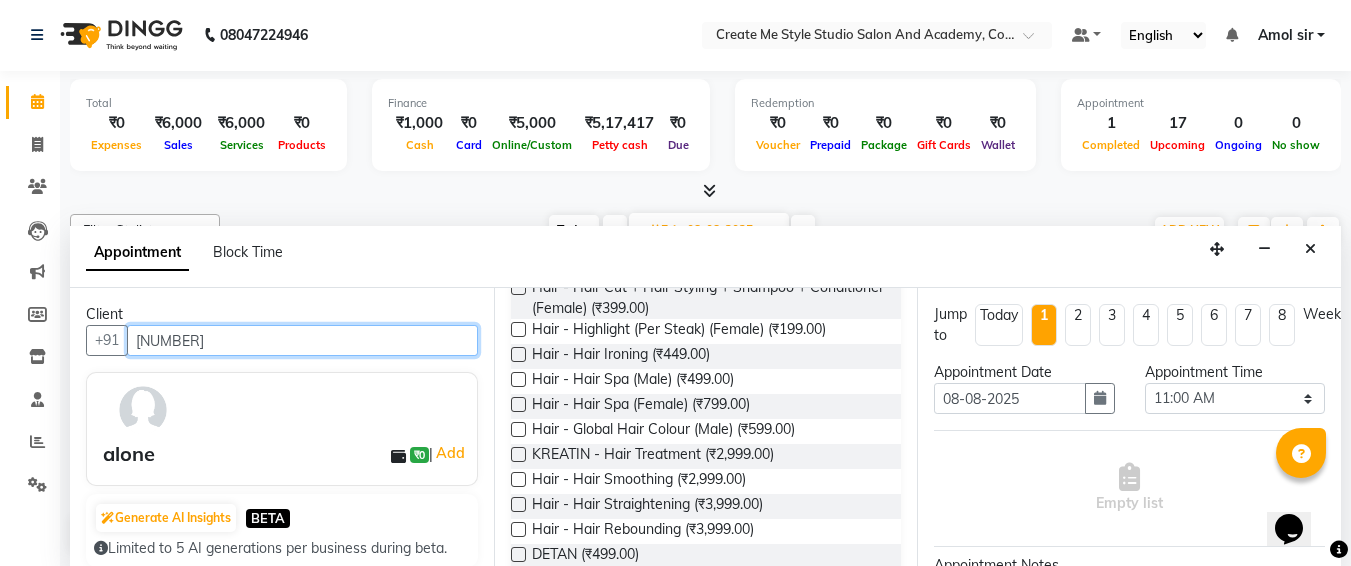 type on "[NUMBER]" 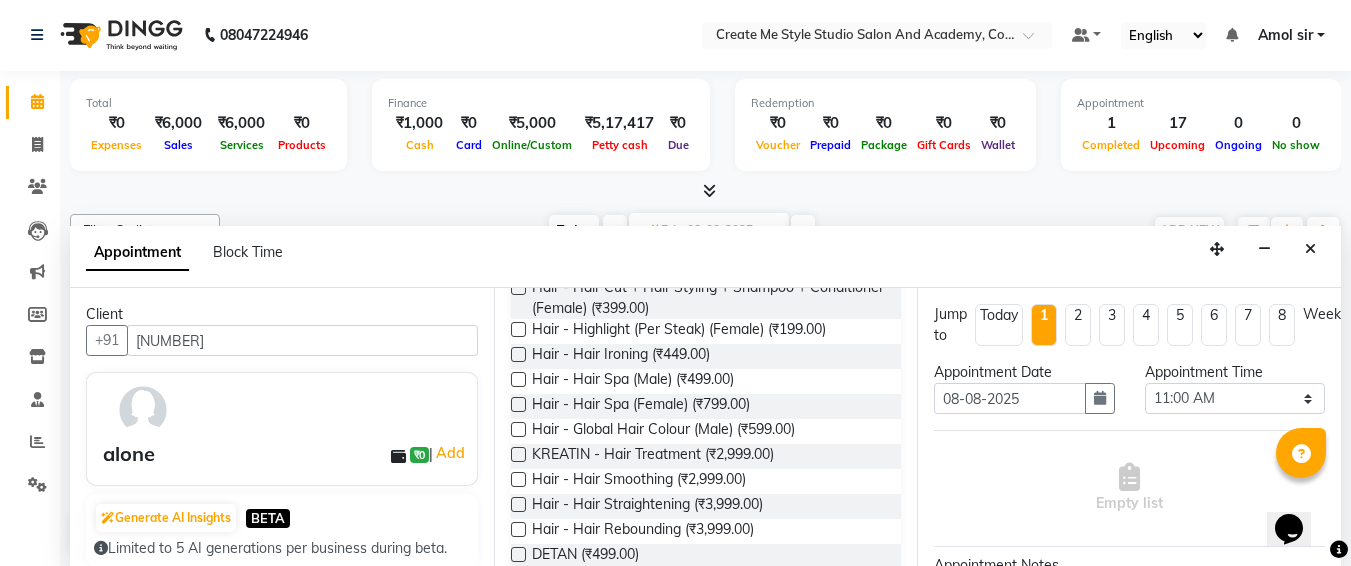 click at bounding box center [518, 454] 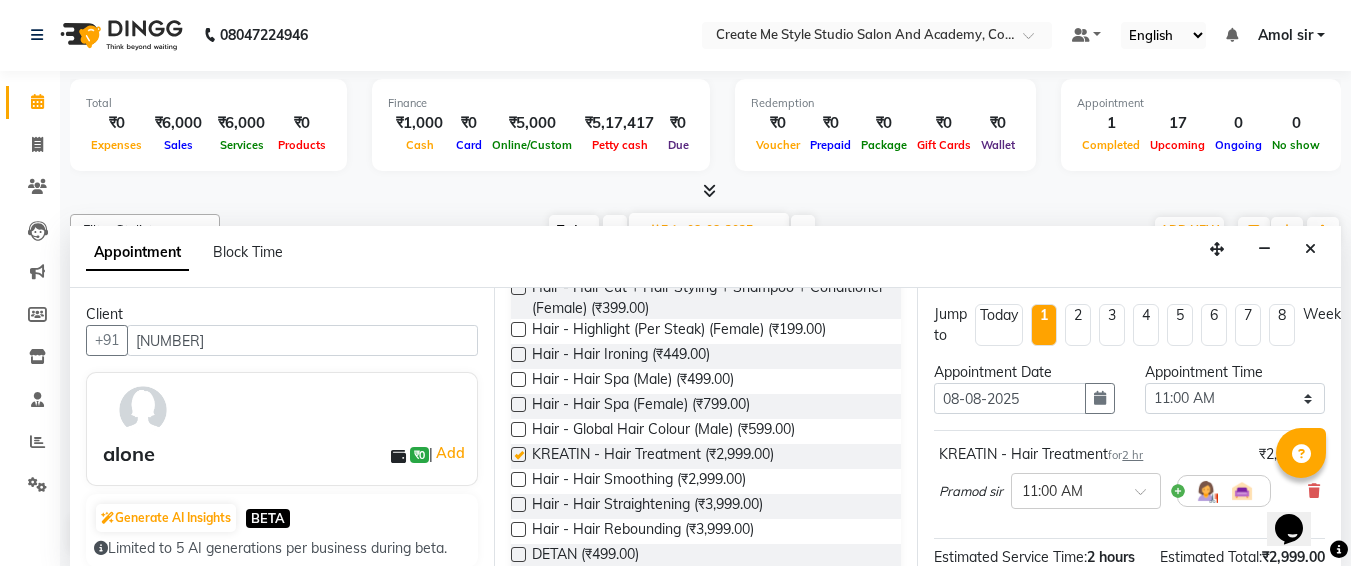 checkbox on "false" 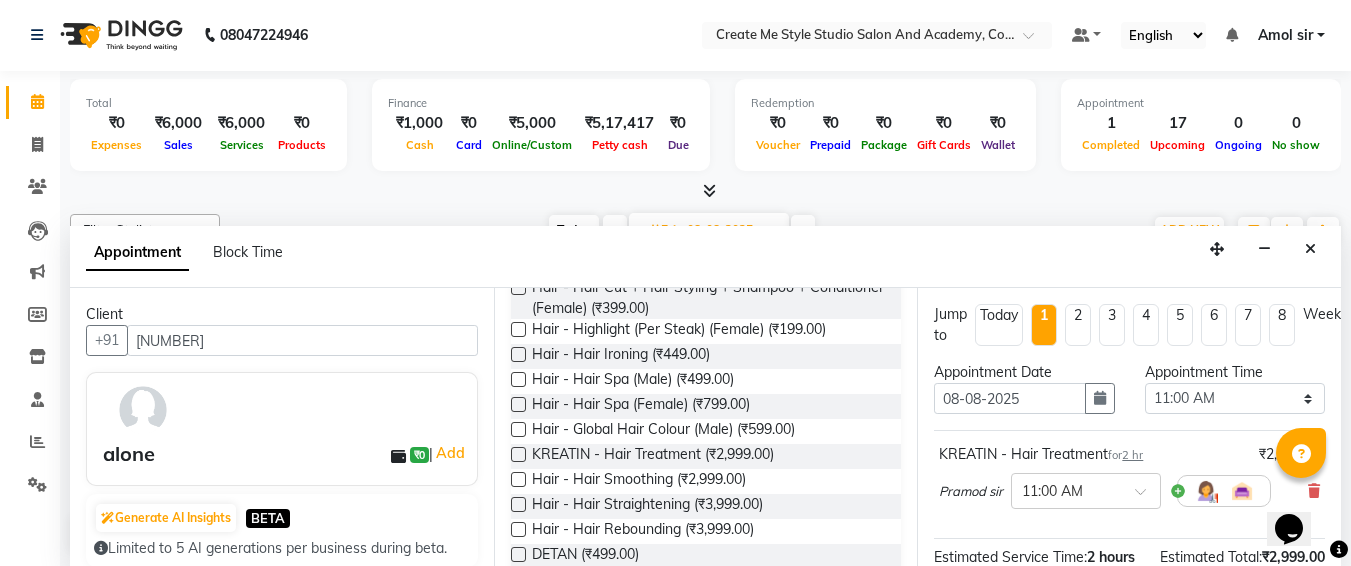 scroll, scrollTop: 284, scrollLeft: 0, axis: vertical 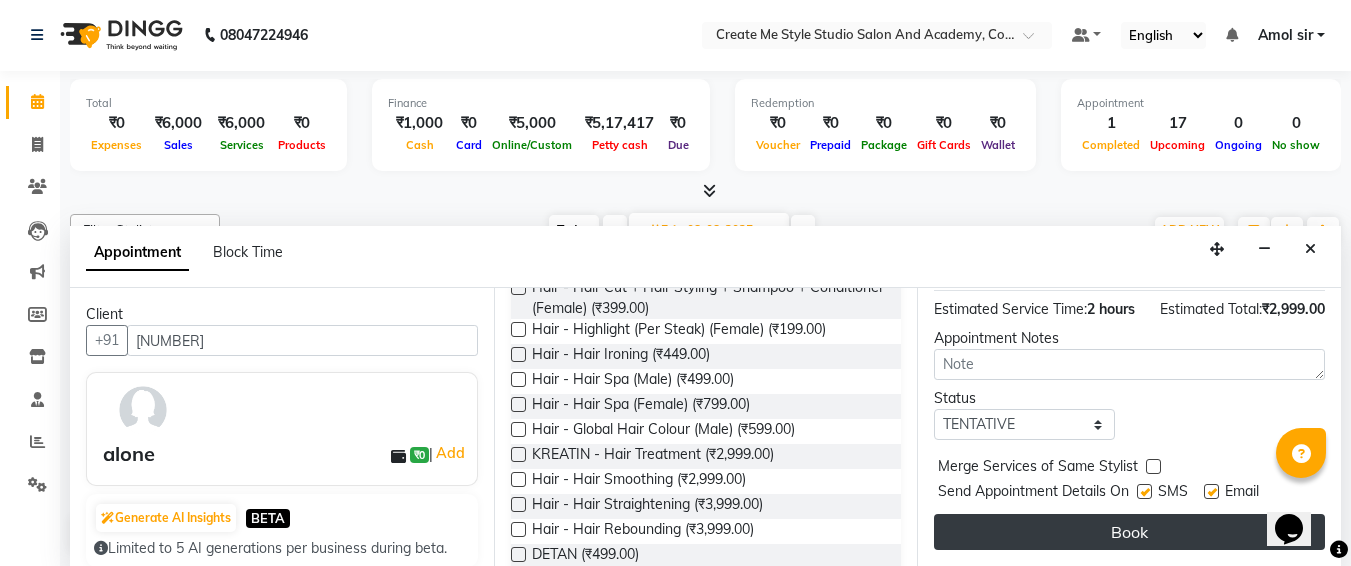 click on "Book" at bounding box center (1129, 532) 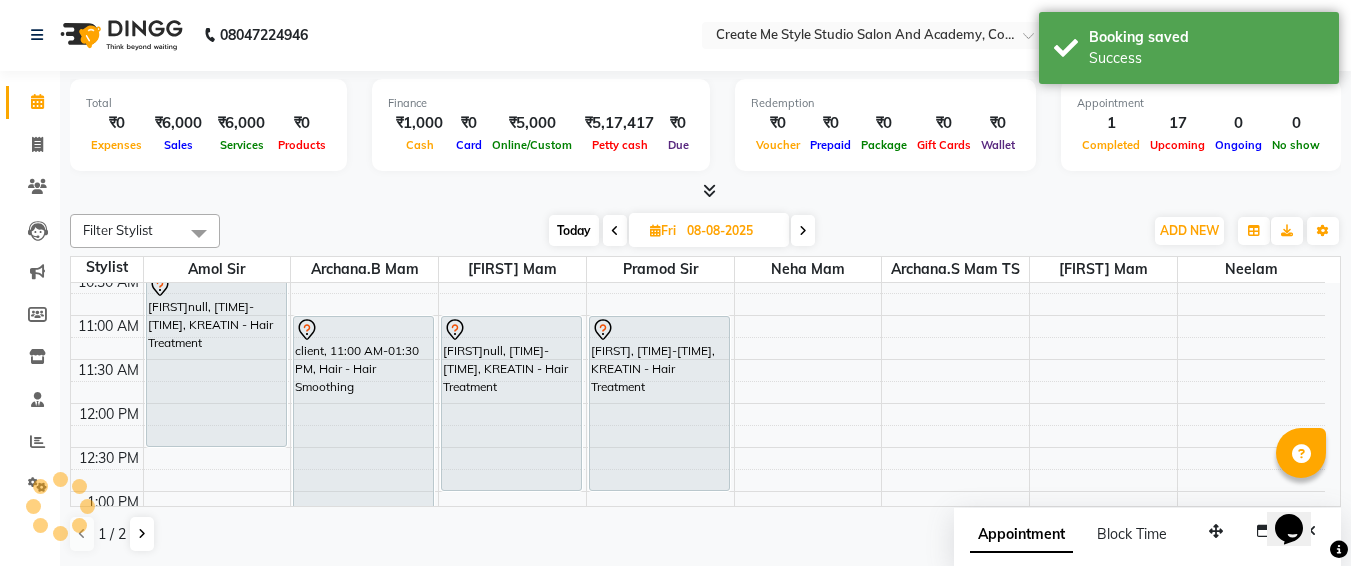 scroll, scrollTop: 0, scrollLeft: 0, axis: both 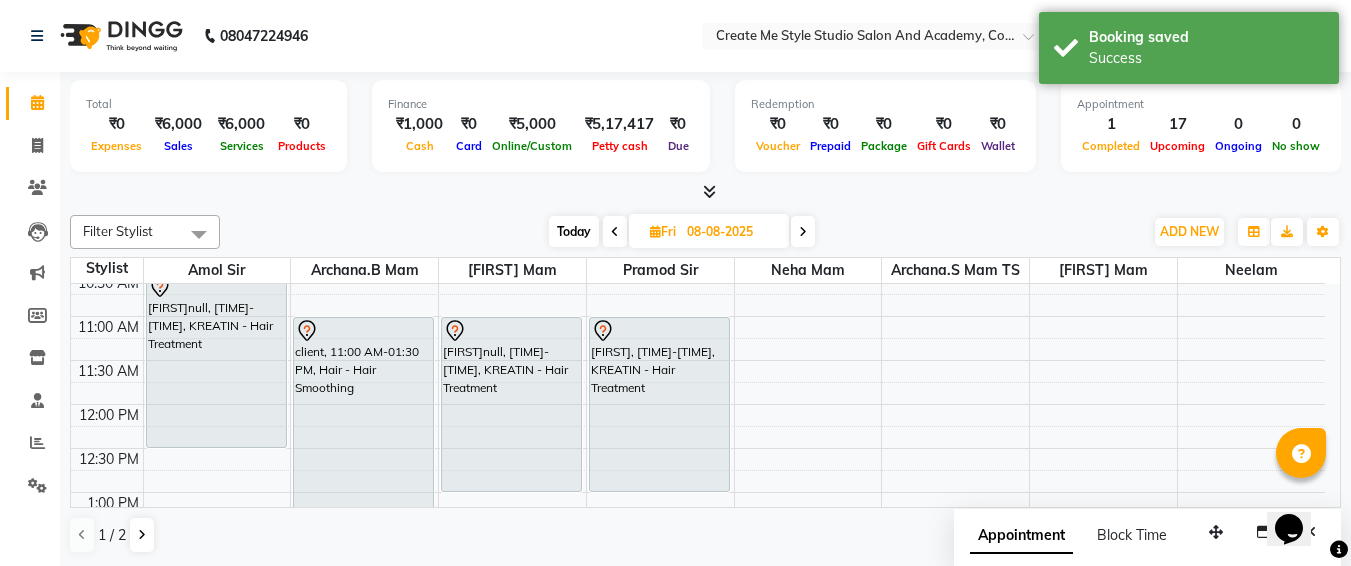 click on "08-08-2025" at bounding box center (731, 232) 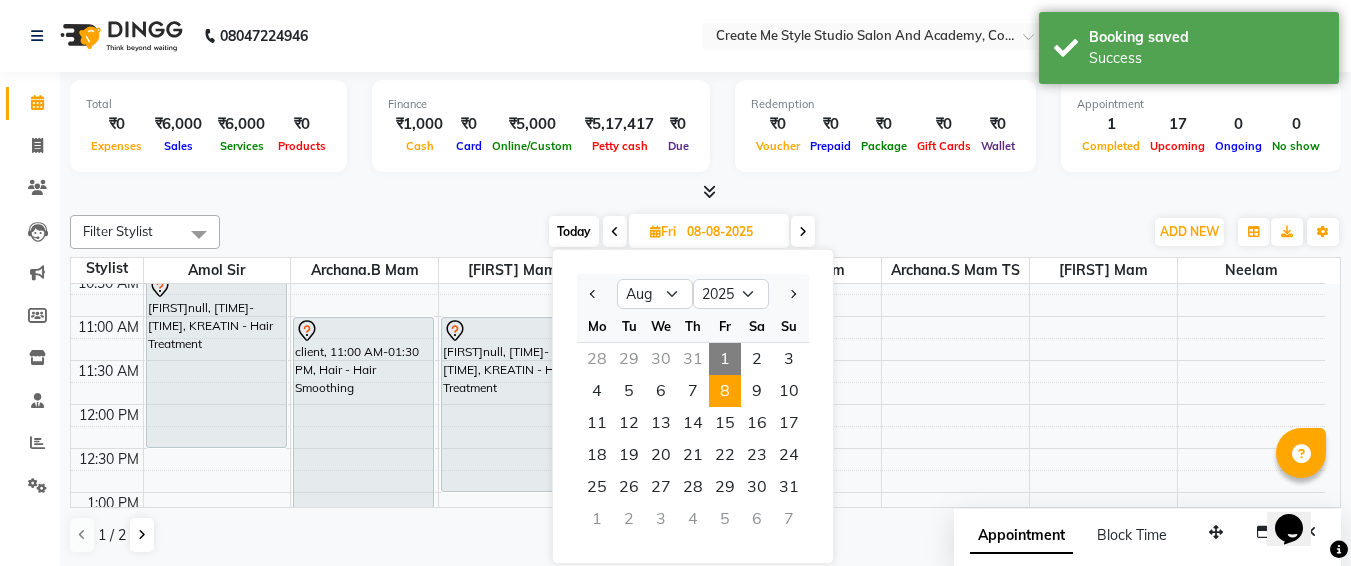 click on "1" at bounding box center (725, 359) 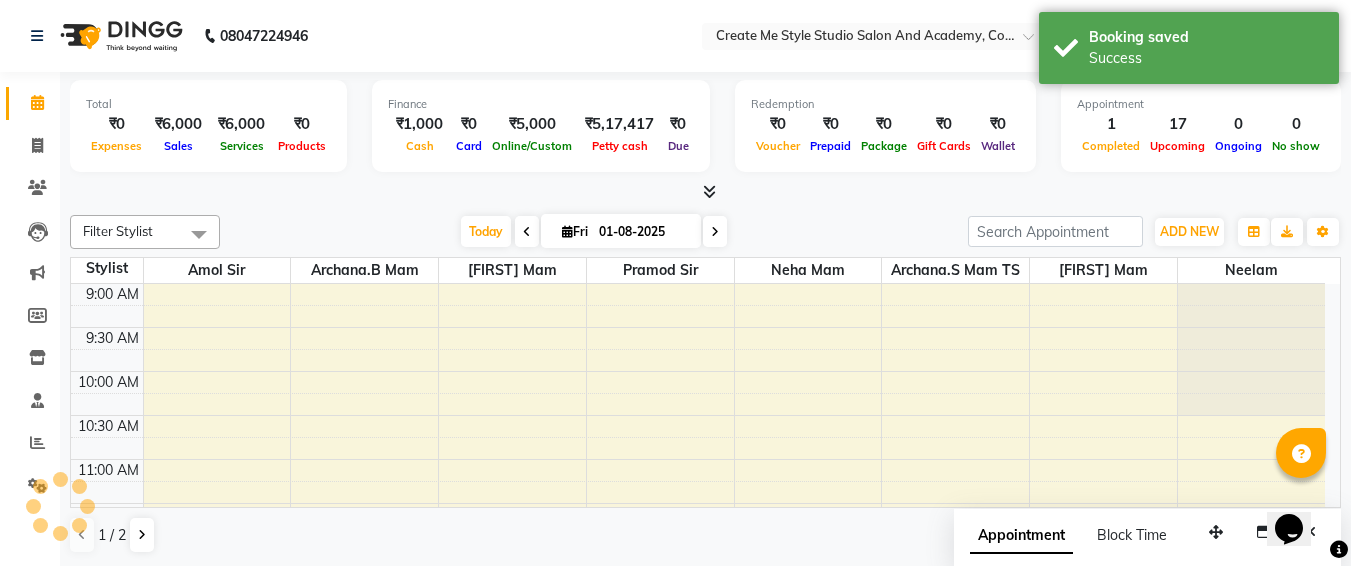 scroll, scrollTop: 441, scrollLeft: 0, axis: vertical 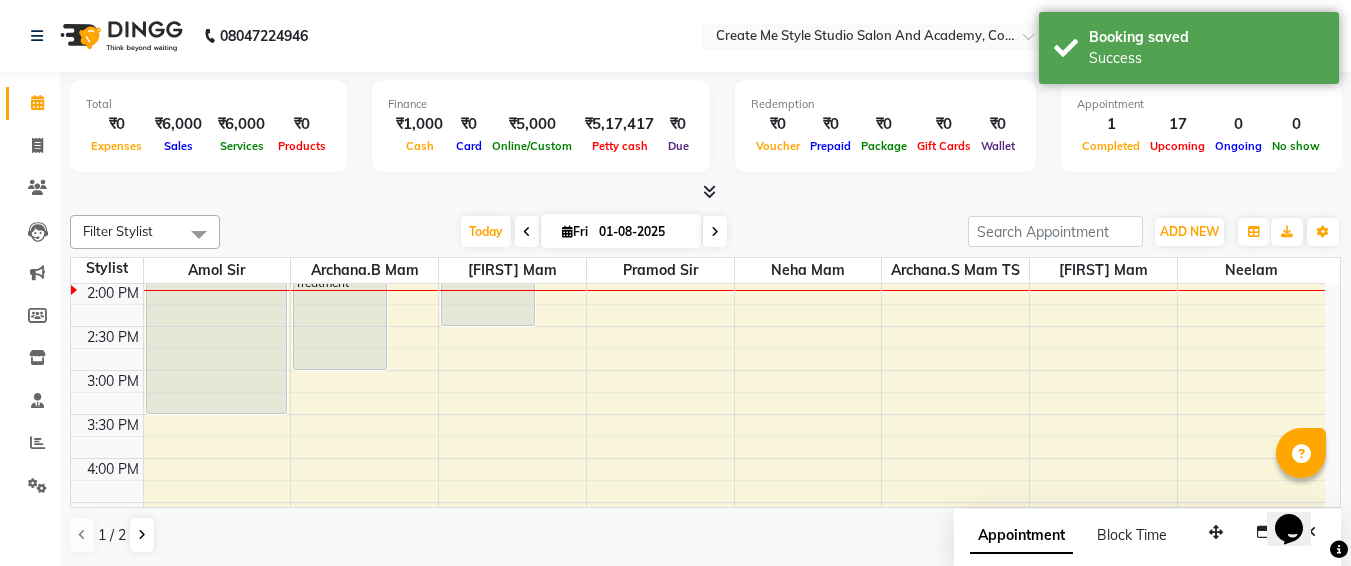 click on "01-08-2025" at bounding box center [643, 232] 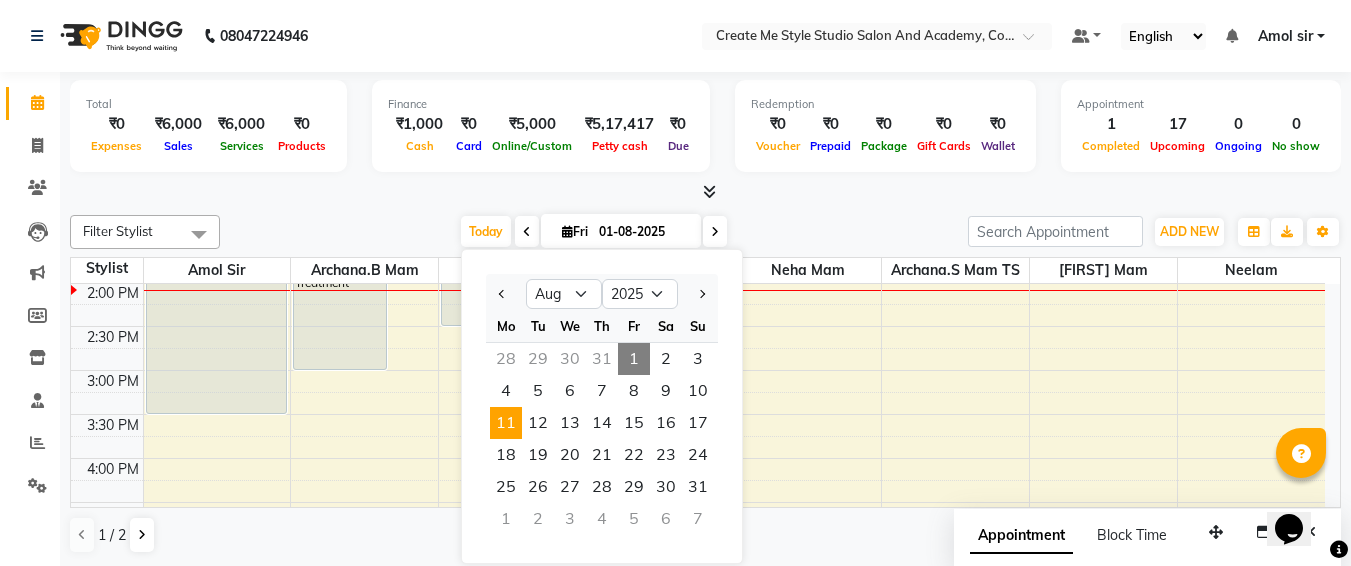 click on "11" at bounding box center (506, 423) 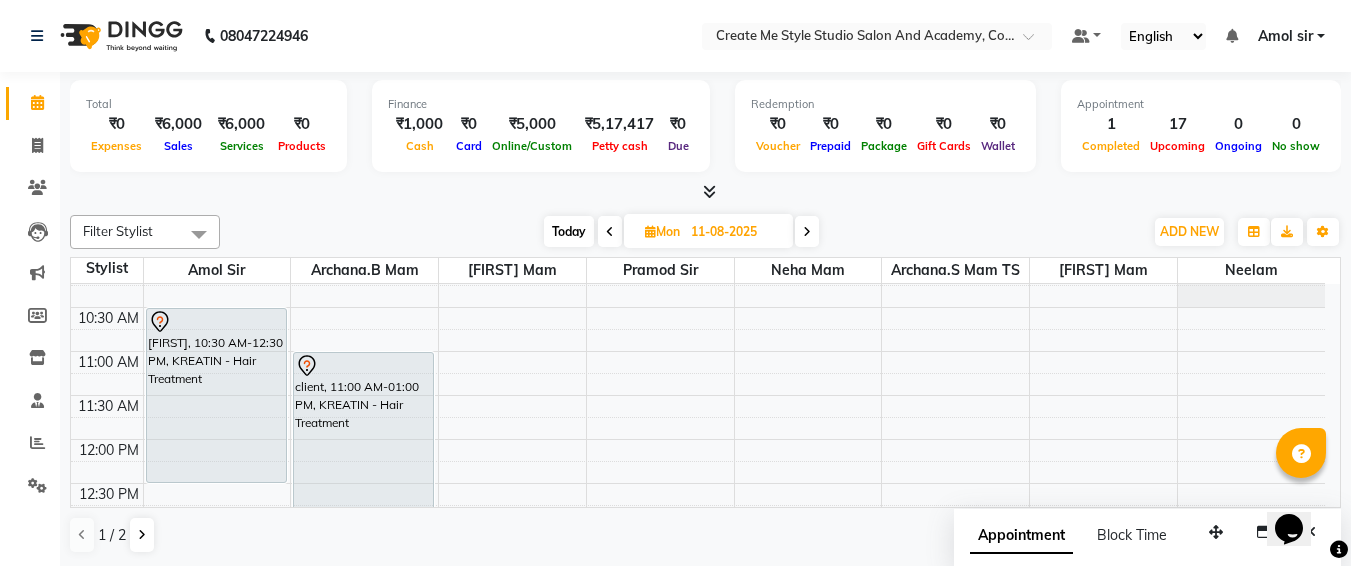 scroll, scrollTop: 106, scrollLeft: 0, axis: vertical 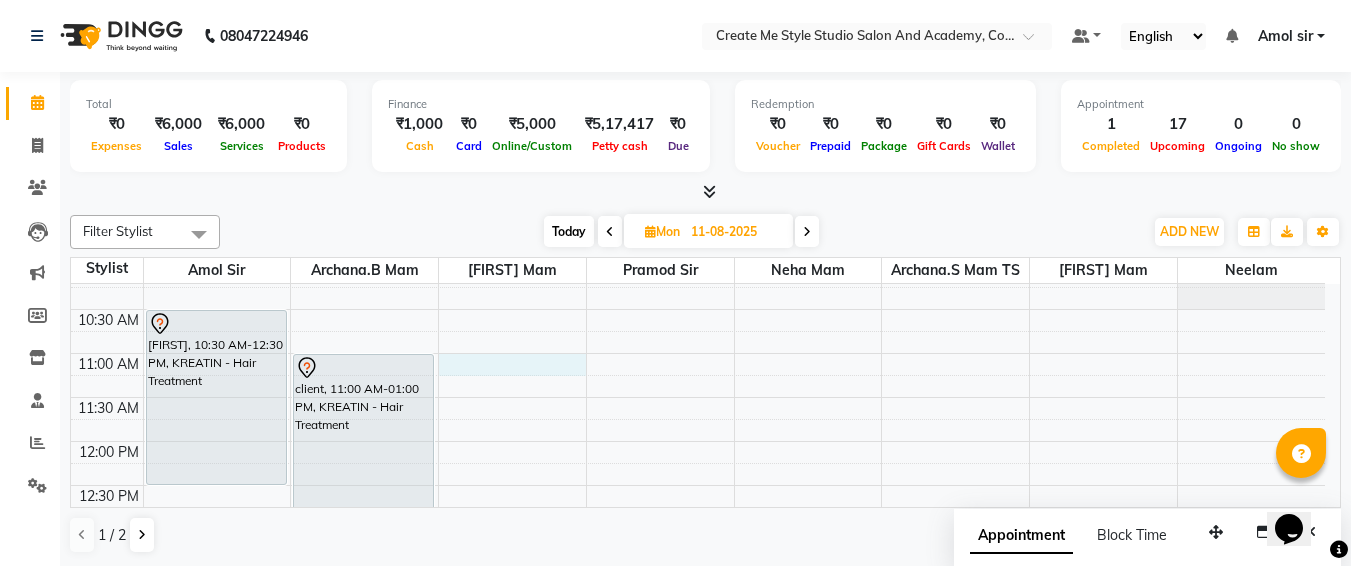 click on "... [FIRST], [TIME]-[TIME], KREATIN - Hair Treatment ... client, [TIME]-[TIME], KREATIN - Hair Treatment" at bounding box center [698, 749] 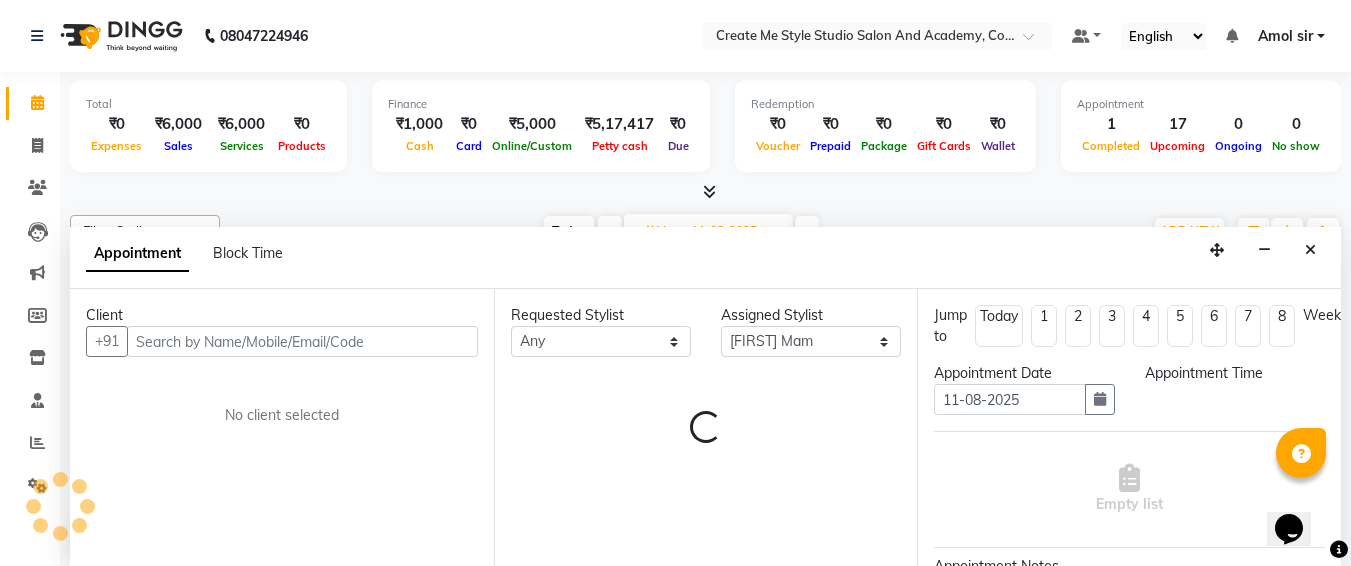 scroll, scrollTop: 1, scrollLeft: 0, axis: vertical 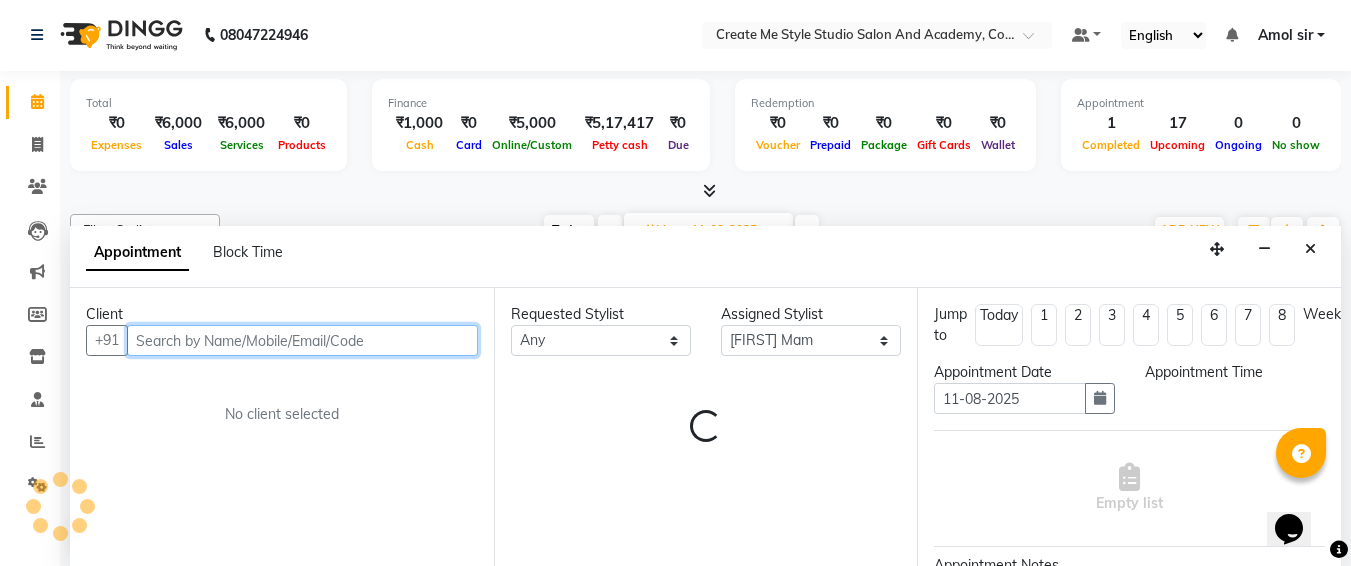 select on "660" 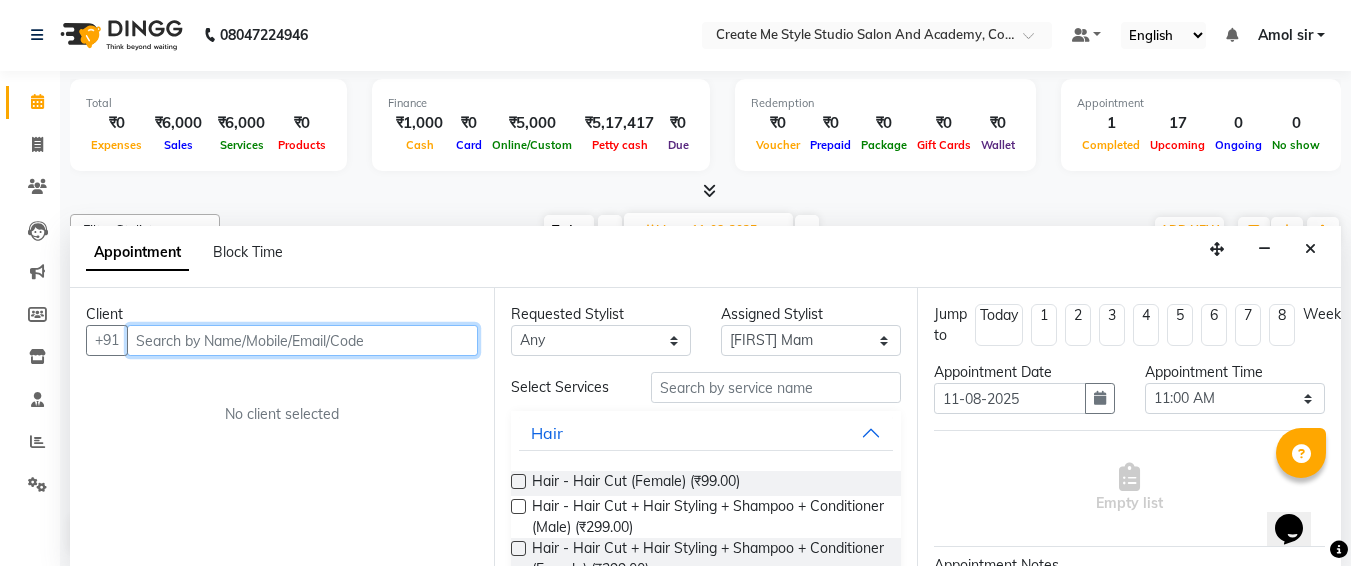 click at bounding box center (302, 340) 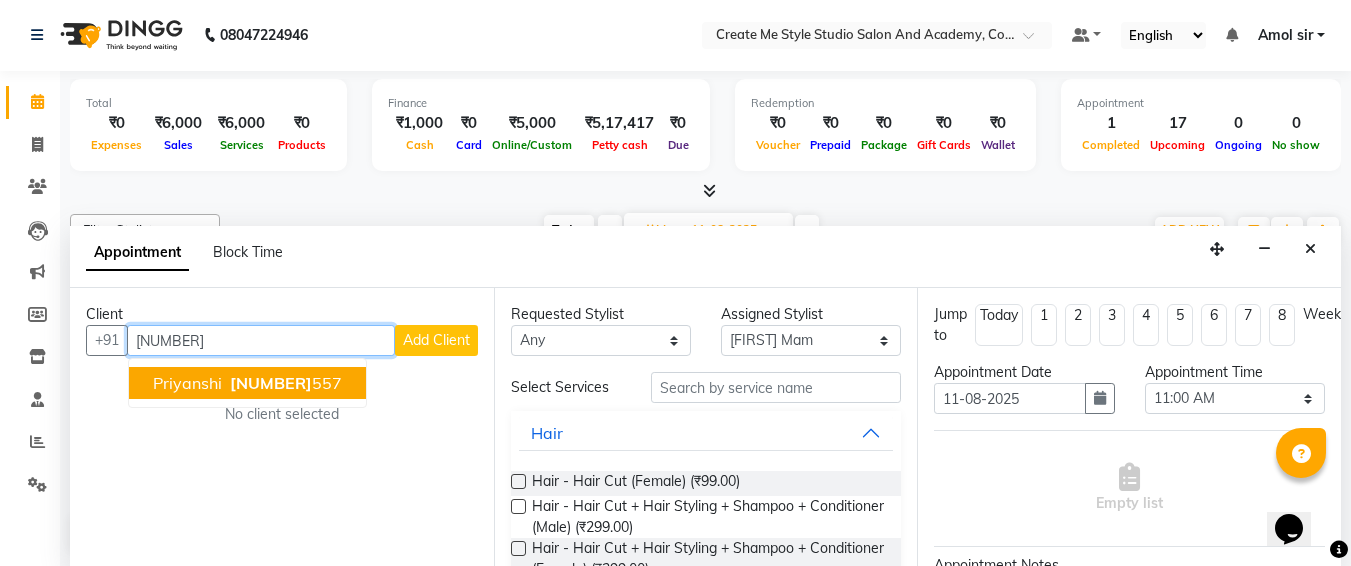 click on "[NUMBER]" at bounding box center [271, 383] 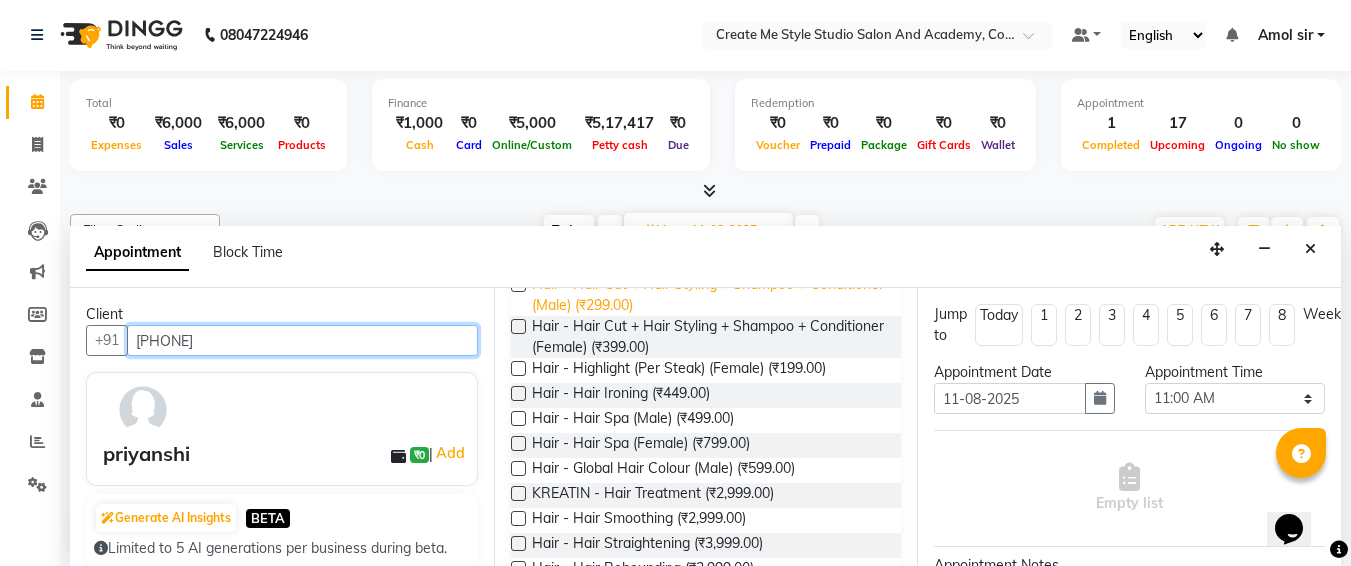 scroll, scrollTop: 226, scrollLeft: 0, axis: vertical 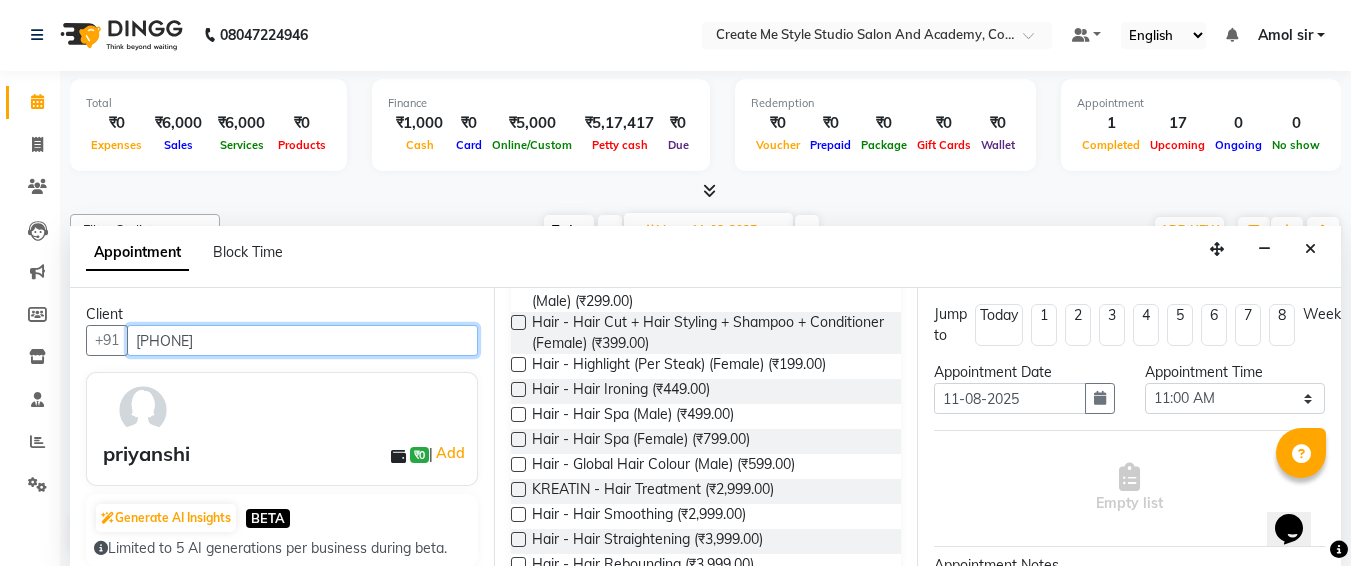 type on "[PHONE]" 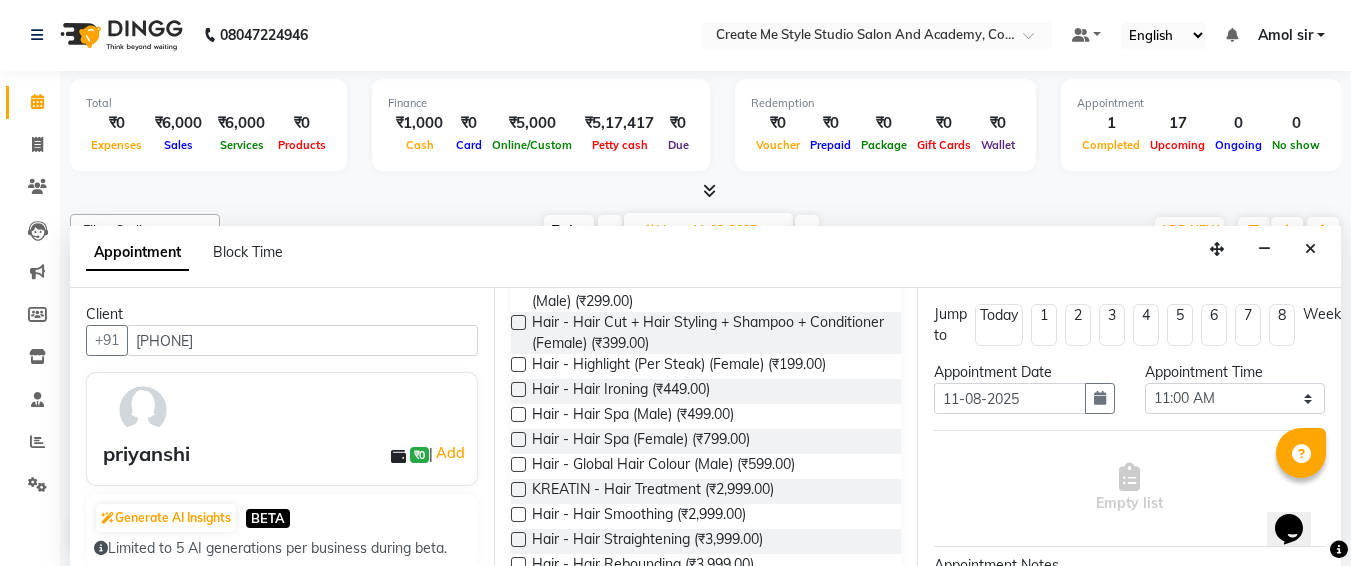 click at bounding box center (518, 489) 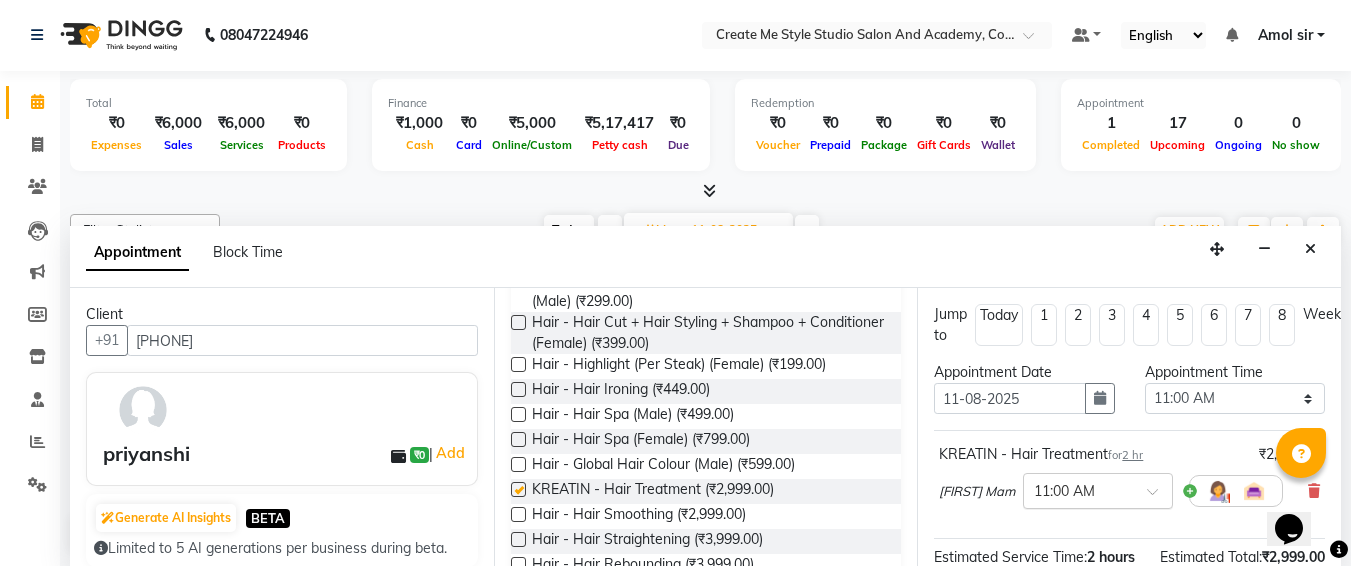 checkbox on "false" 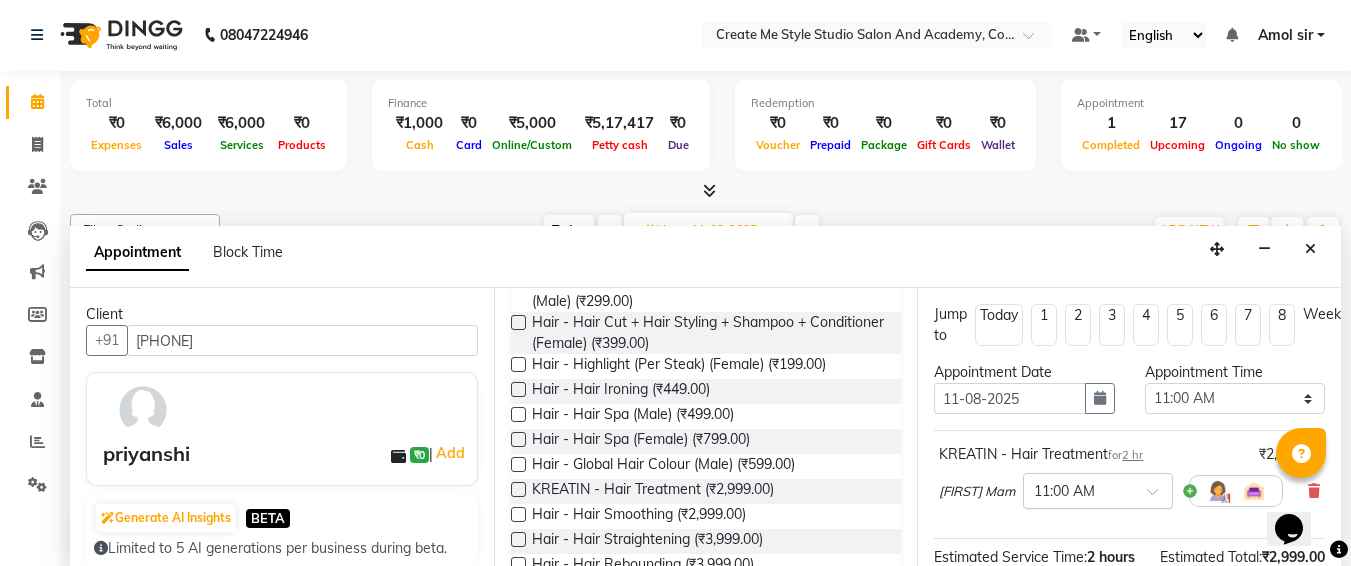 scroll, scrollTop: 287, scrollLeft: 0, axis: vertical 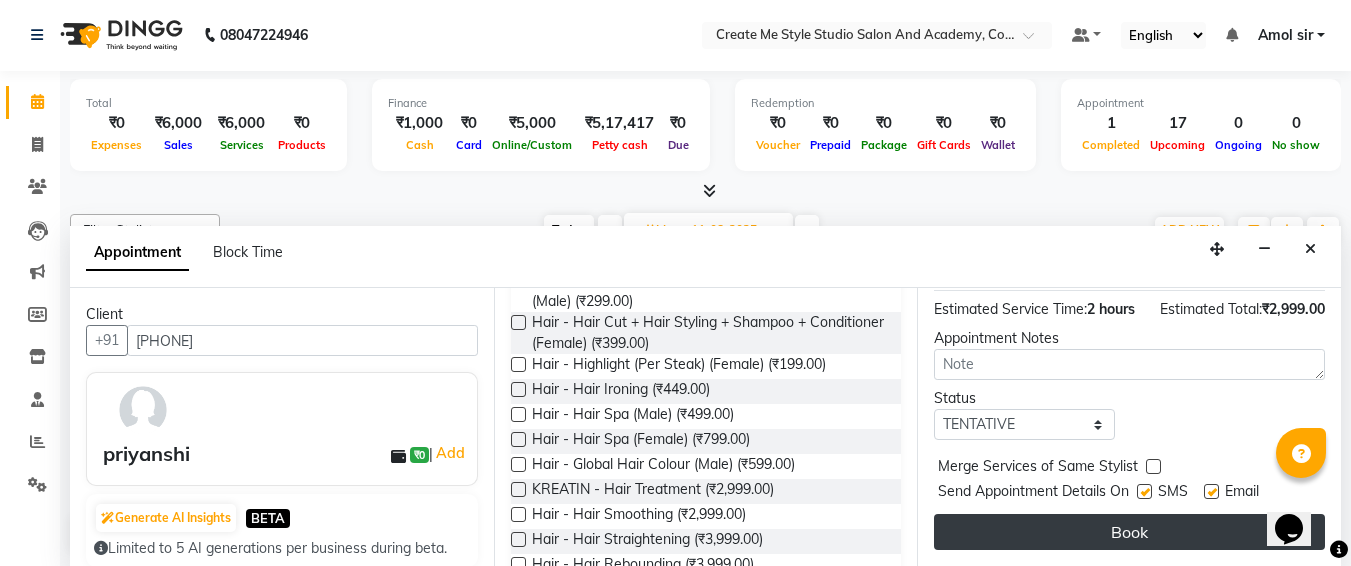 click on "Book" at bounding box center [1129, 532] 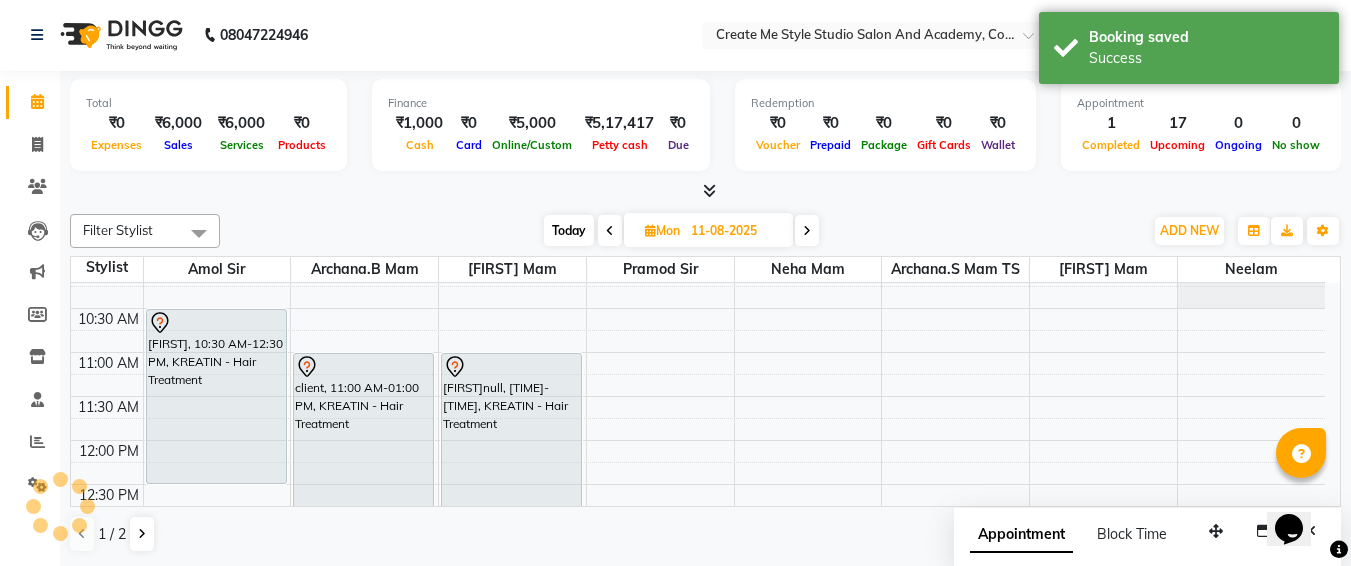 scroll, scrollTop: 0, scrollLeft: 0, axis: both 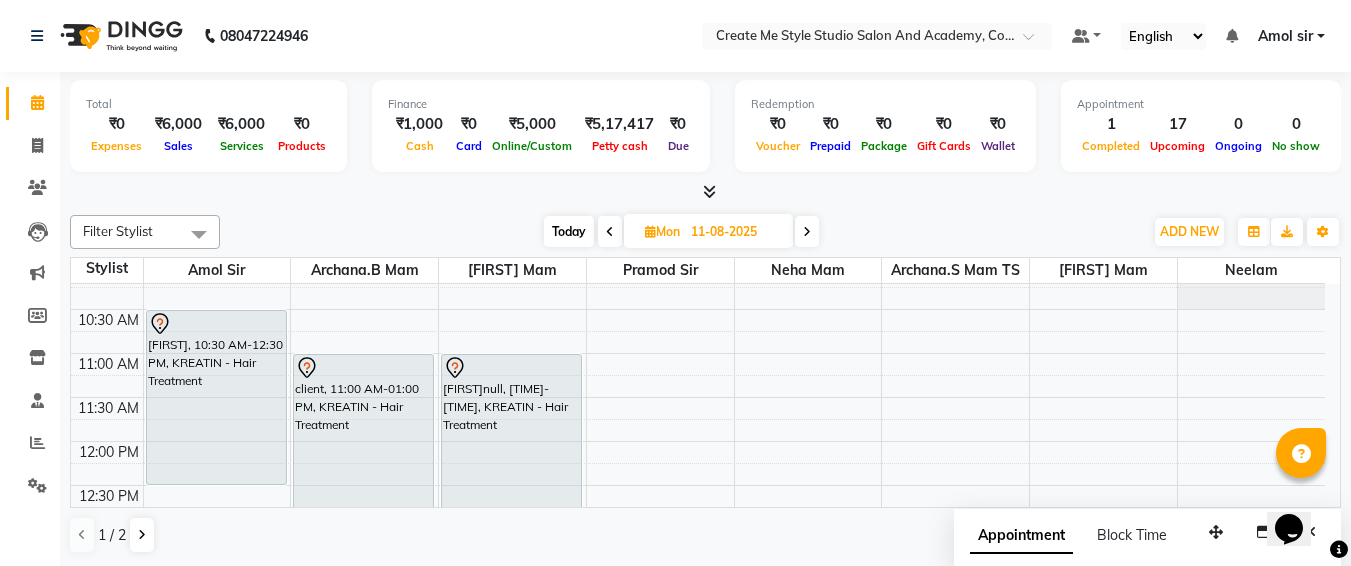 click on "11-08-2025" at bounding box center (735, 232) 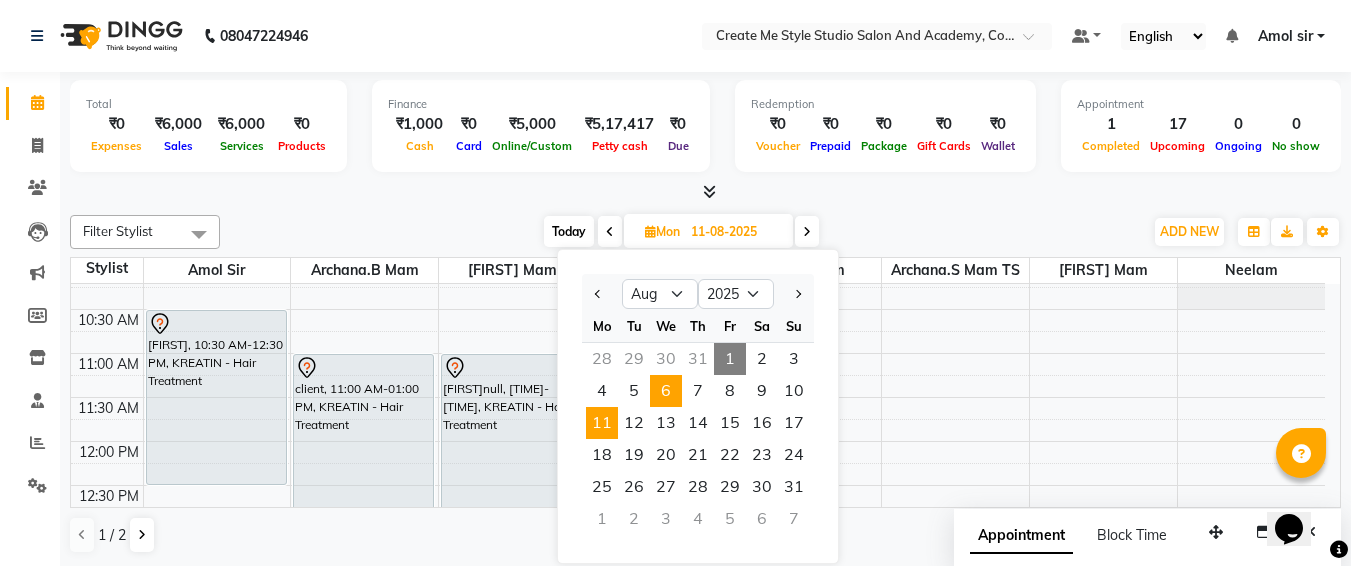 click on "6" at bounding box center (666, 391) 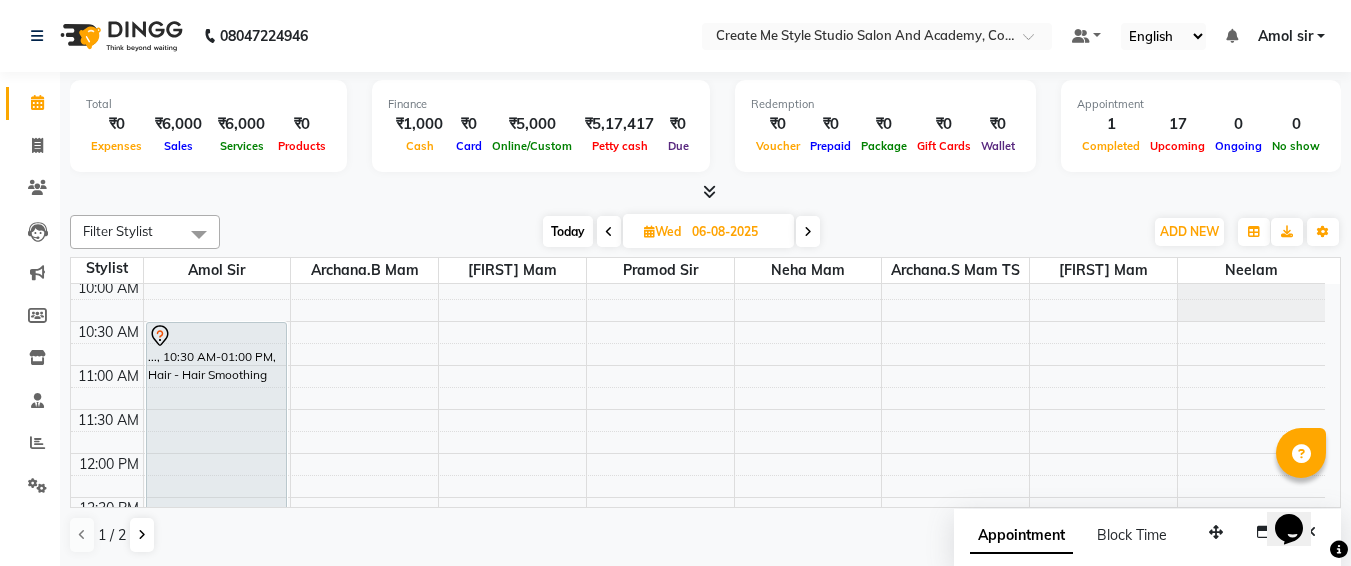 scroll, scrollTop: 79, scrollLeft: 0, axis: vertical 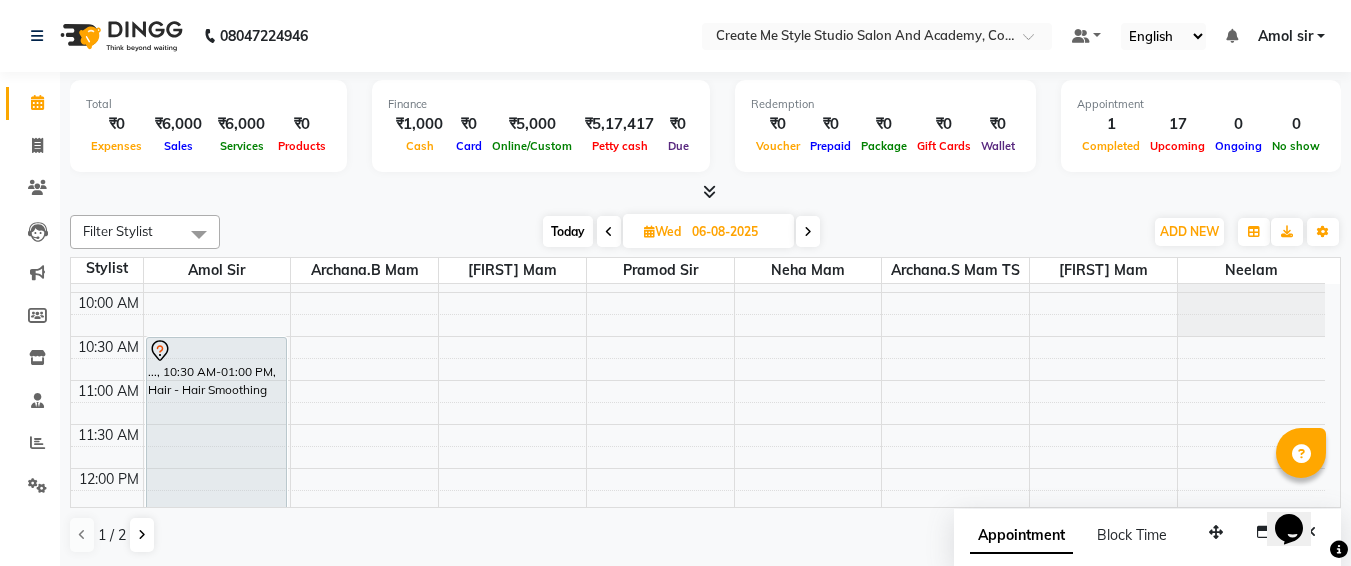 click on "..., [TIME]-[TIME], Hair - Hair Smoothing" at bounding box center (698, 776) 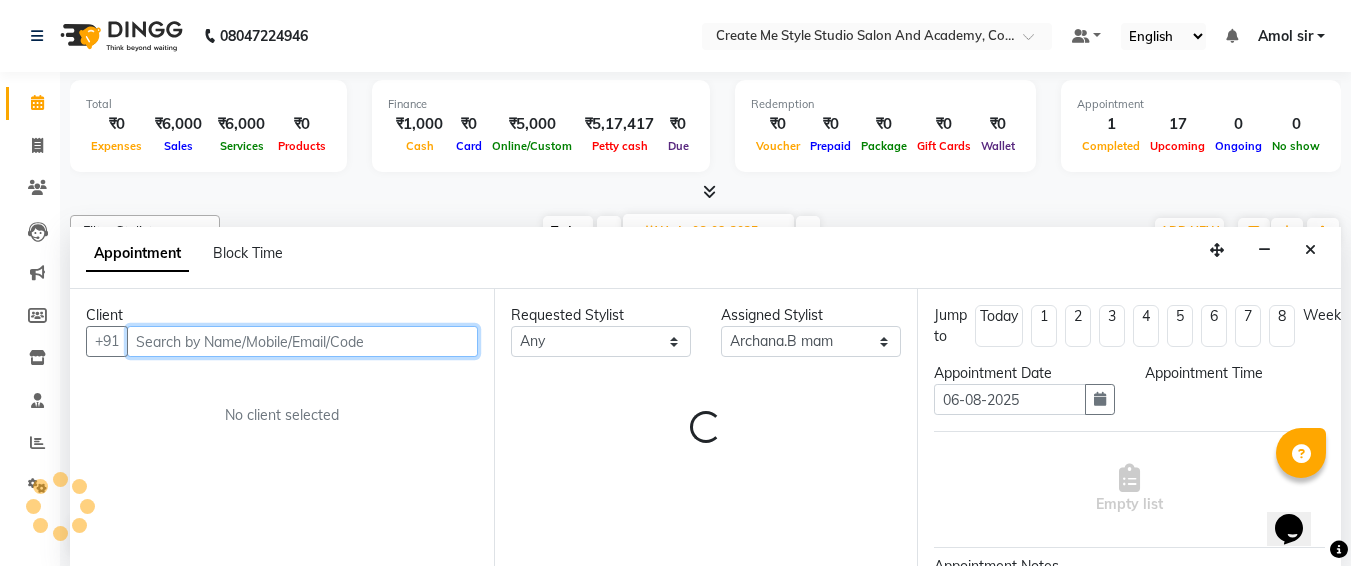 select on "630" 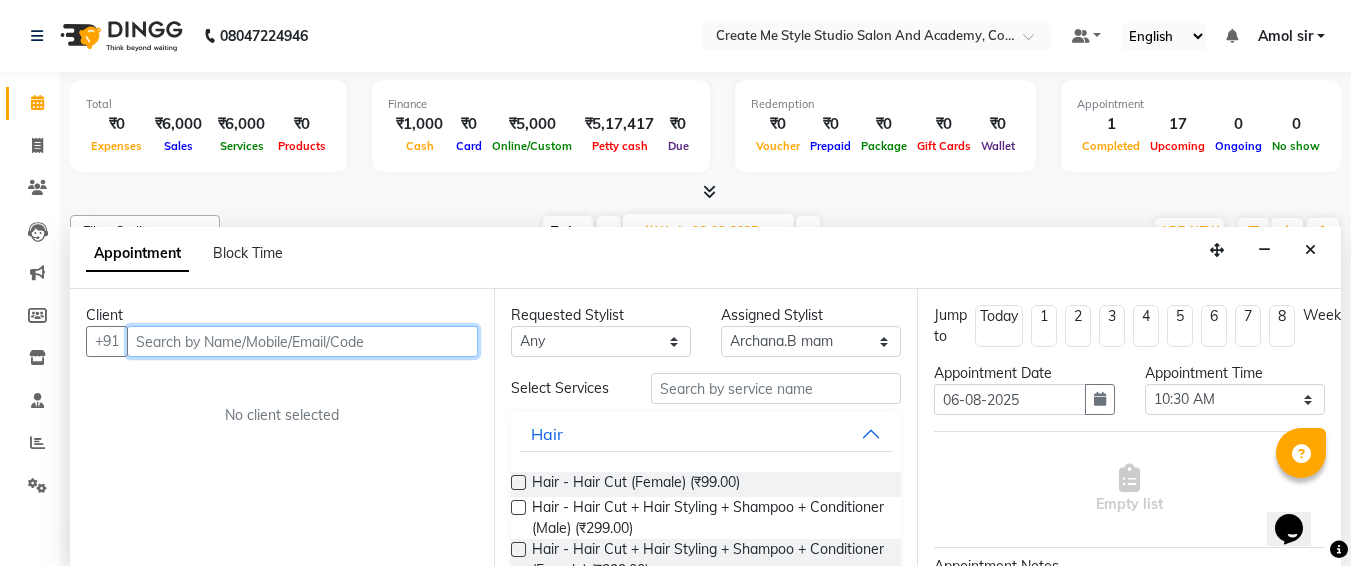 scroll, scrollTop: 1, scrollLeft: 0, axis: vertical 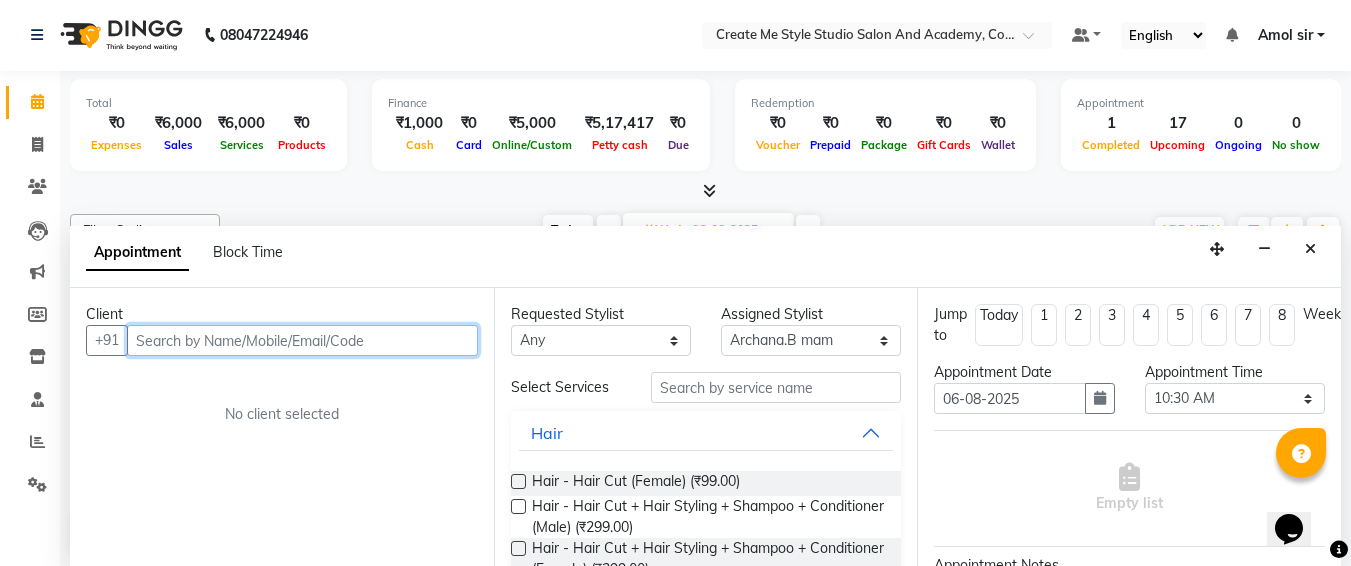 click at bounding box center (302, 340) 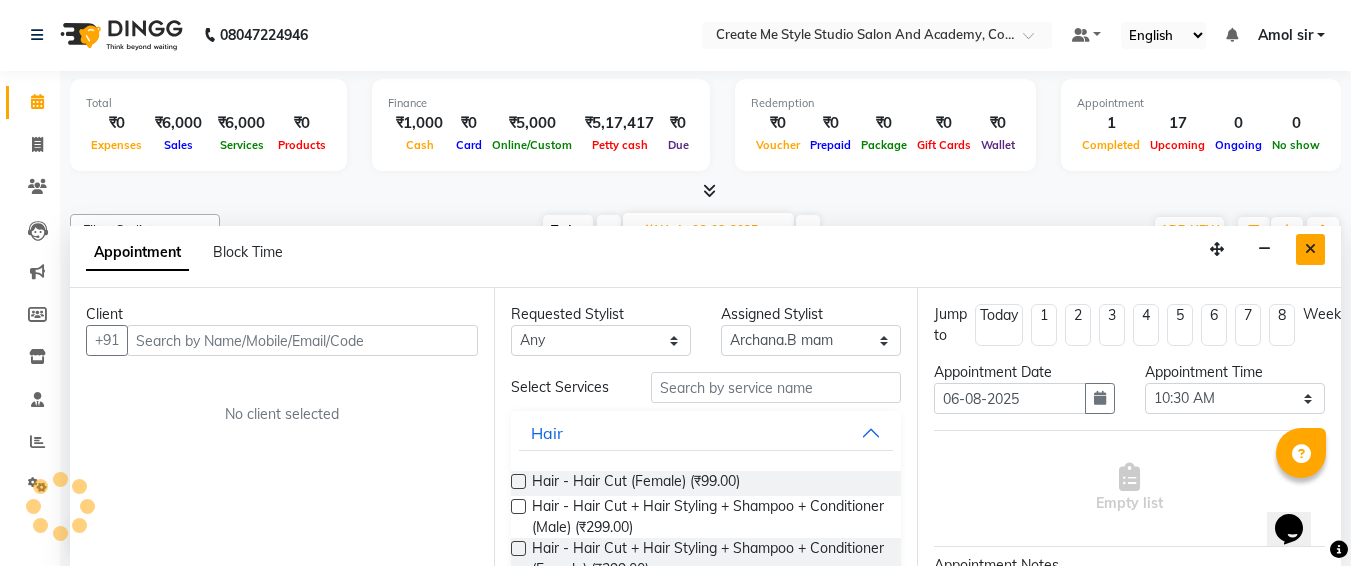click at bounding box center [1310, 249] 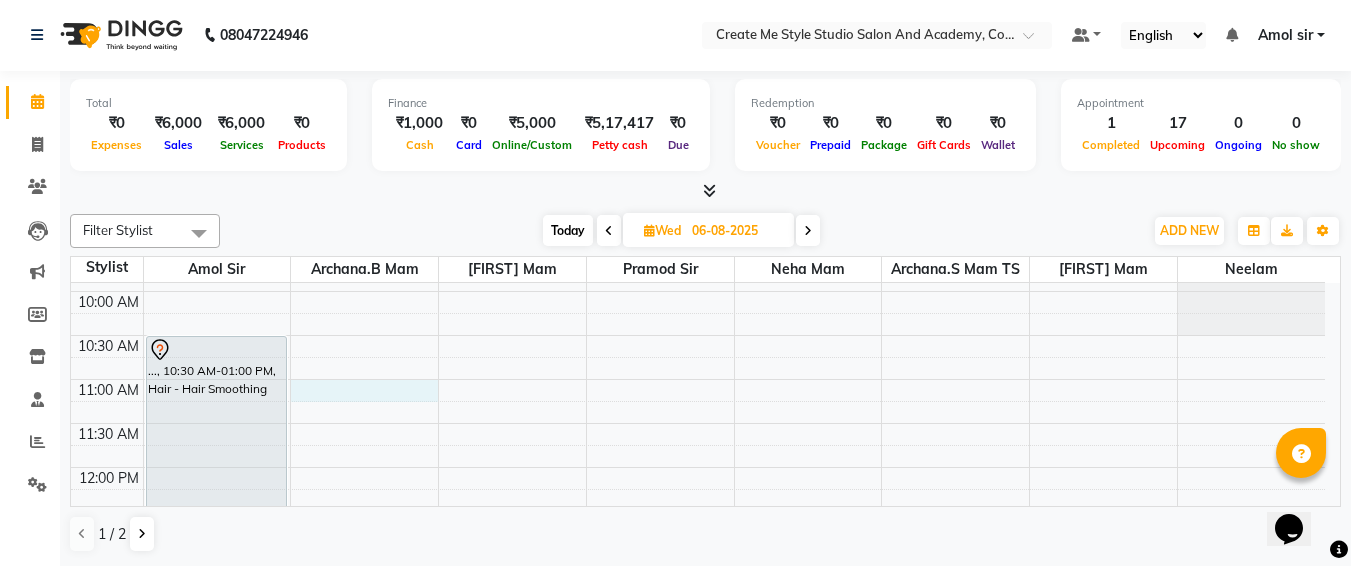 click on "..., [TIME]-[TIME], Hair - Hair Smoothing" at bounding box center (698, 775) 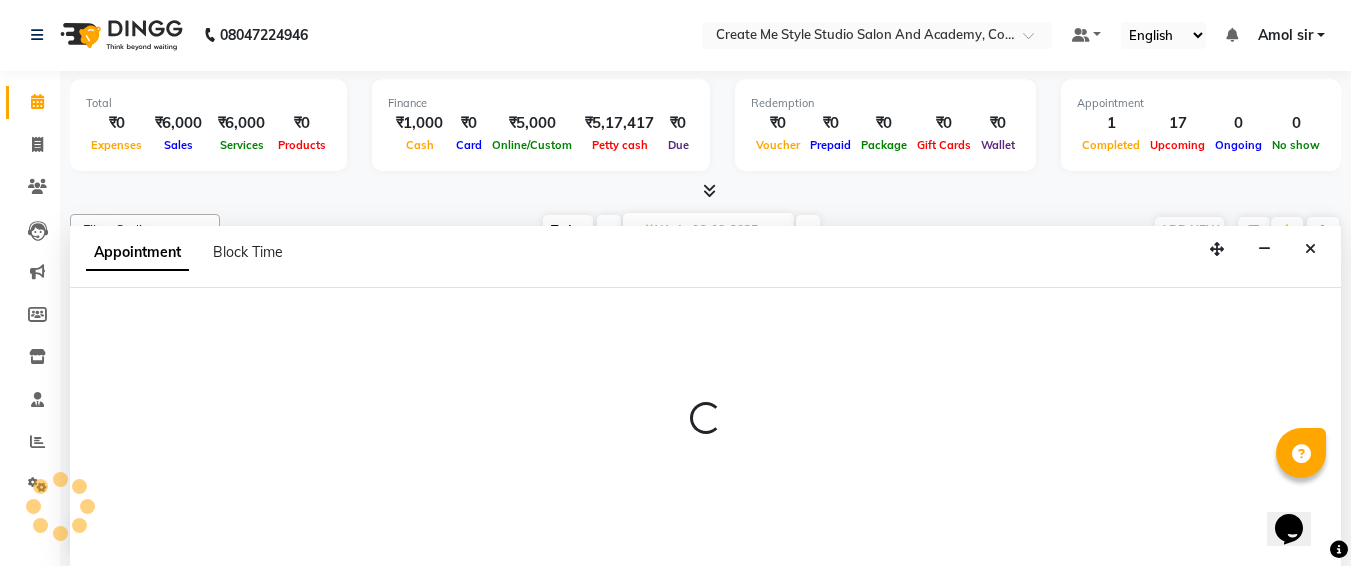select on "79113" 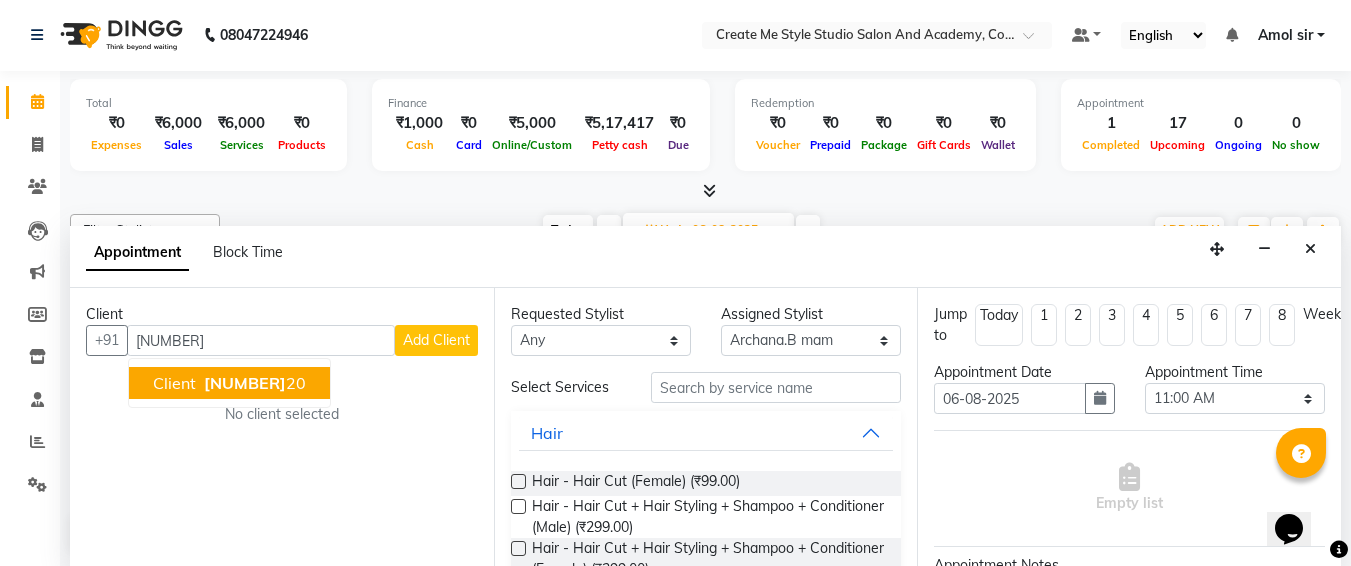 click on "client" at bounding box center [174, 383] 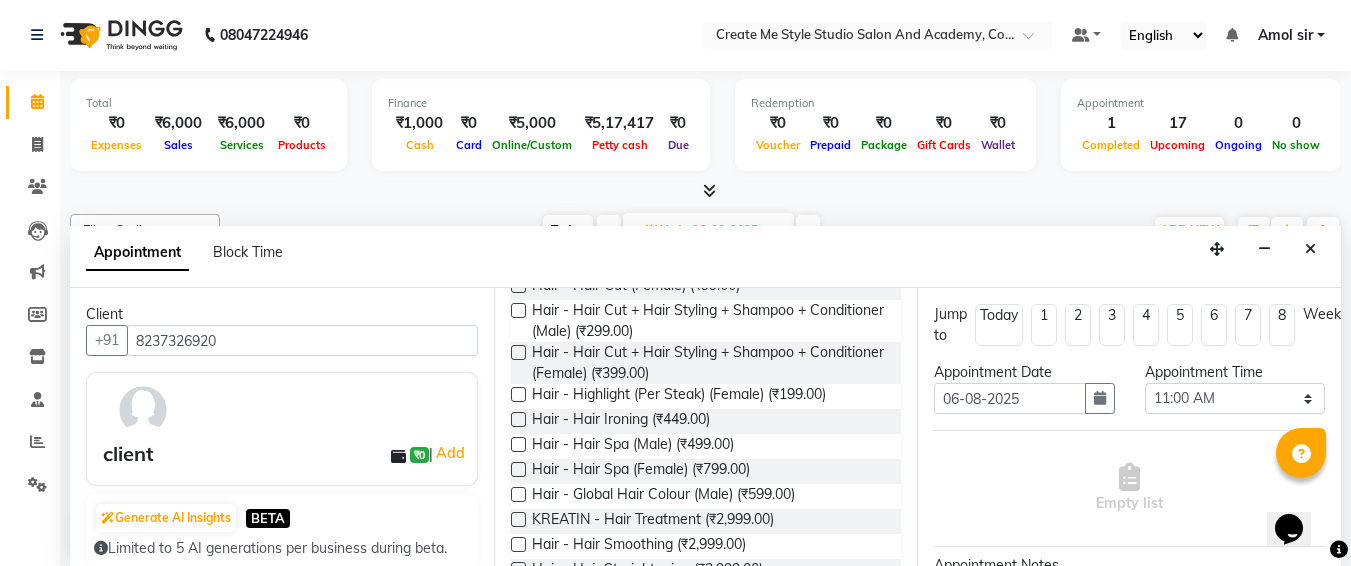 scroll, scrollTop: 240, scrollLeft: 0, axis: vertical 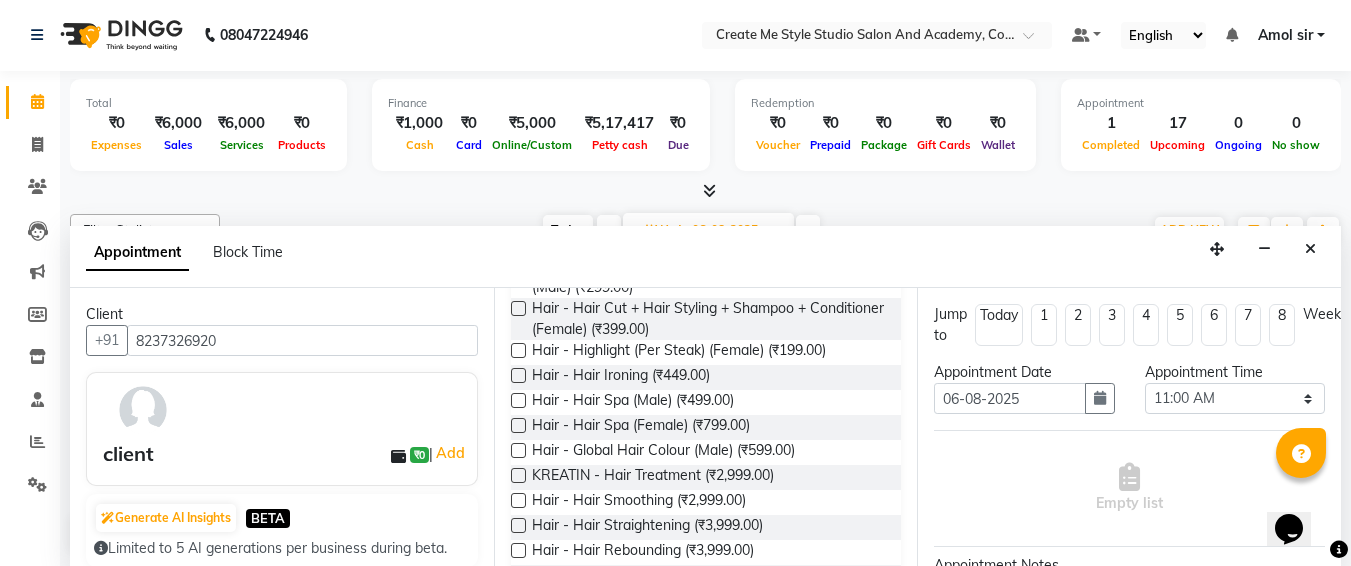 type on "8237326920" 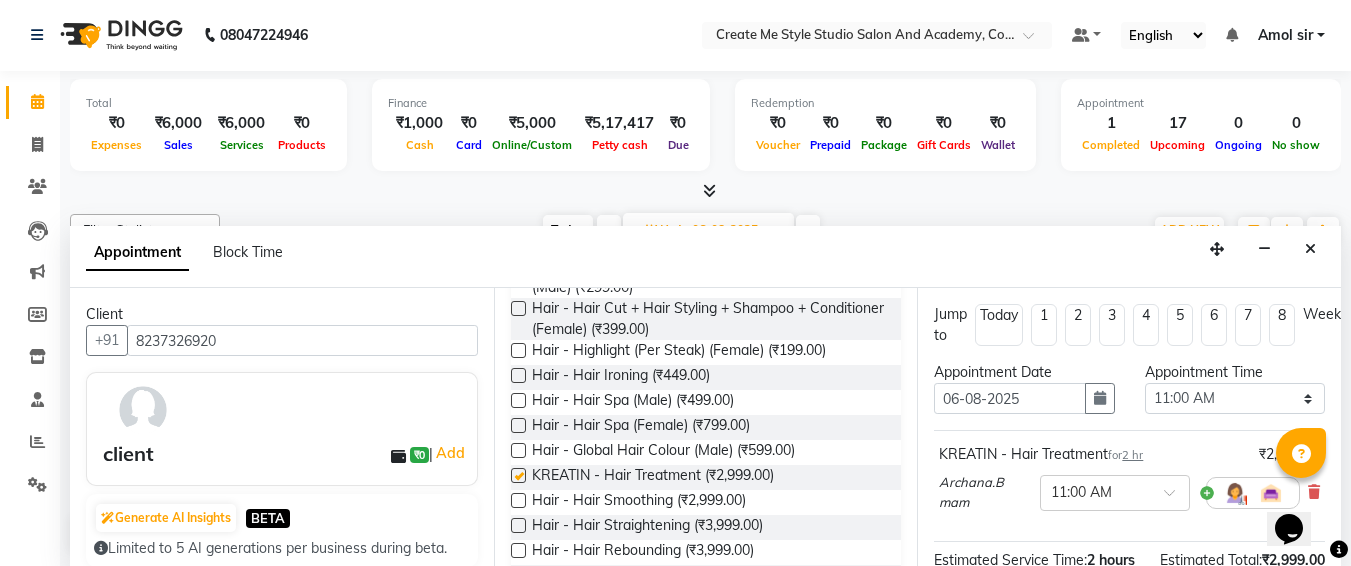 checkbox on "false" 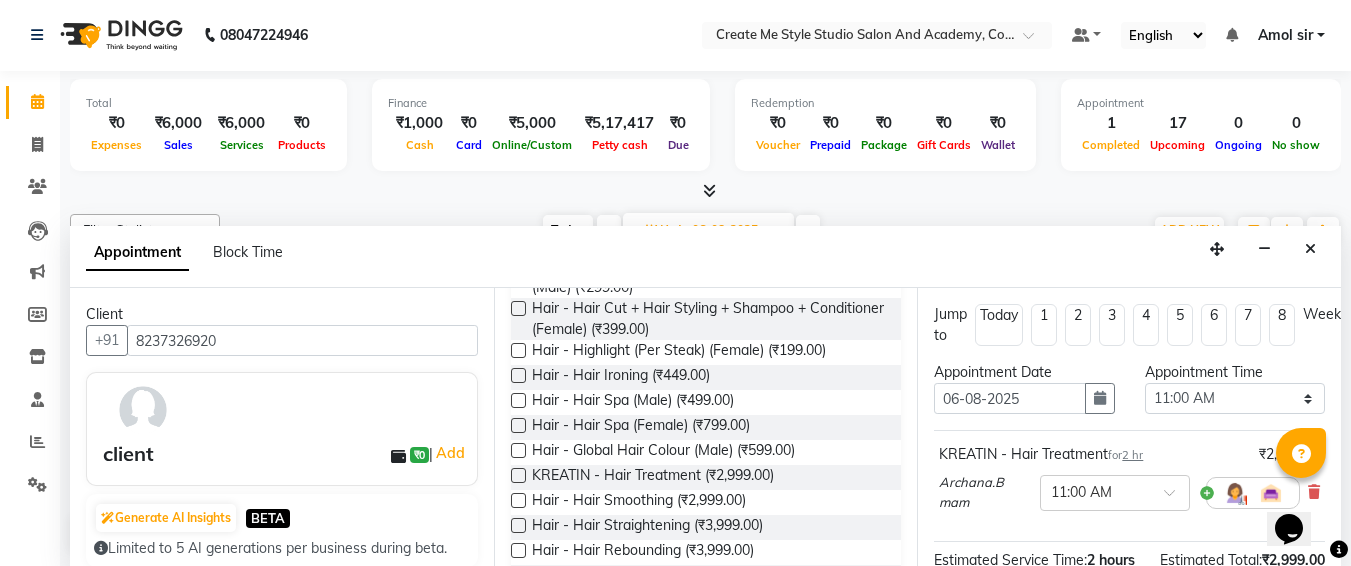 scroll, scrollTop: 287, scrollLeft: 0, axis: vertical 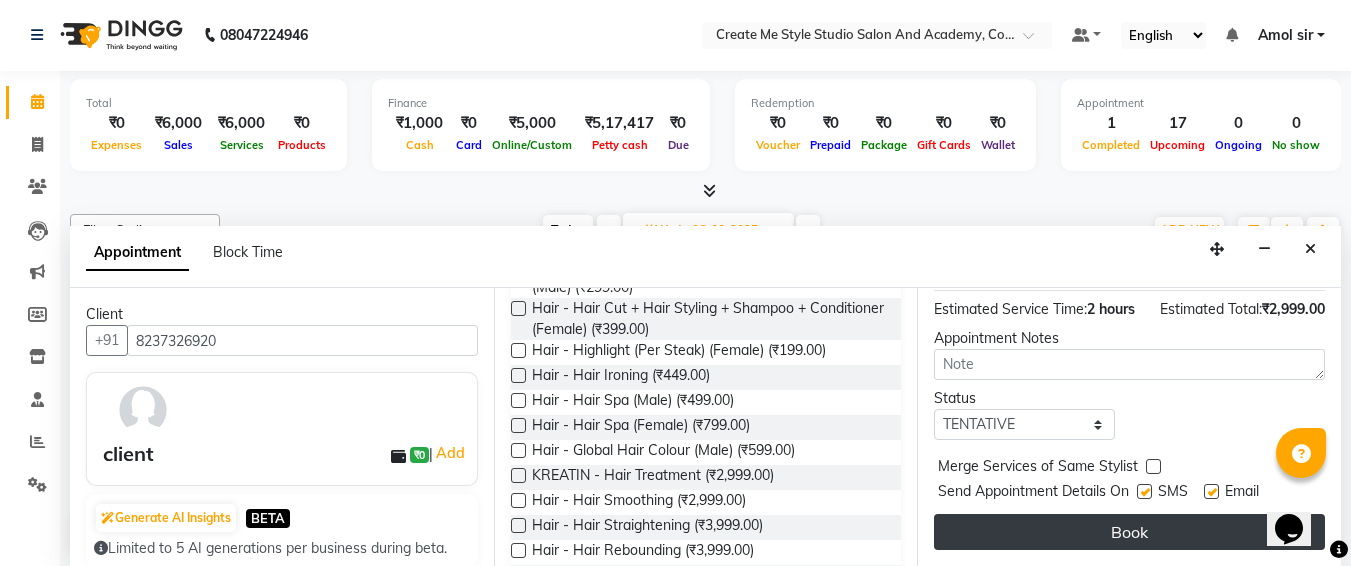 click on "Book" at bounding box center [1129, 532] 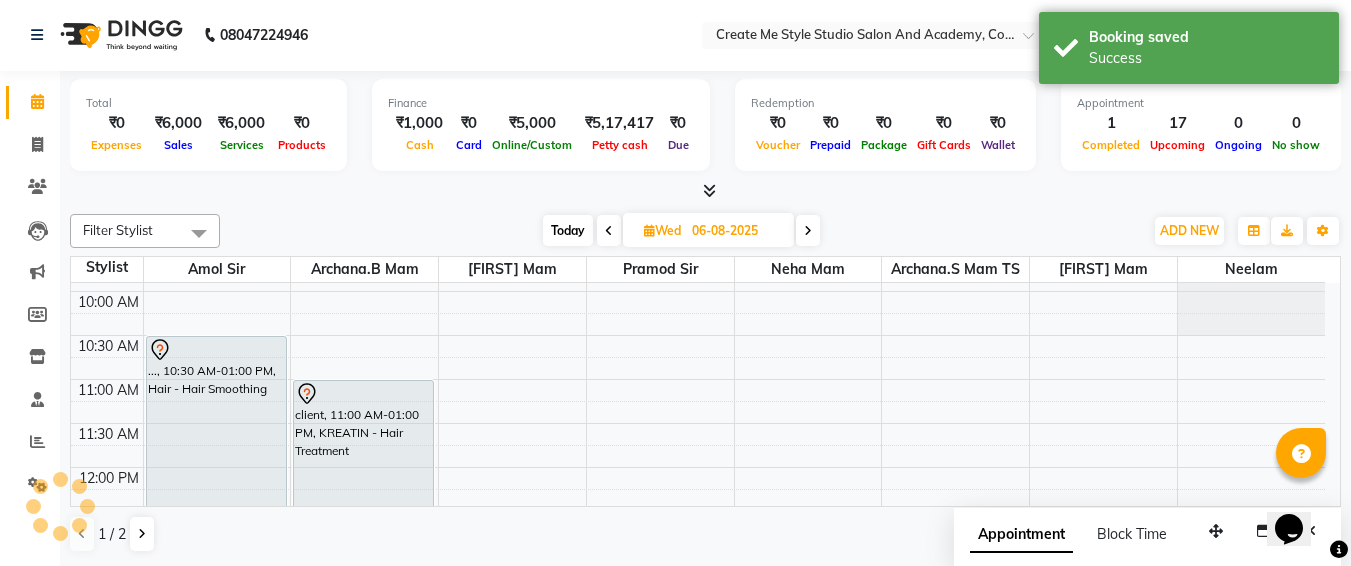 scroll, scrollTop: 0, scrollLeft: 0, axis: both 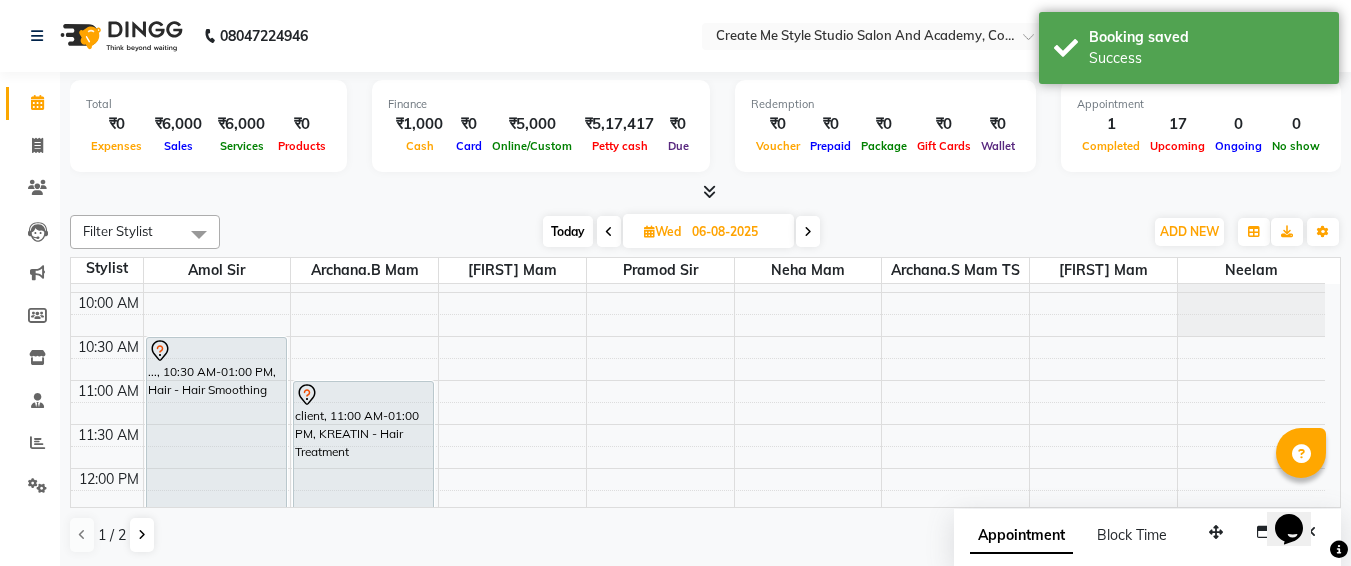 click on "06-08-2025" at bounding box center [736, 232] 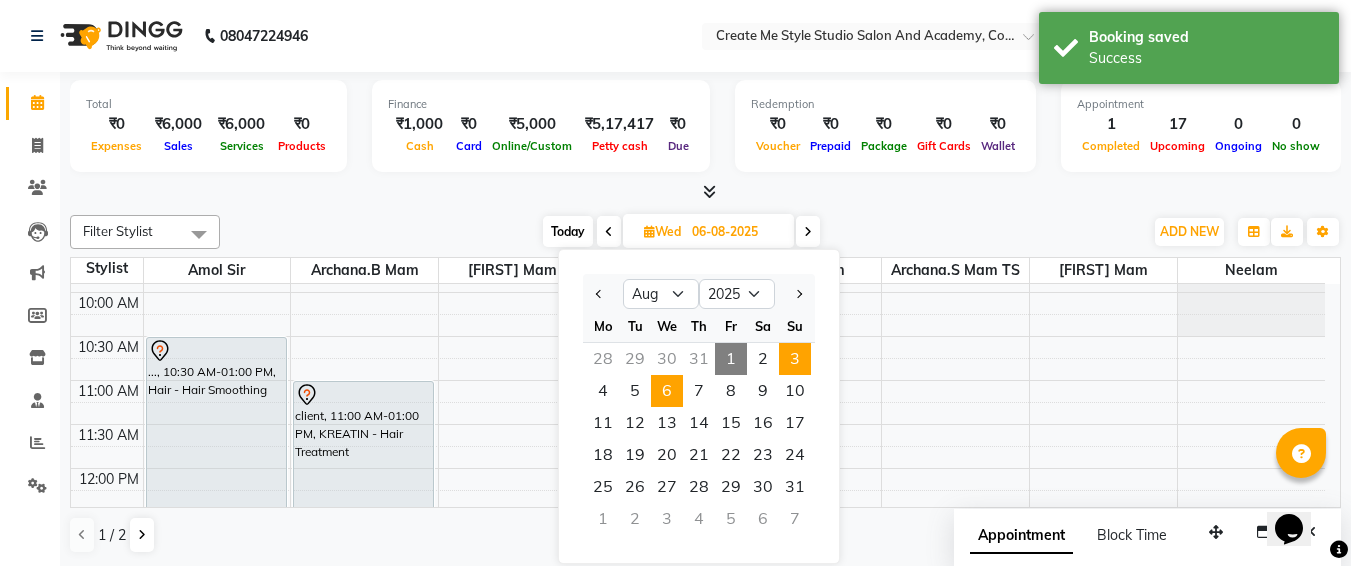 click on "3" at bounding box center [795, 359] 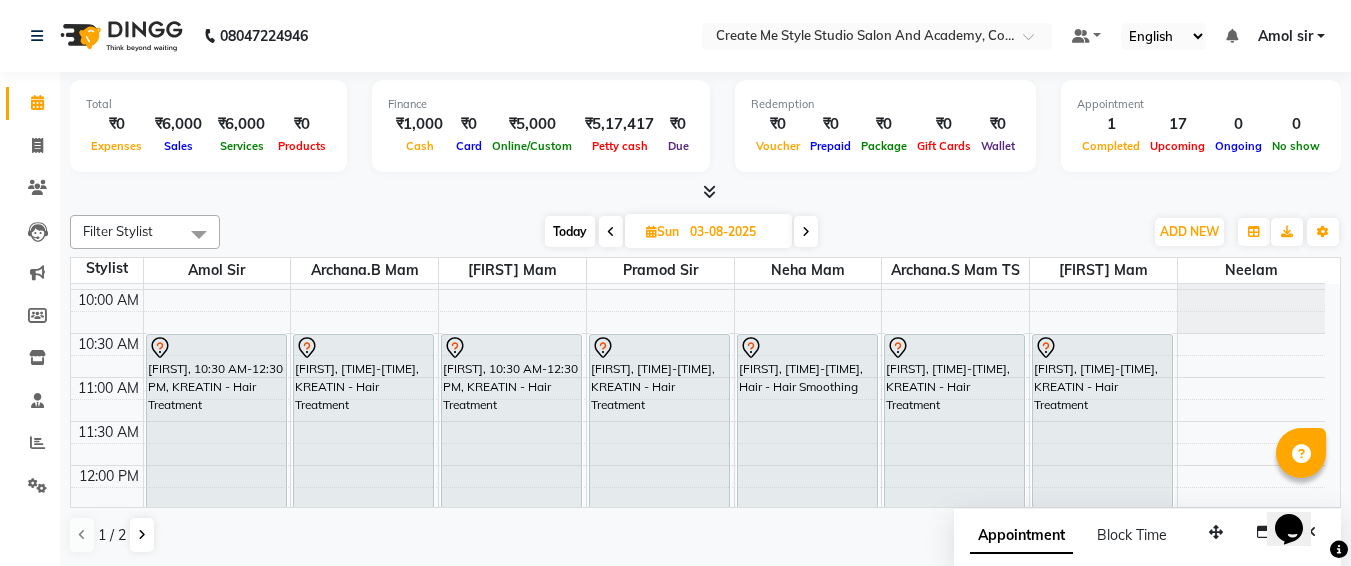 scroll, scrollTop: 78, scrollLeft: 0, axis: vertical 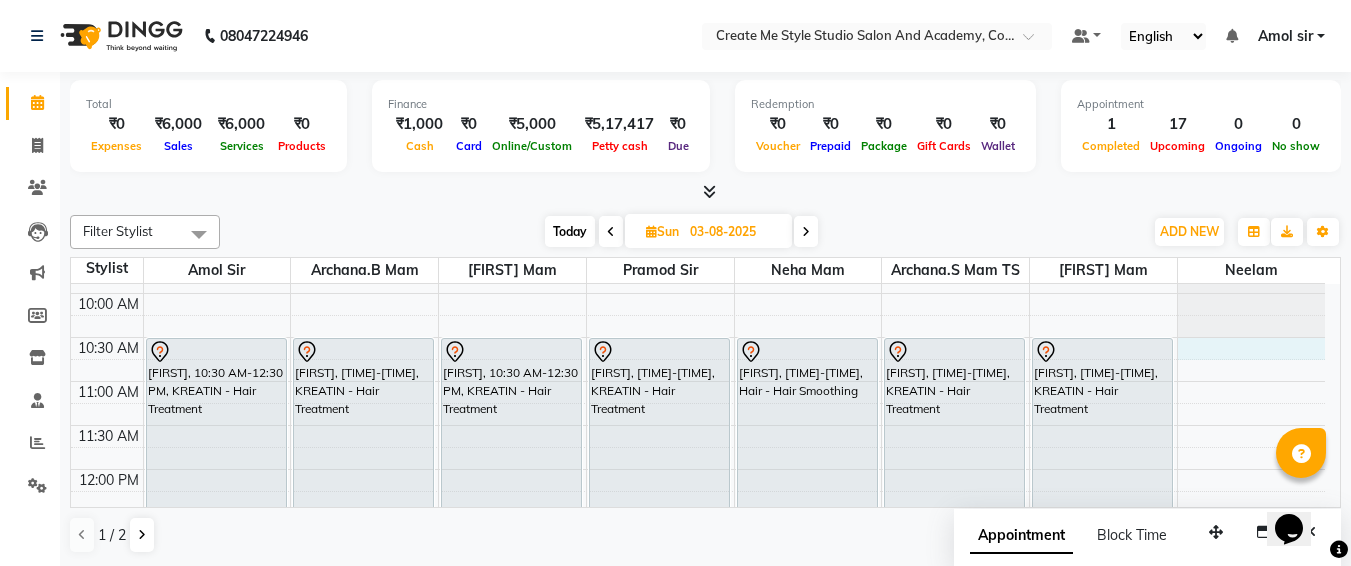 click on "... [FIRST], [TIME]-[TIME], KREATIN - Hair Treatment ... [FIRST], [TIME]-[TIME], KREATIN - Hair Treatment ... [FIRST], [TIME]-[TIME], KREATIN - Hair Treatment ... [FIRST], [TIME]-[TIME], KREATIN - Hair Treatment ... [FIRST], [TIME]-[TIME], KREATIN - Hair Treatment ... [FIRST], [TIME]-[TIME], KREATIN - Hair Treatment ... [FIRST], [TIME]-[TIME], KREATIN - Hair Treatment ... client, [TIME]-[TIME], KREATIN - Hair Treatment ... [FIRST], [TIME]-[TIME], Hair - Hair Smoothing ... [FIRST], [TIME]-[TIME], KREATIN - Hair Treatment ... [FIRST], [TIME]-[TIME], KREATIN - Hair Treatment" at bounding box center (698, 777) 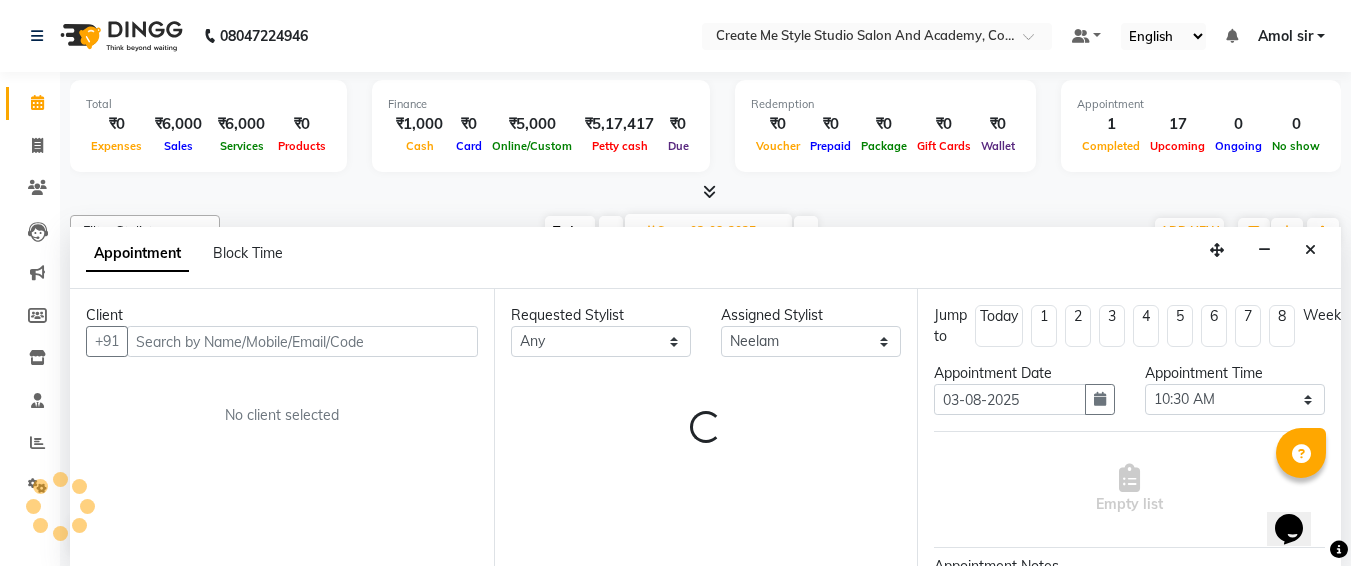 scroll, scrollTop: 1, scrollLeft: 0, axis: vertical 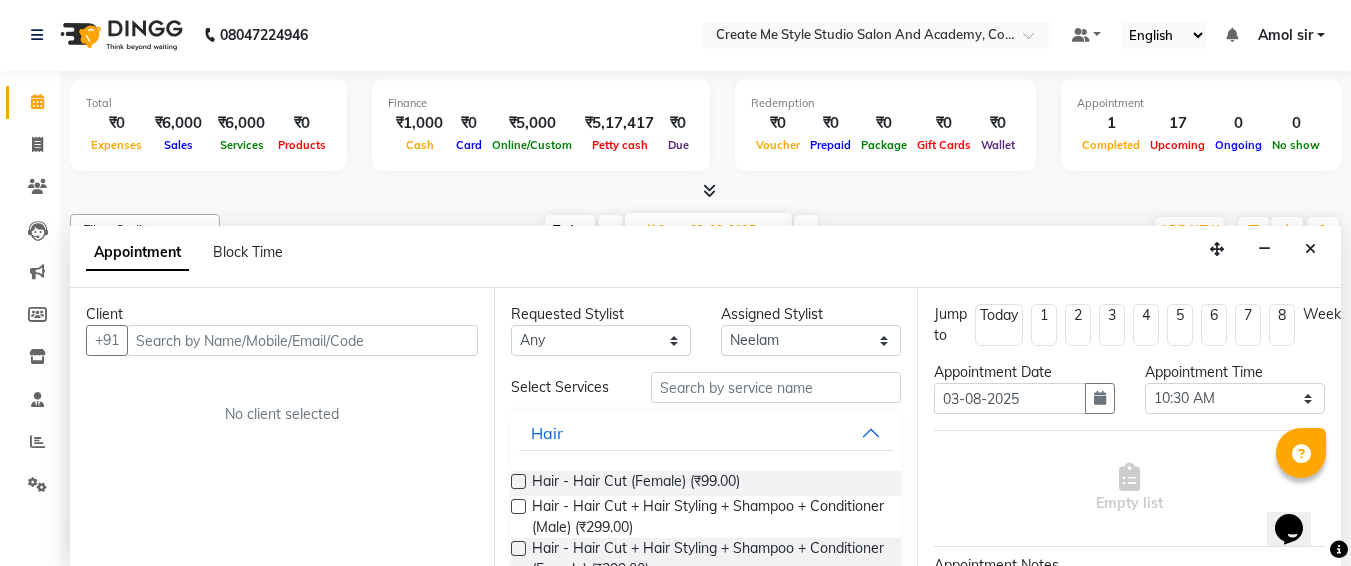 click at bounding box center [302, 340] 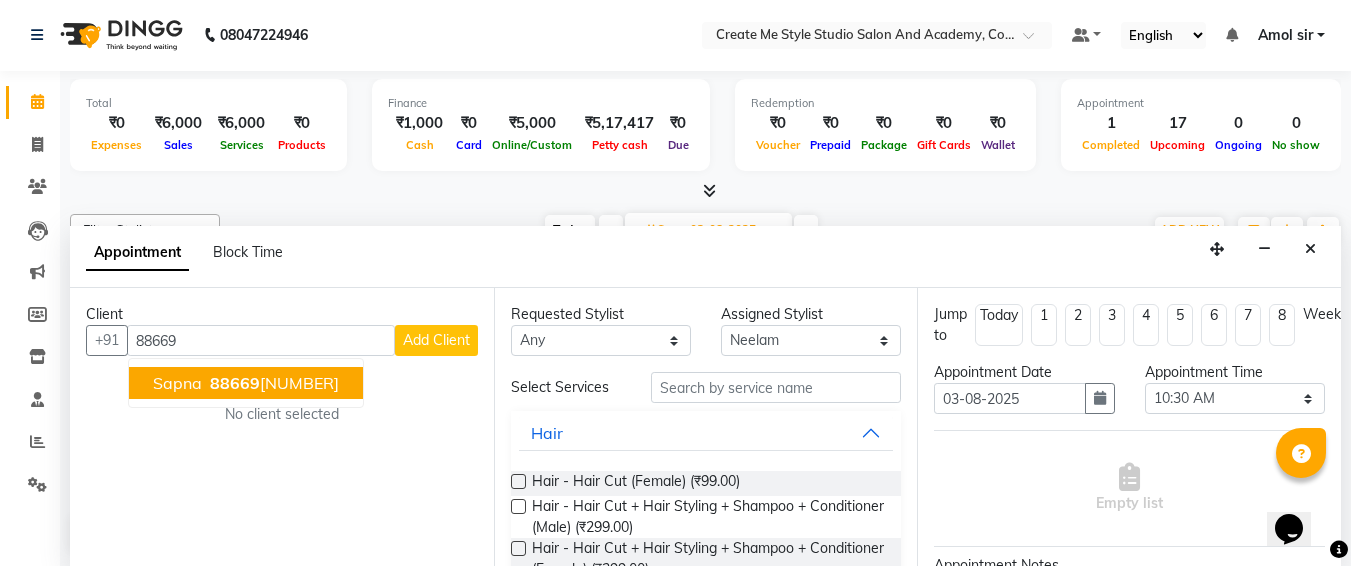 click on "[FIRST] [PHONE]" at bounding box center [246, 383] 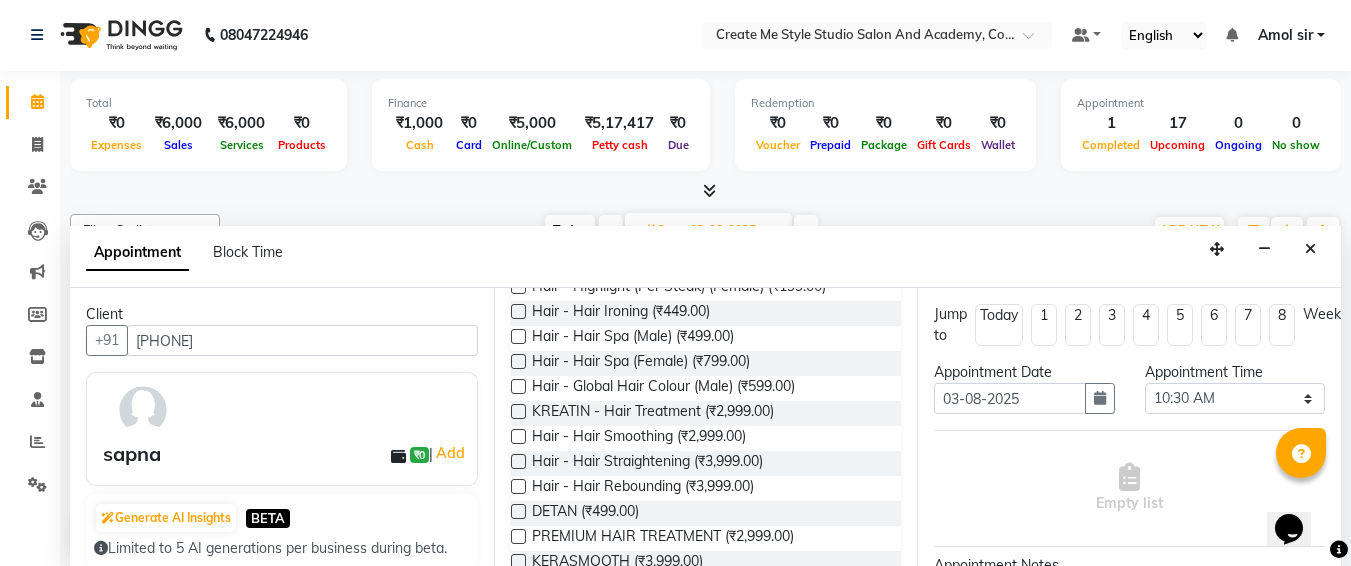 scroll, scrollTop: 305, scrollLeft: 0, axis: vertical 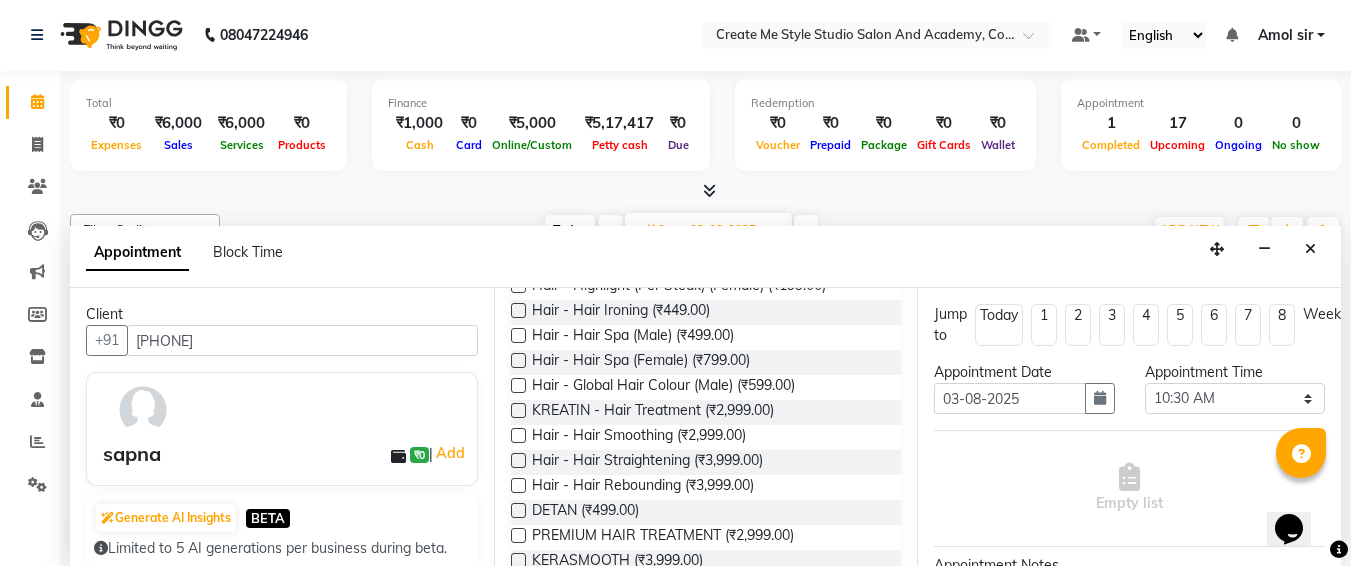 type on "[PHONE]" 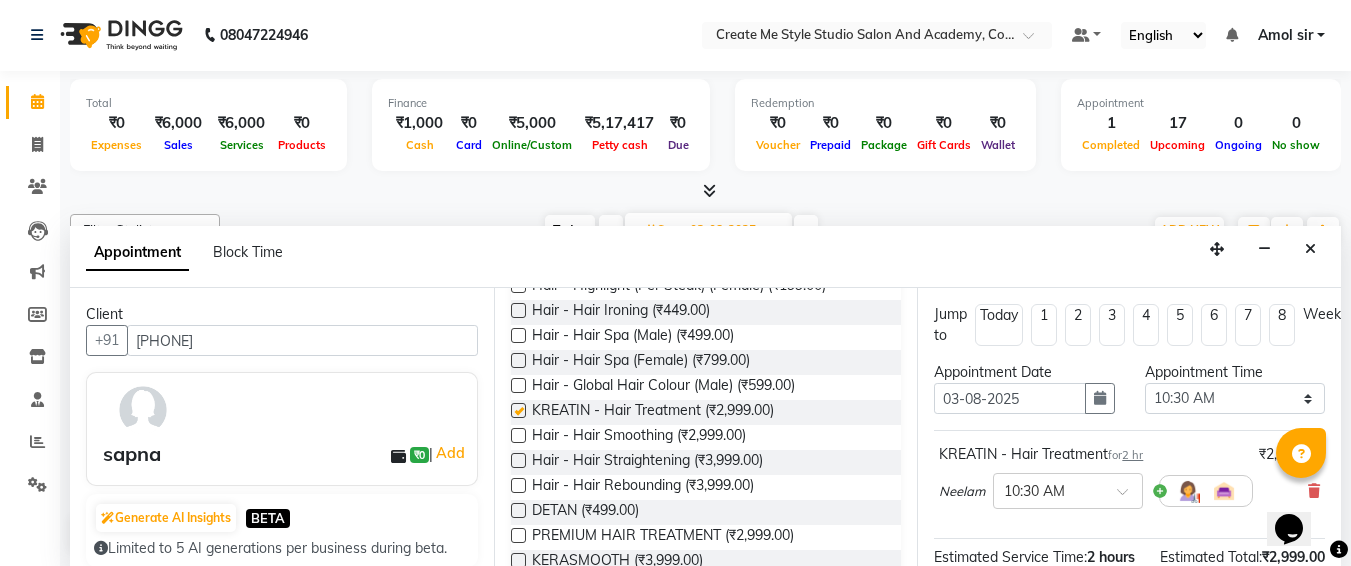 checkbox on "false" 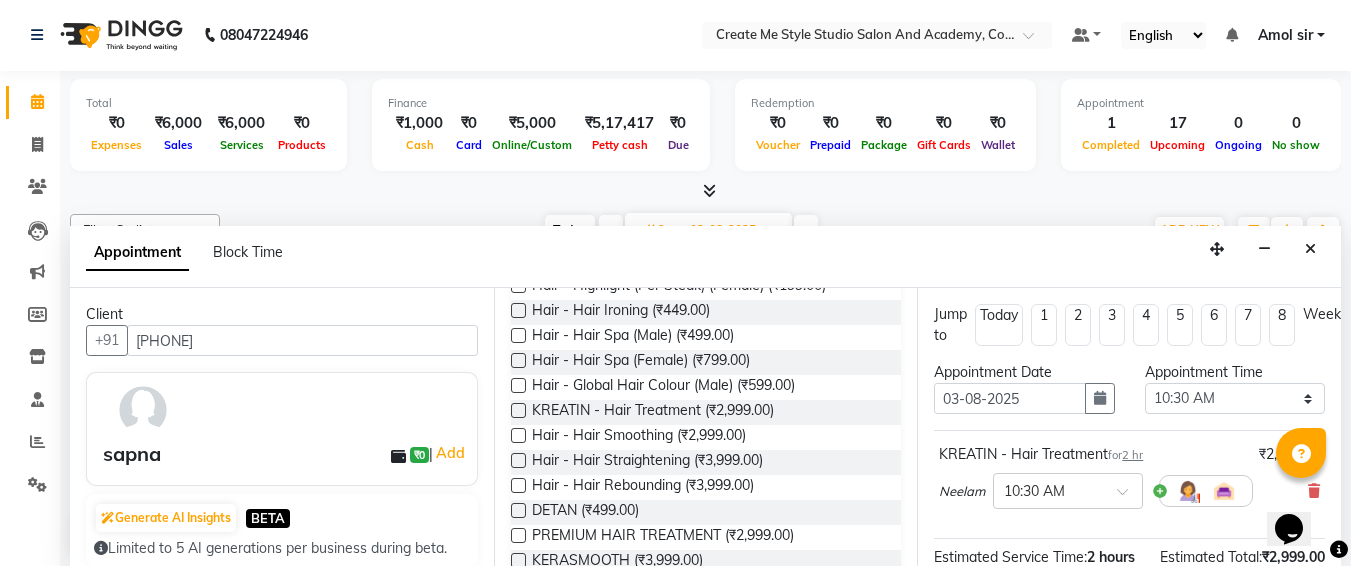 scroll, scrollTop: 284, scrollLeft: 0, axis: vertical 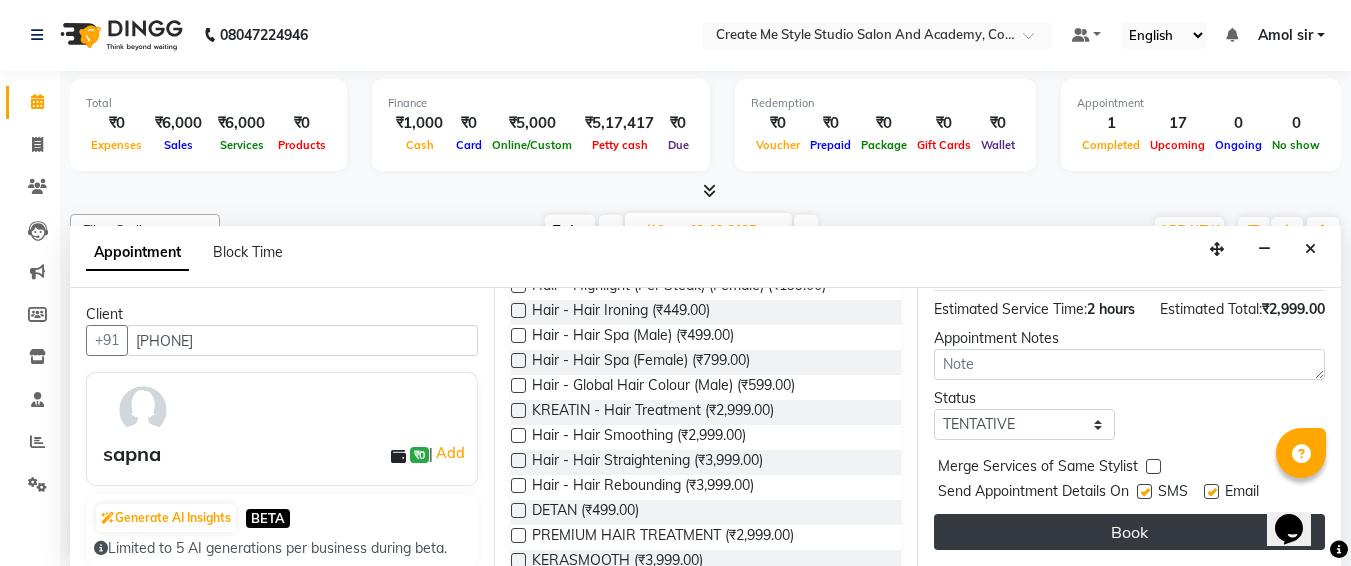click on "Book" at bounding box center [1129, 532] 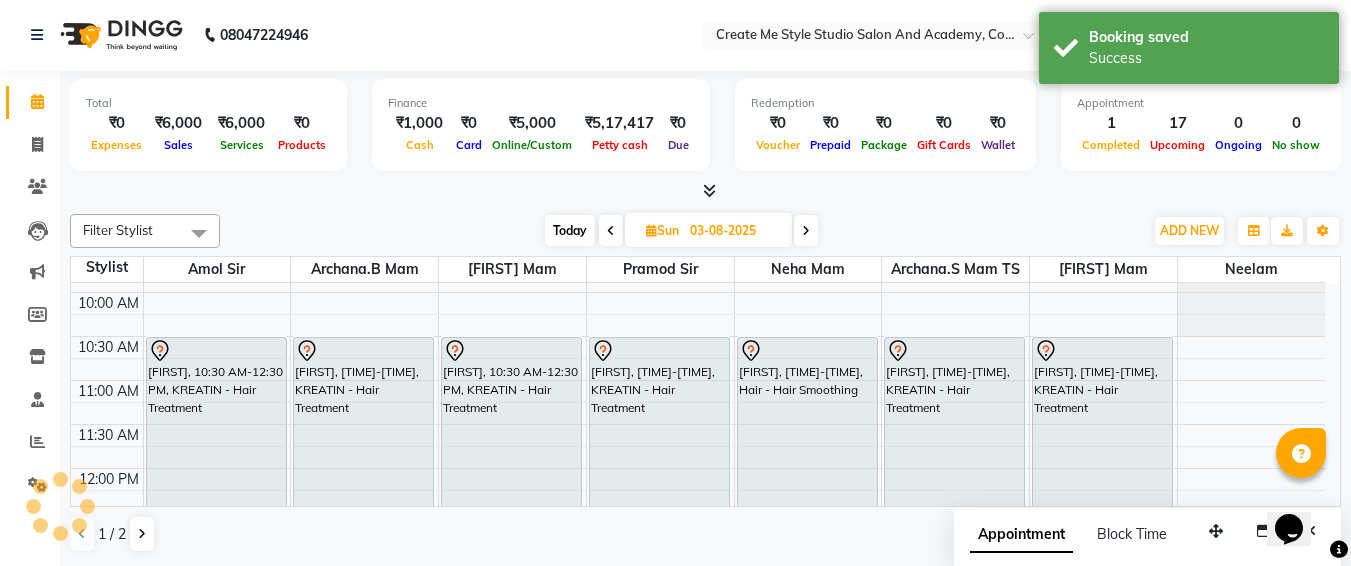 scroll, scrollTop: 0, scrollLeft: 0, axis: both 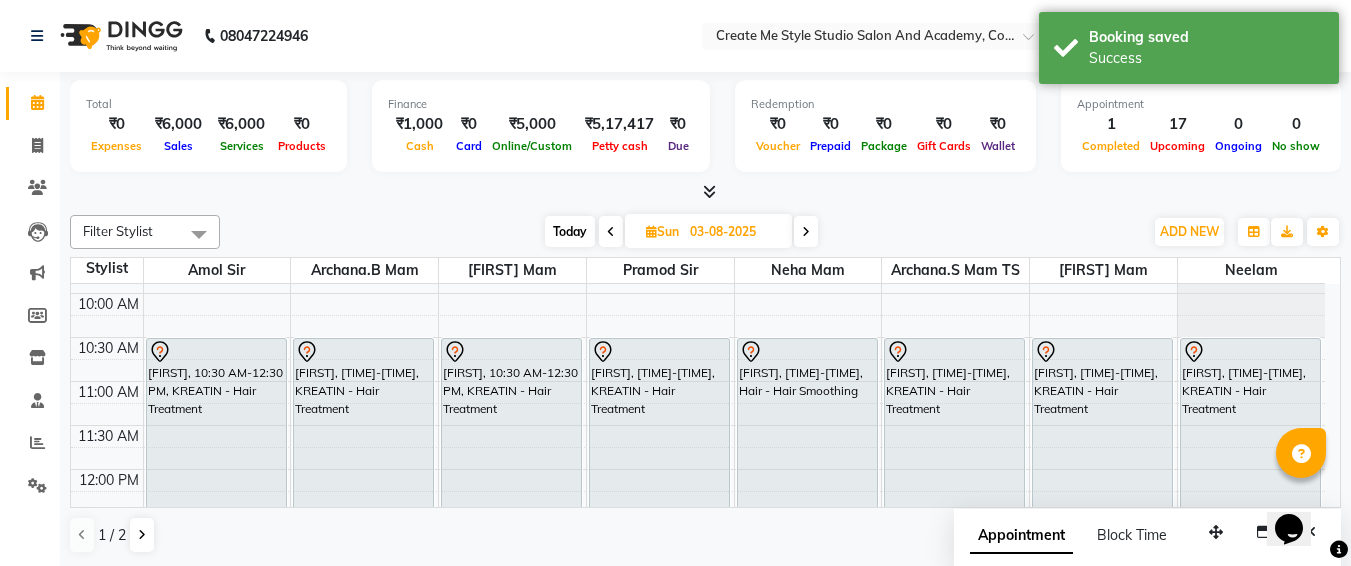 click on "03-08-2025" at bounding box center [734, 232] 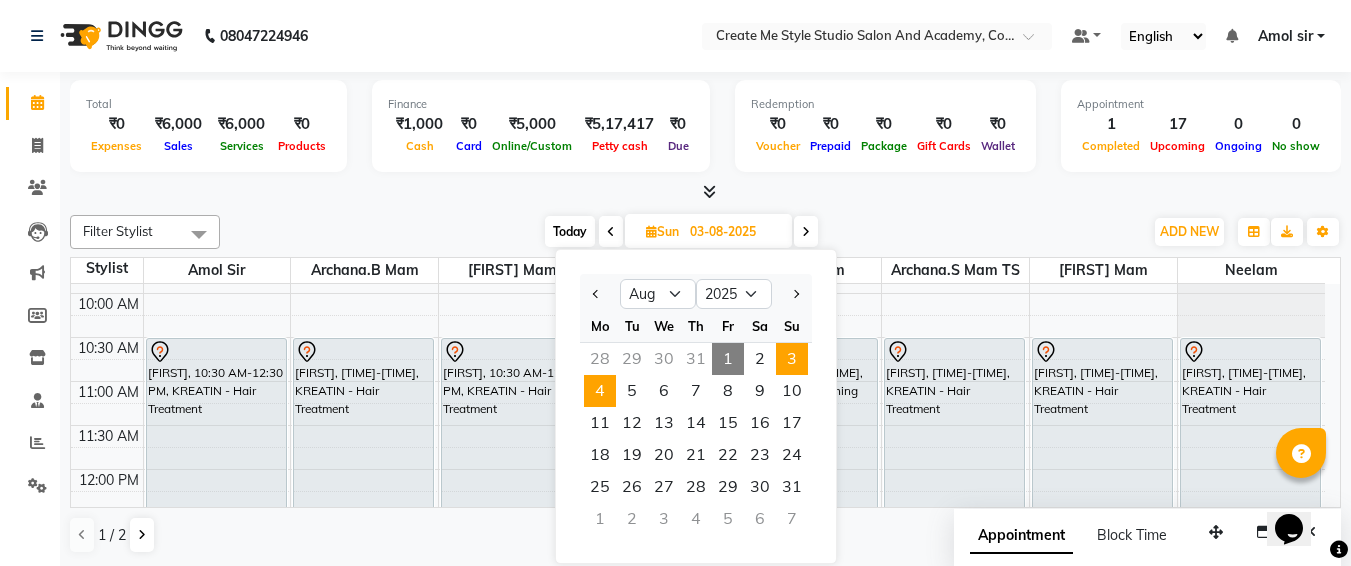click on "4" at bounding box center (600, 391) 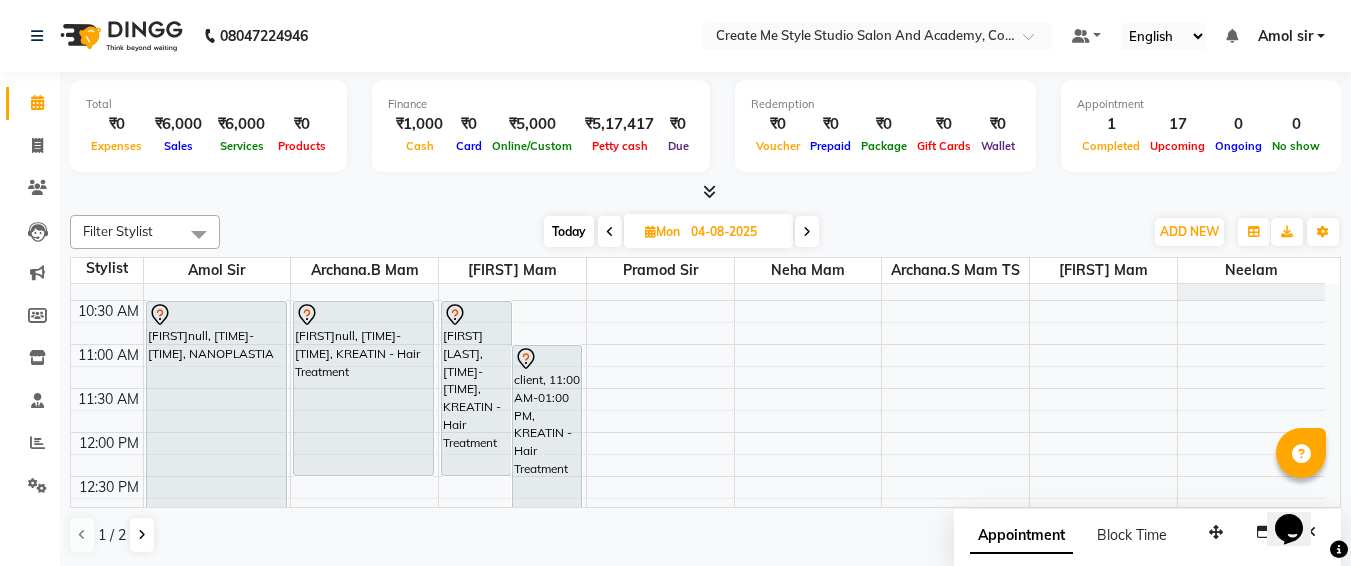 scroll, scrollTop: 113, scrollLeft: 0, axis: vertical 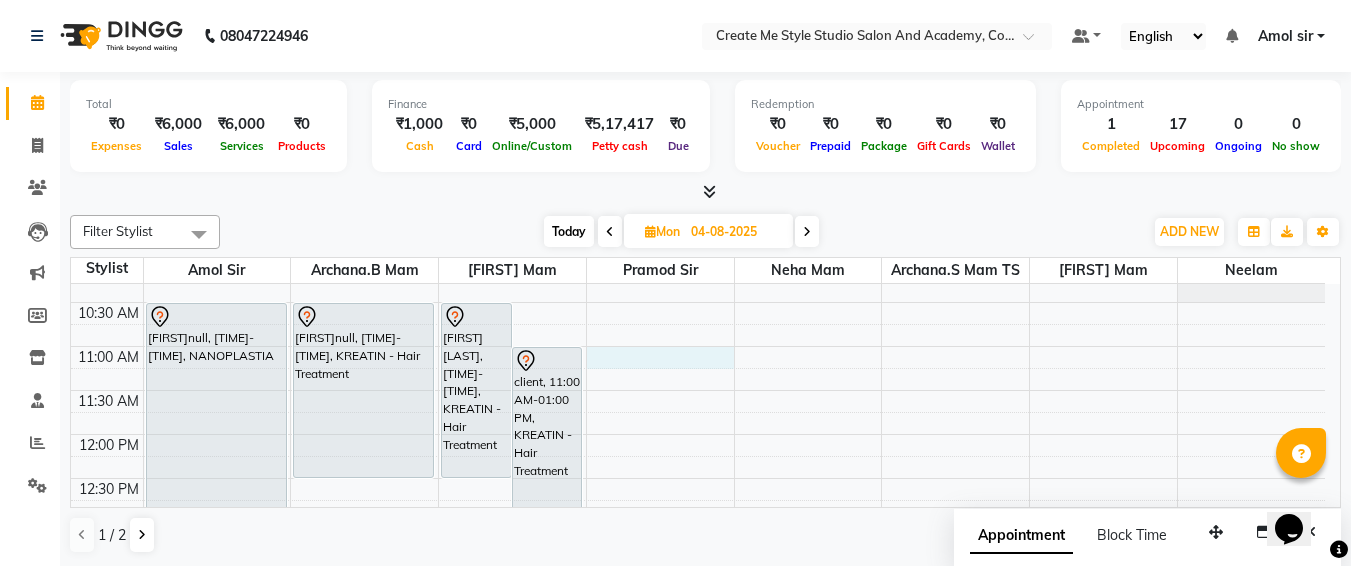 click on "... [FIRST]null, [TIME]-[TIME], NANOPLASTIA ... [FIRST]null, [TIME]-[TIME], NANOPLASTIA ... [FIRST]null, [TIME]-[TIME], KREATIN - Hair Treatment ... [FIRST] [LAST], [TIME]-[TIME], KREATIN - Hair Treatment ... client, [TIME]-[TIME], KREATIN - Hair Treatment" at bounding box center (698, 742) 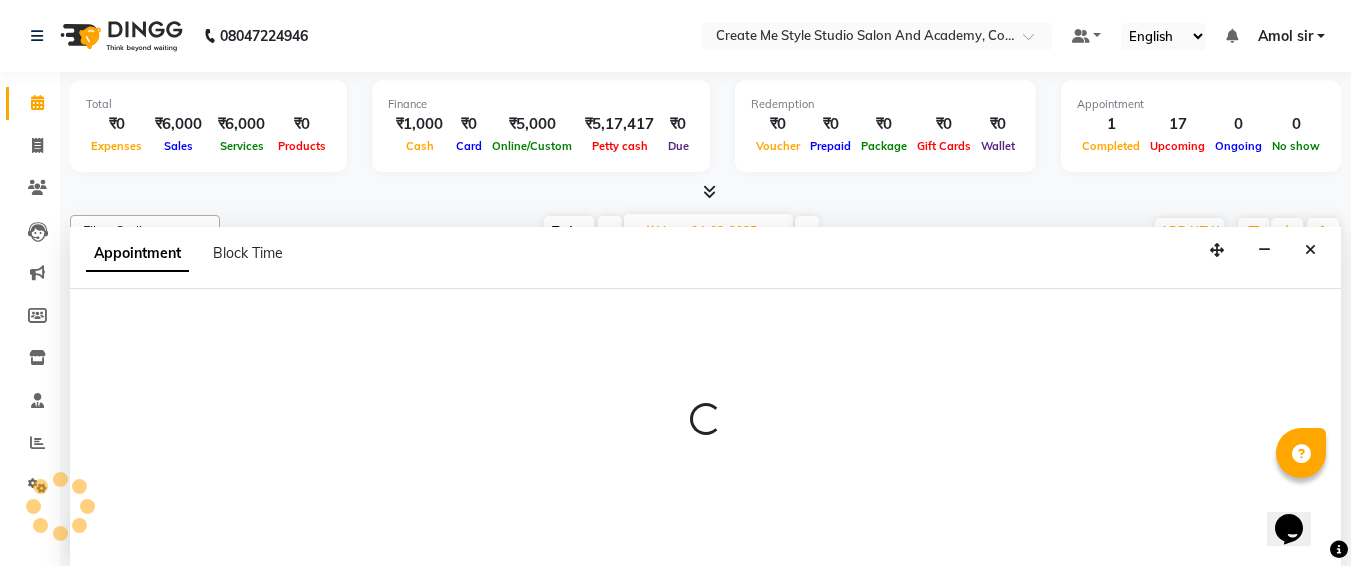 select on "79116" 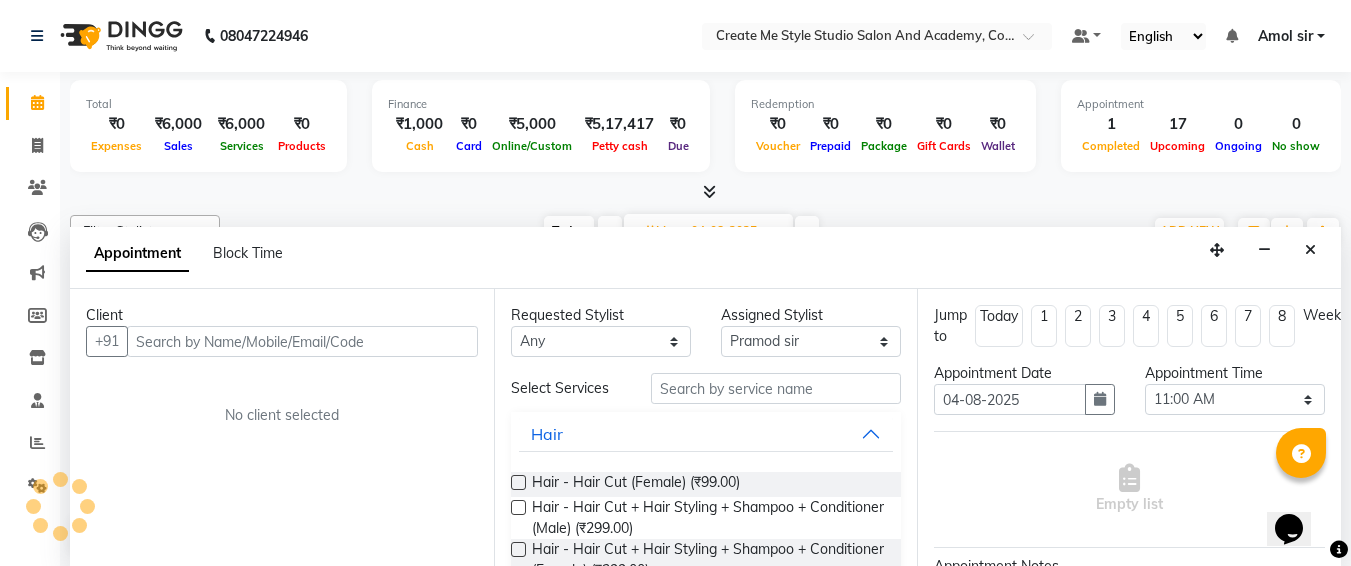 scroll, scrollTop: 1, scrollLeft: 0, axis: vertical 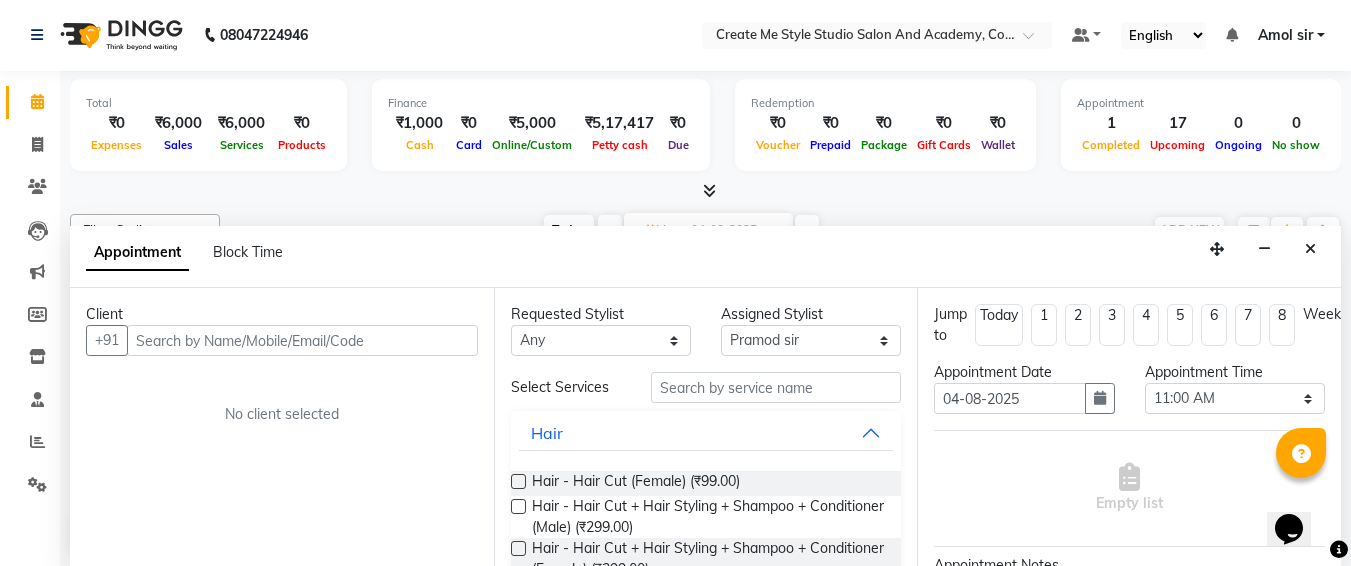 click at bounding box center (302, 340) 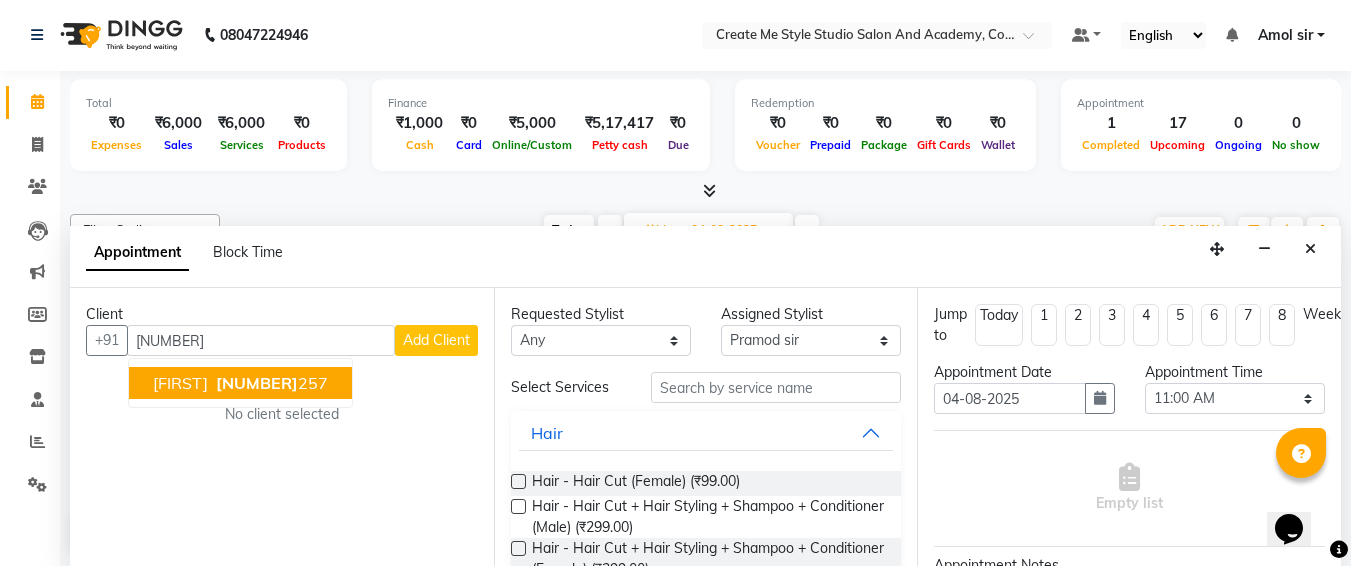 click on "[NUMBER]" at bounding box center [257, 383] 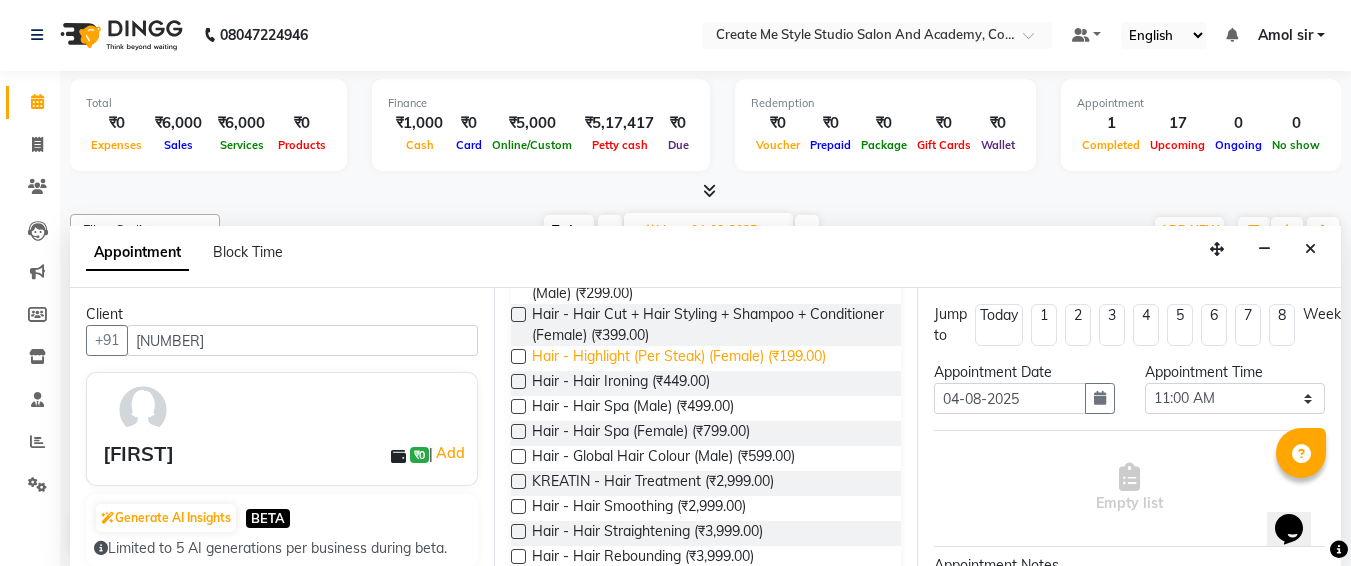 scroll, scrollTop: 236, scrollLeft: 0, axis: vertical 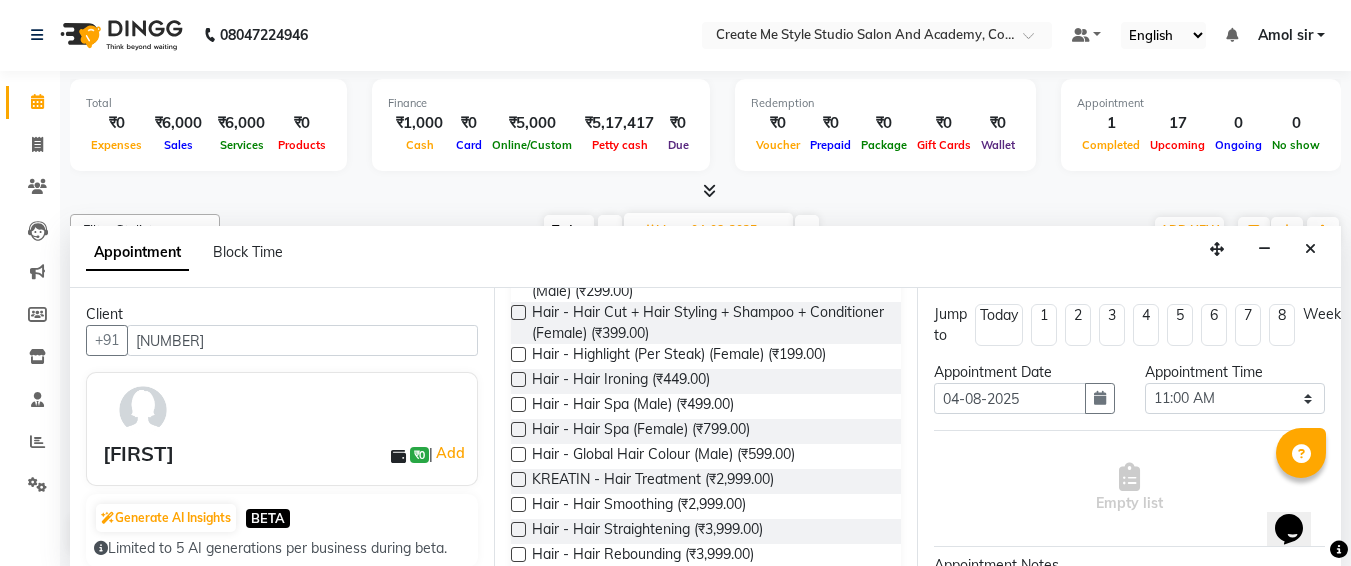type on "[NUMBER]" 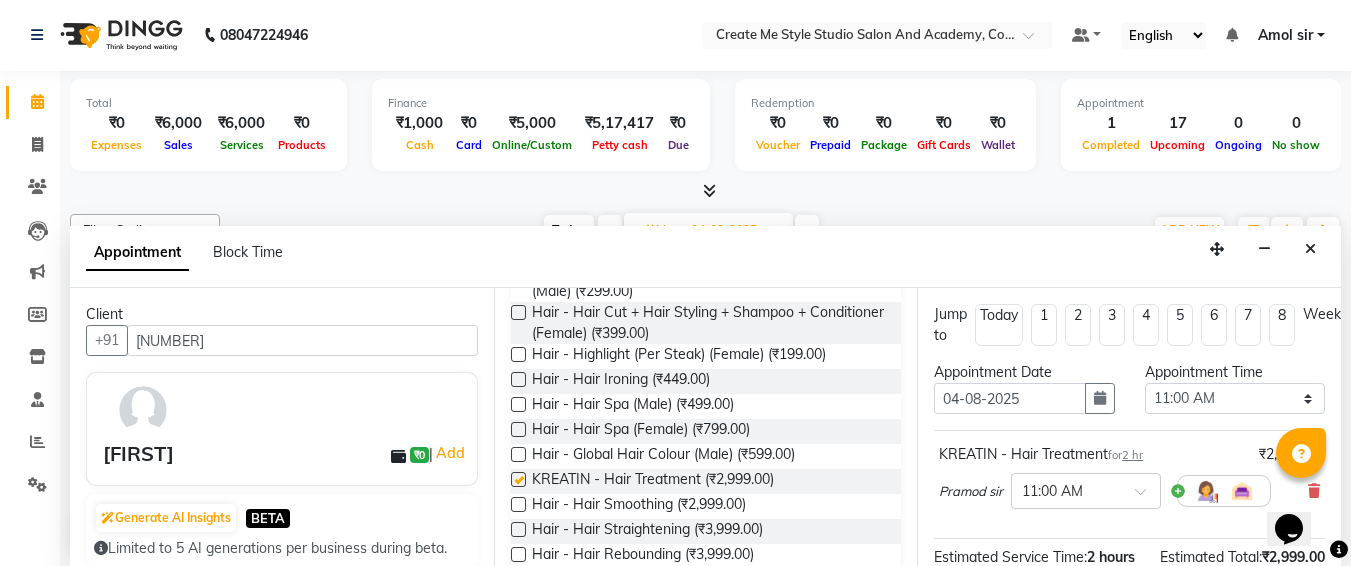 checkbox on "false" 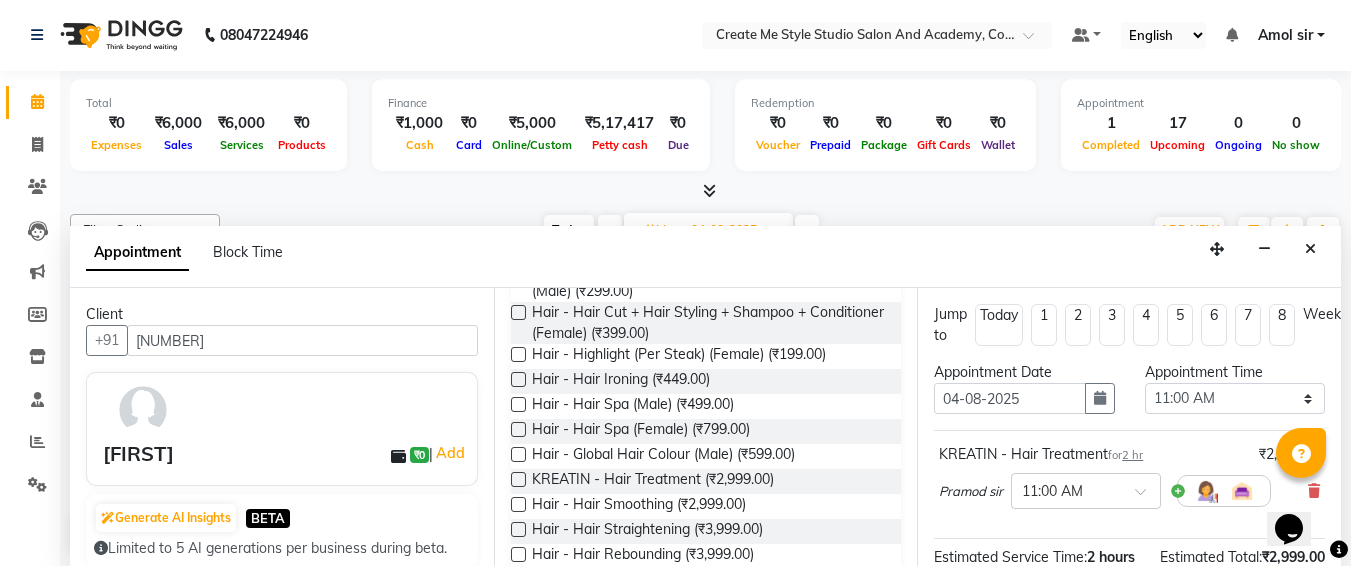 scroll, scrollTop: 284, scrollLeft: 0, axis: vertical 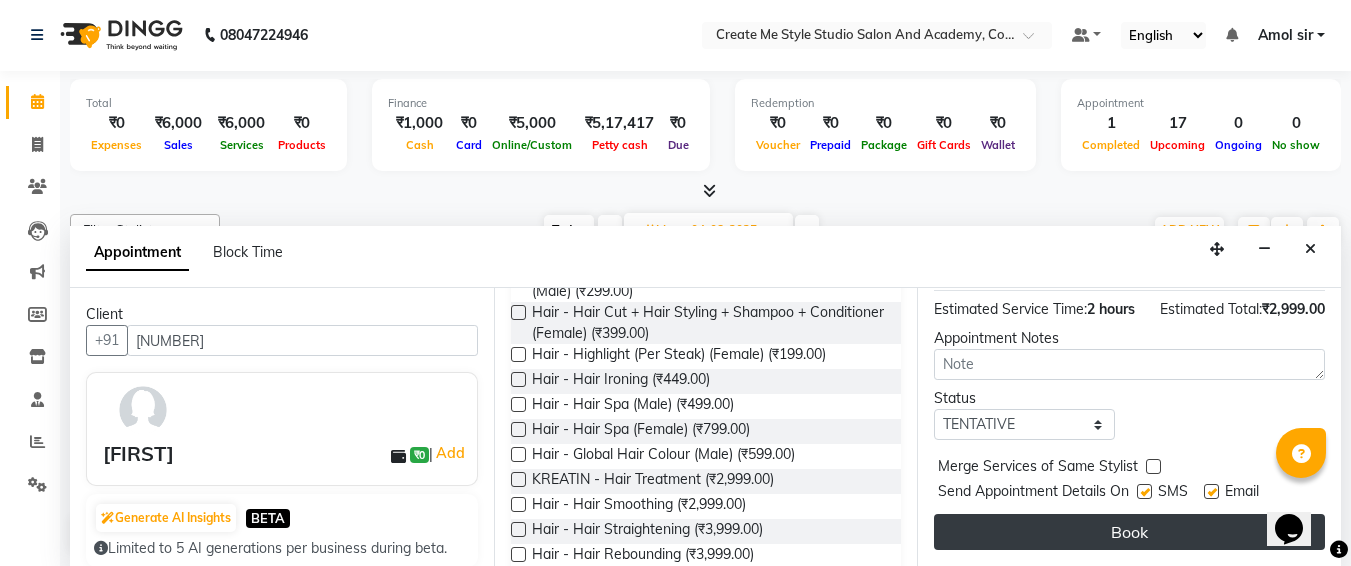 click on "Book" at bounding box center (1129, 532) 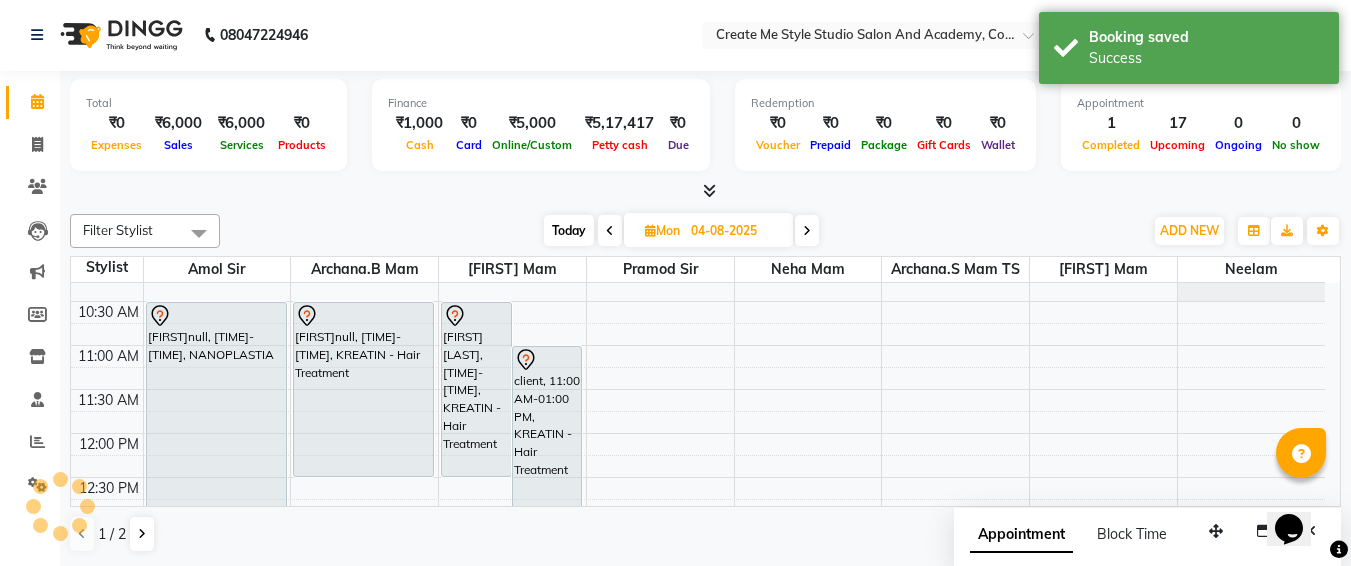 scroll, scrollTop: 0, scrollLeft: 0, axis: both 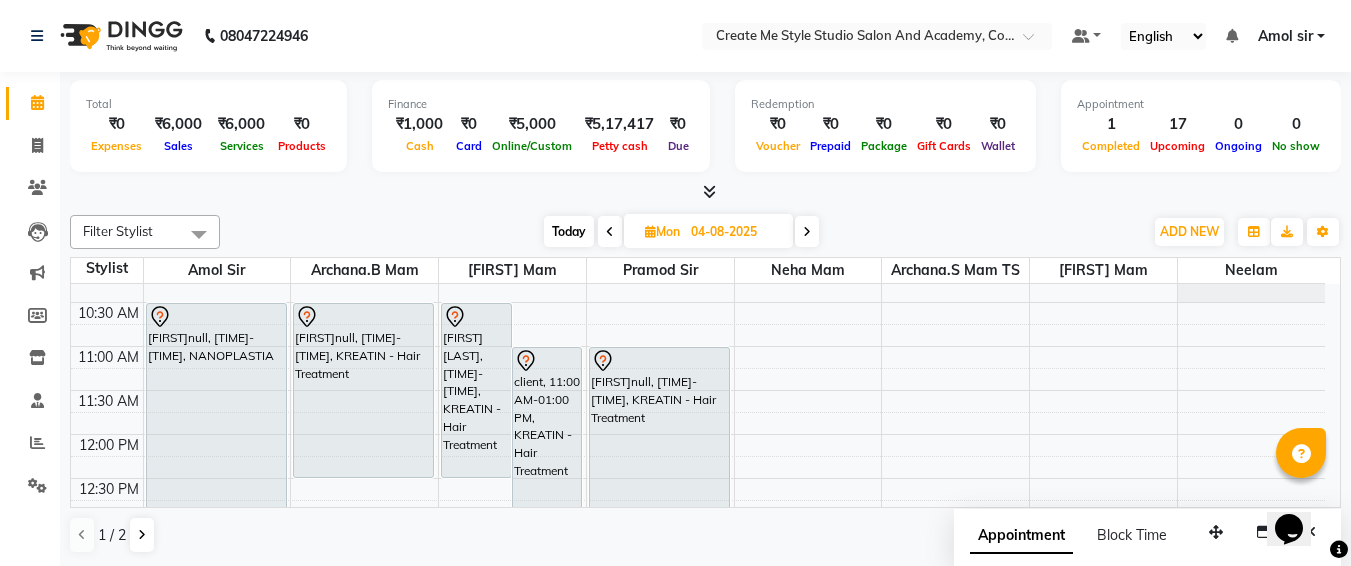 click on "04-08-2025" at bounding box center [735, 232] 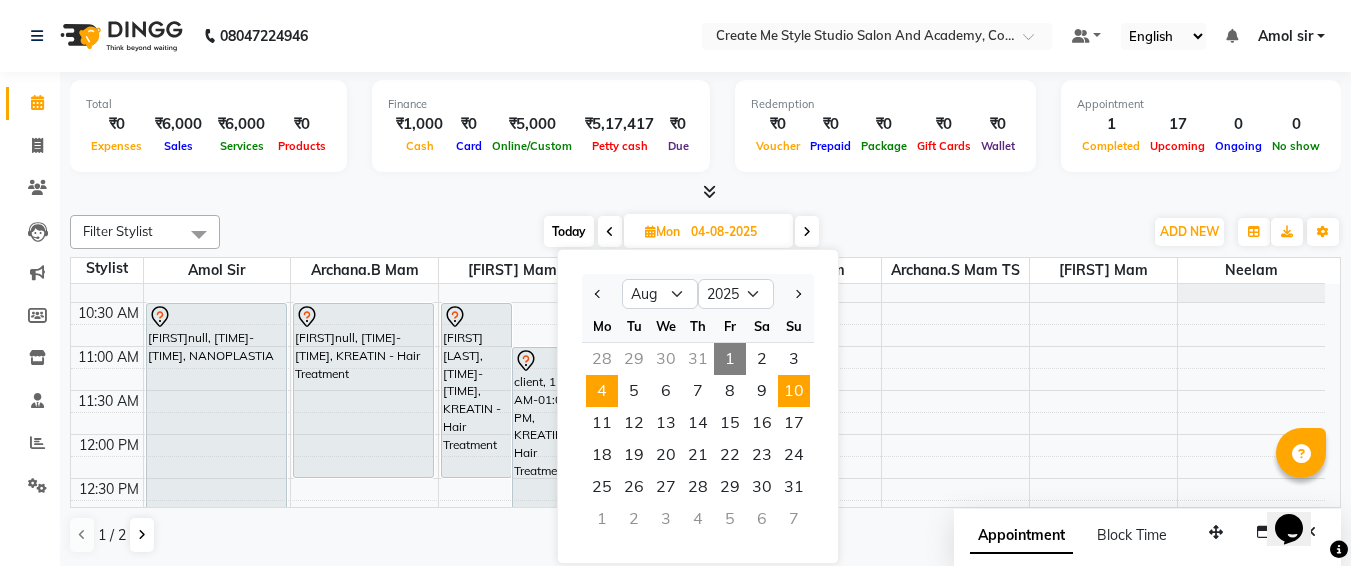 click on "10" at bounding box center (794, 391) 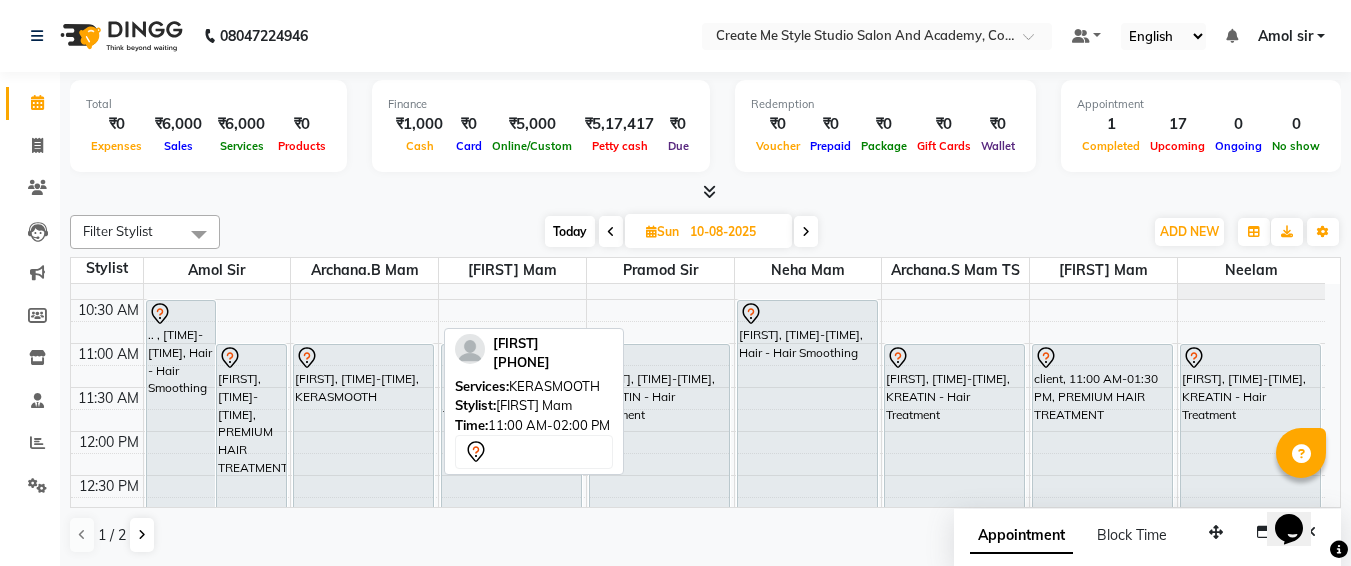 scroll, scrollTop: 116, scrollLeft: 0, axis: vertical 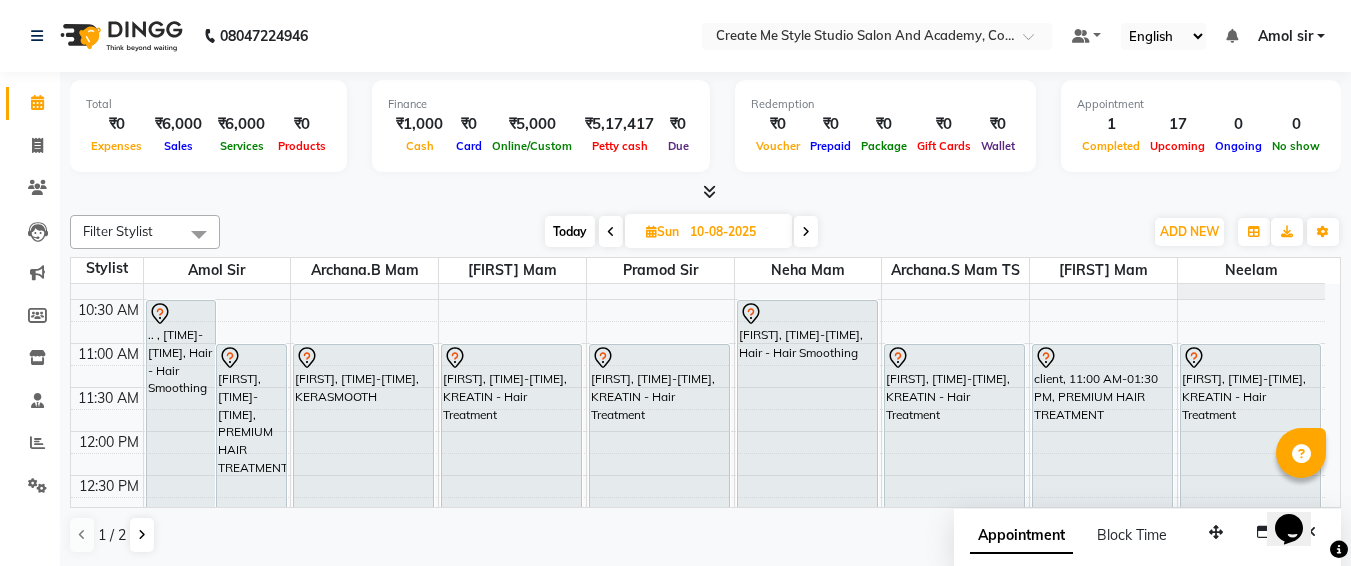 click on "10-08-2025" at bounding box center [734, 232] 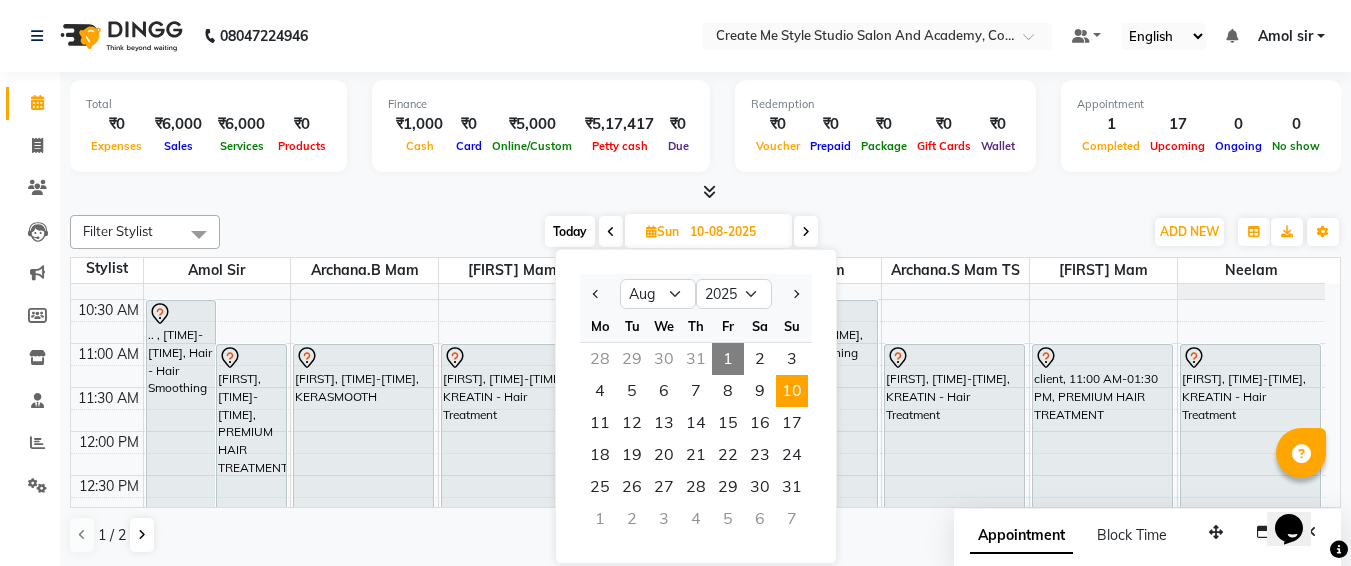 click on "10-08-2025" at bounding box center (734, 232) 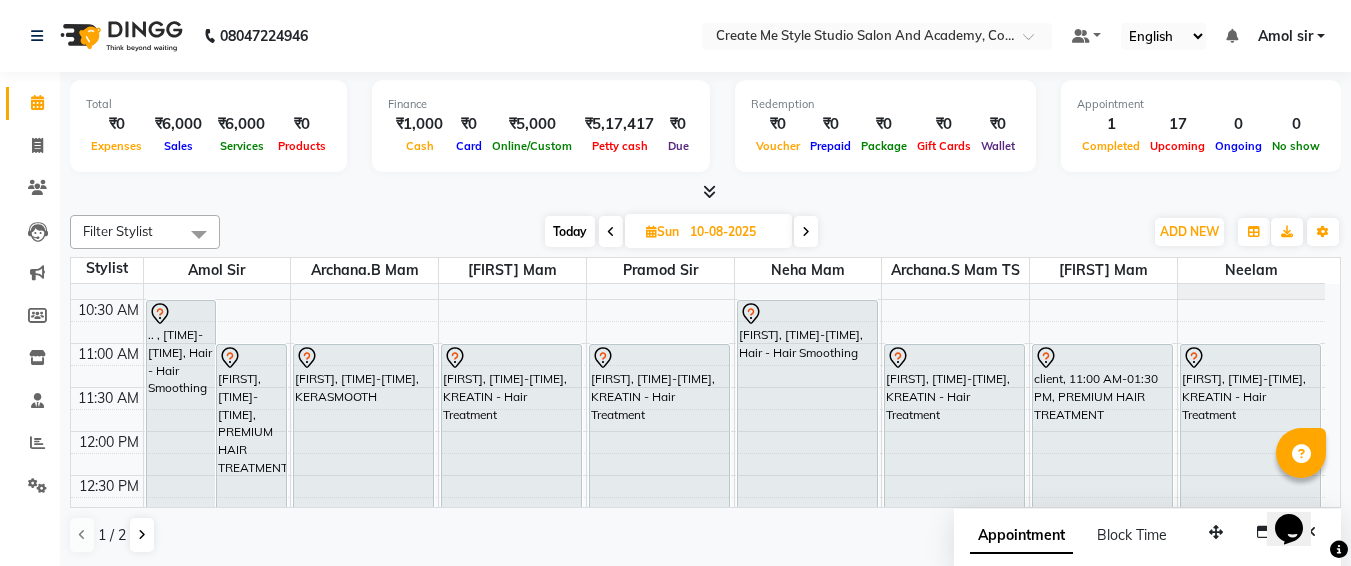 click on "10-08-2025" at bounding box center [734, 232] 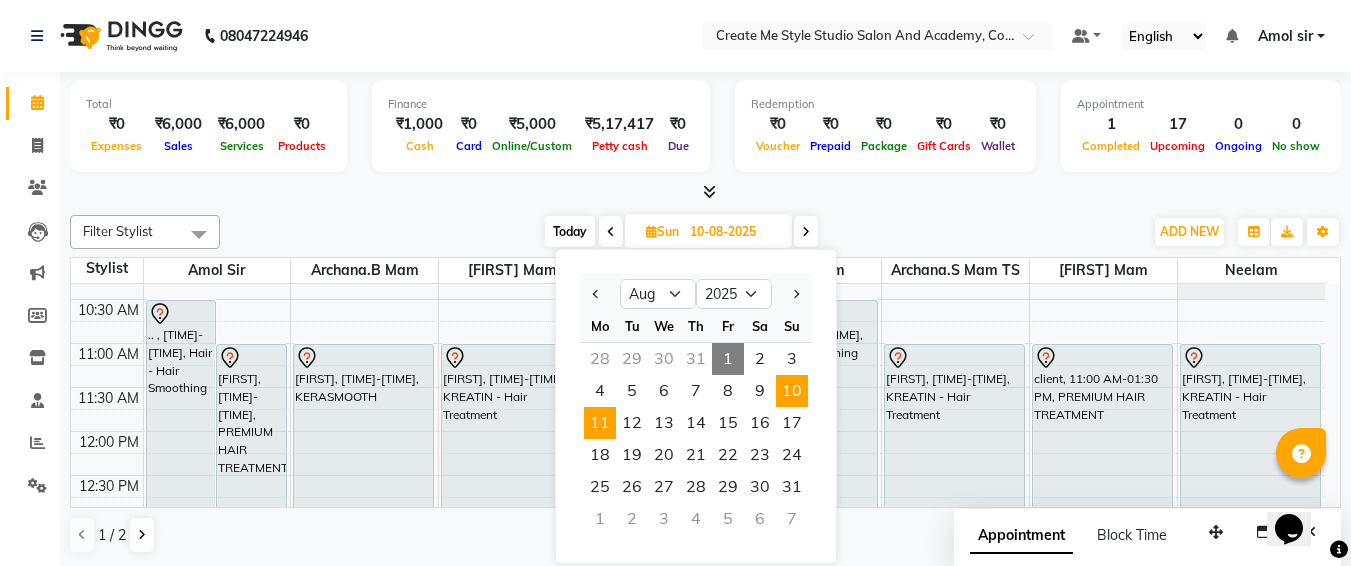 click on "11" at bounding box center (600, 423) 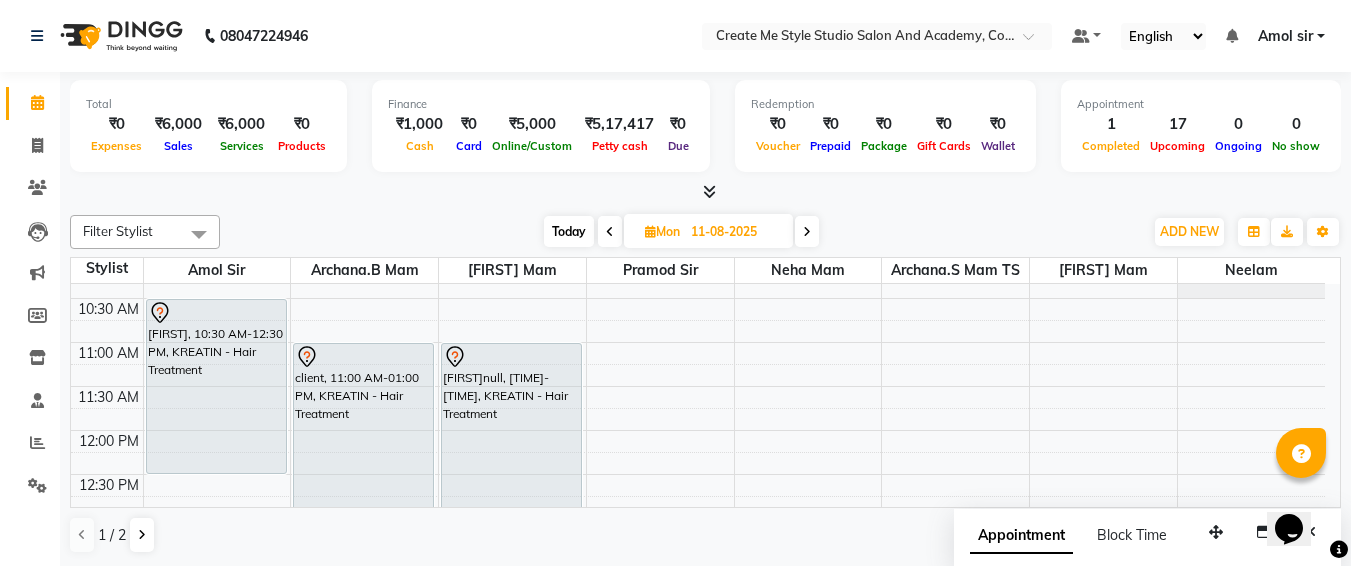 scroll, scrollTop: 116, scrollLeft: 0, axis: vertical 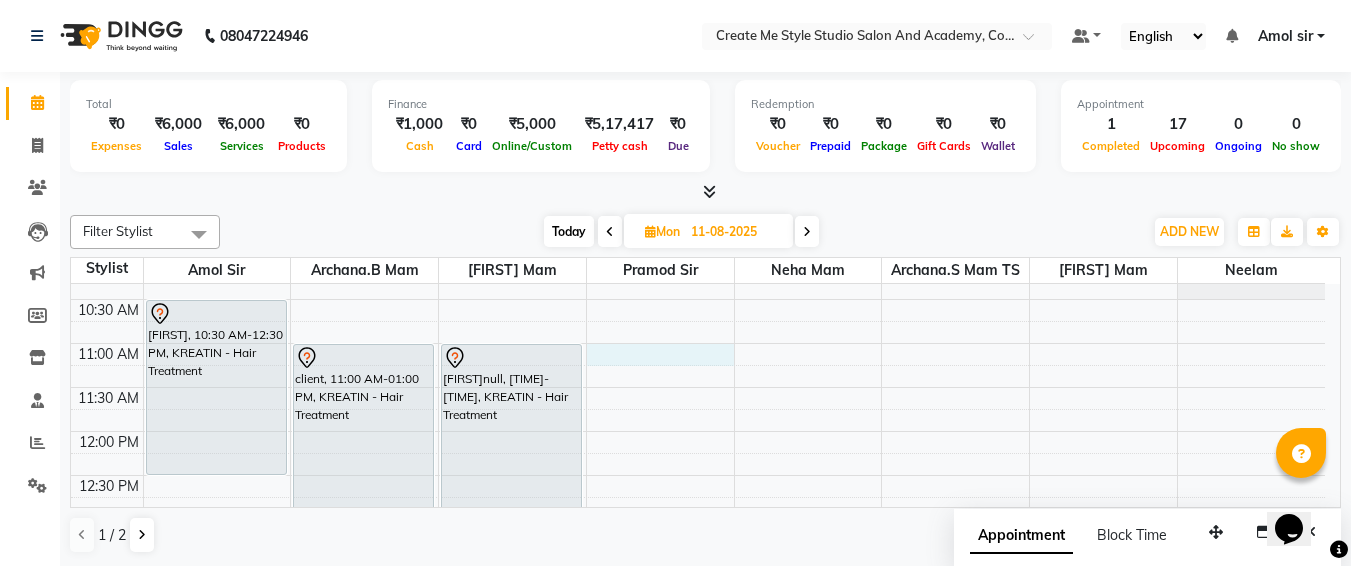 click on "... [FIRST], [TIME]-[TIME], KREATIN - Hair Treatment ... client, [TIME]-[TIME], KREATIN - Hair Treatment ... [FIRST]null, [TIME]-[TIME], KREATIN - Hair Treatment" at bounding box center [698, 739] 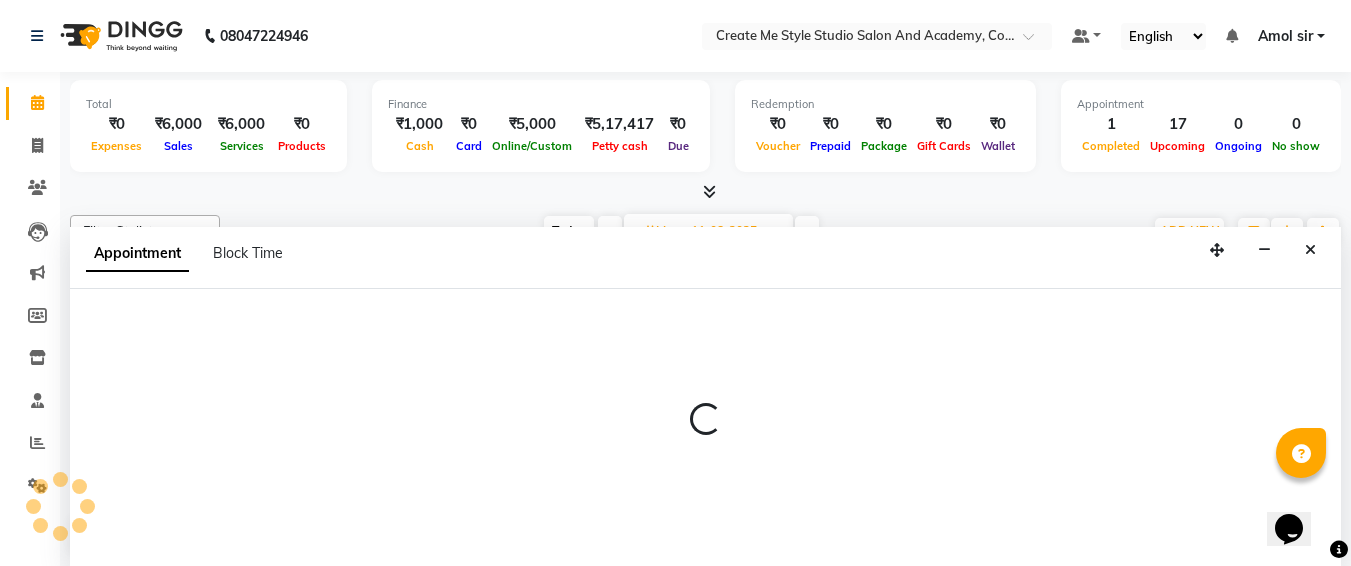 select on "79116" 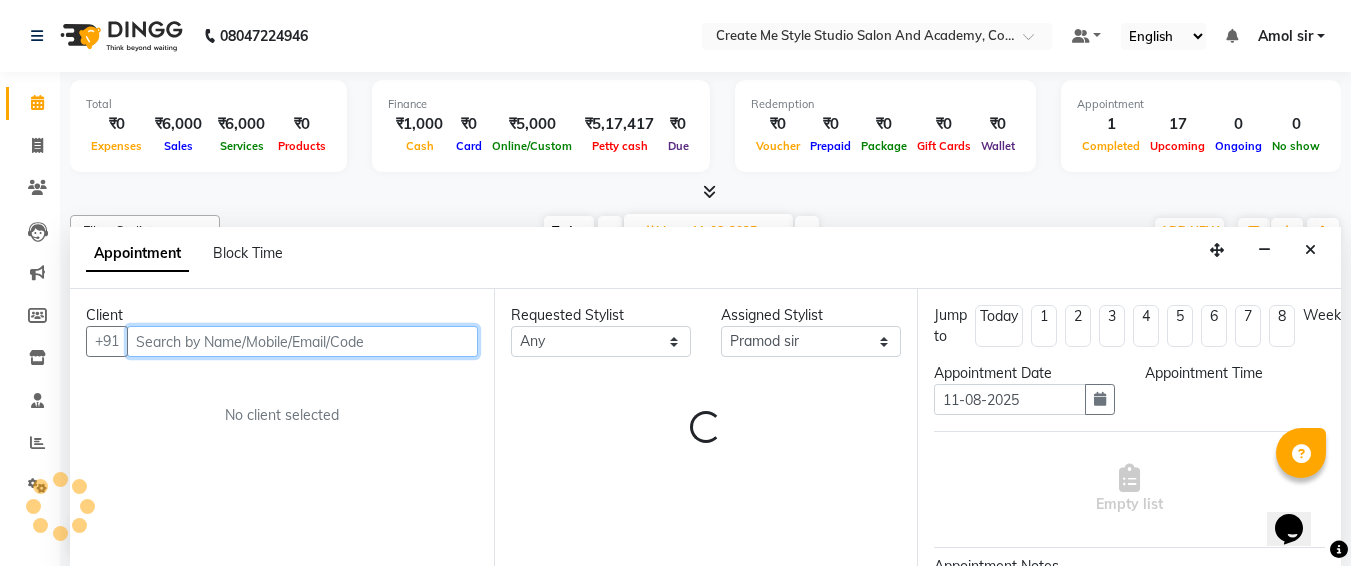 select on "660" 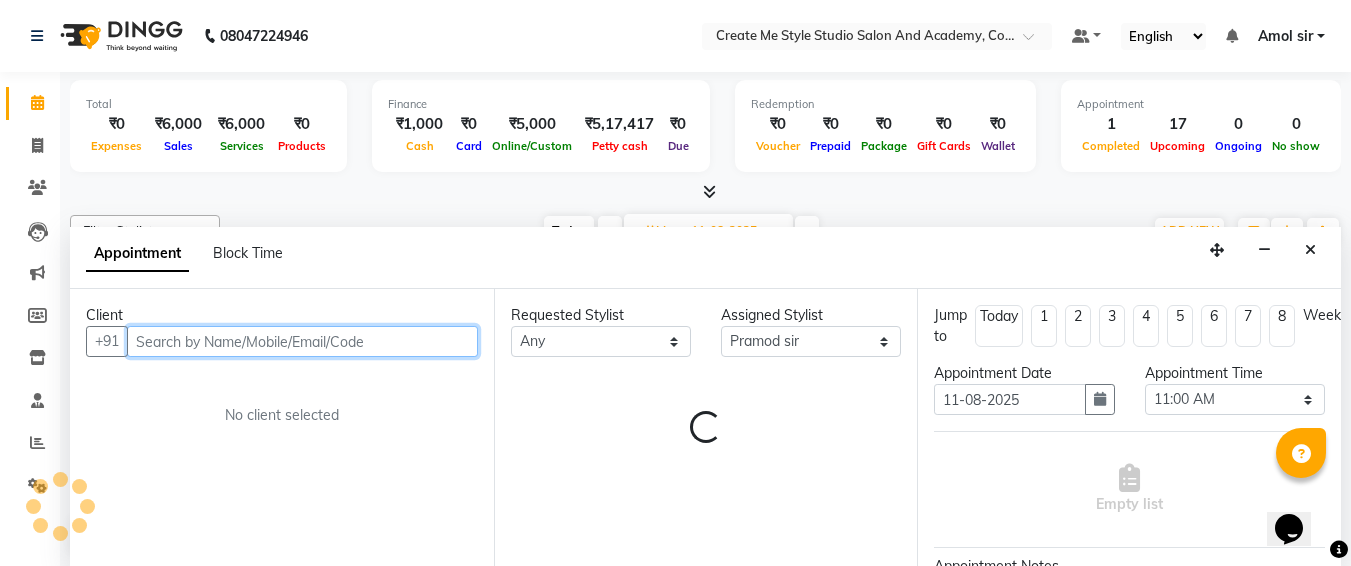 scroll, scrollTop: 1, scrollLeft: 0, axis: vertical 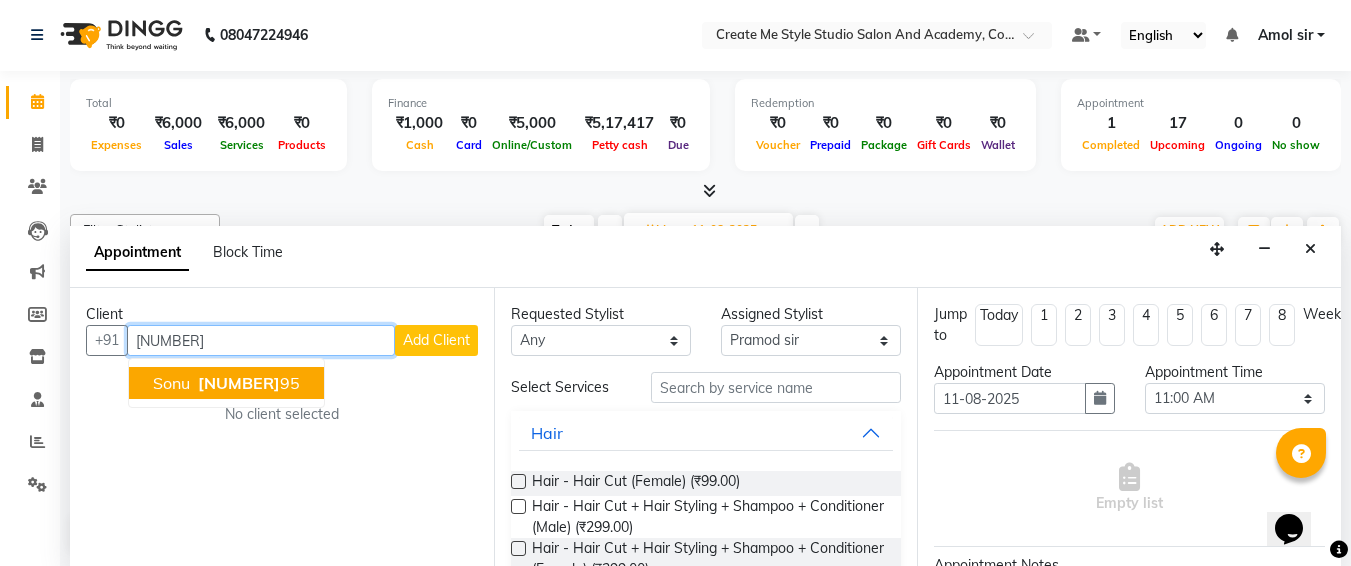click on "[NUMBER]" at bounding box center (239, 383) 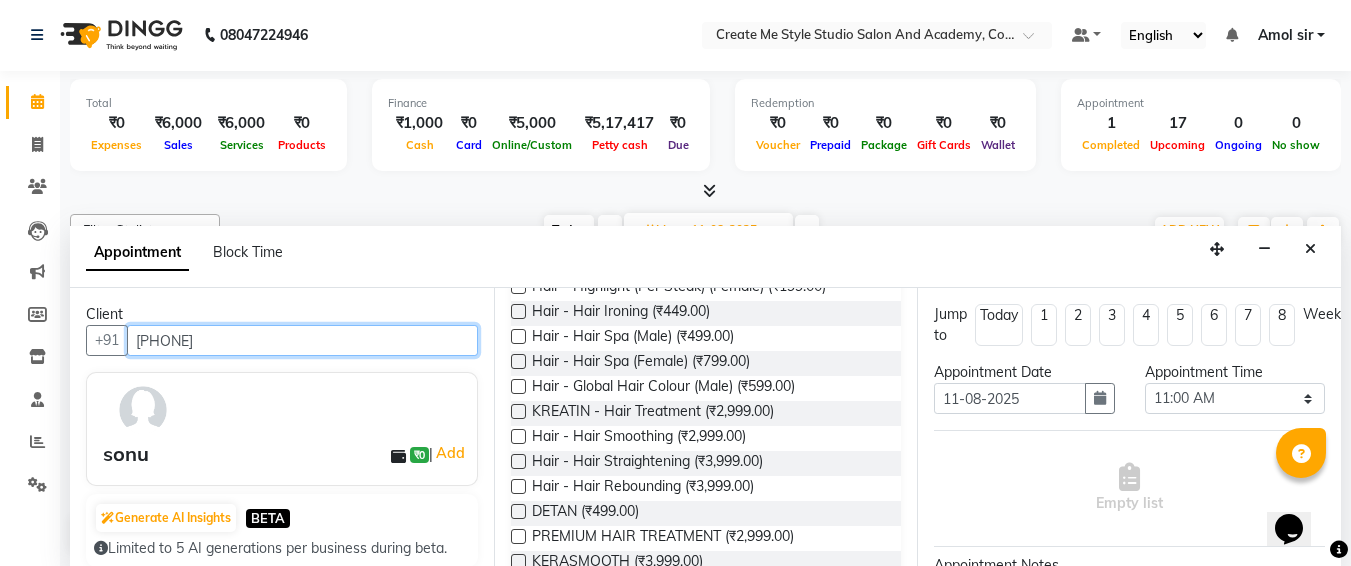 scroll, scrollTop: 305, scrollLeft: 0, axis: vertical 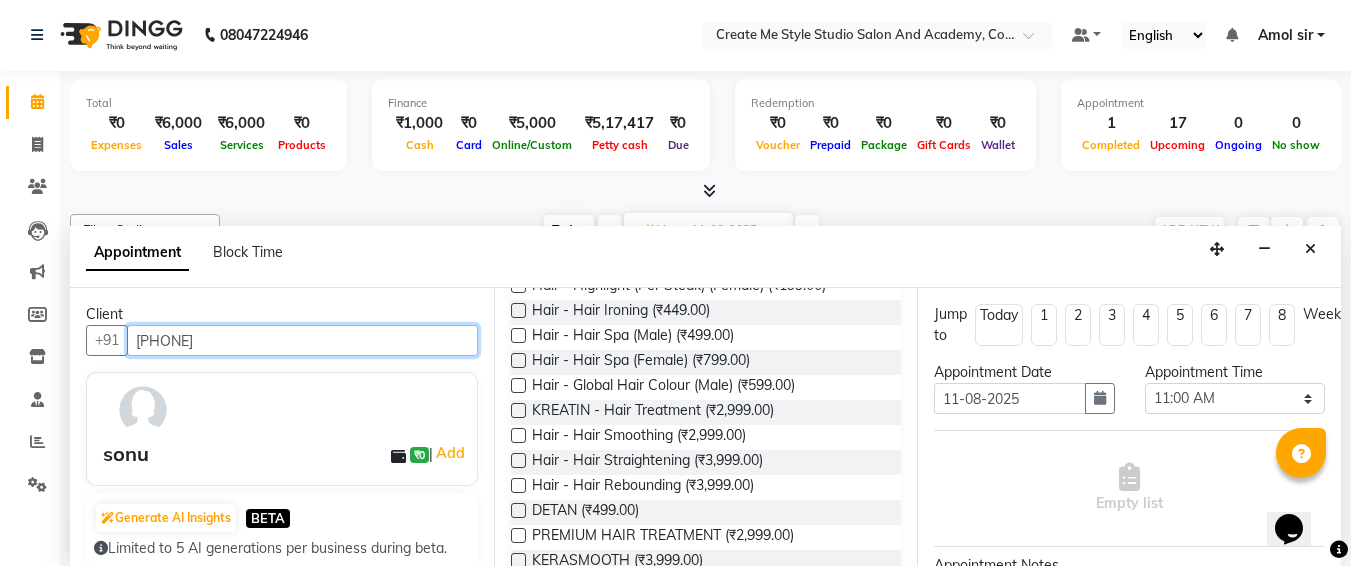 type on "[PHONE]" 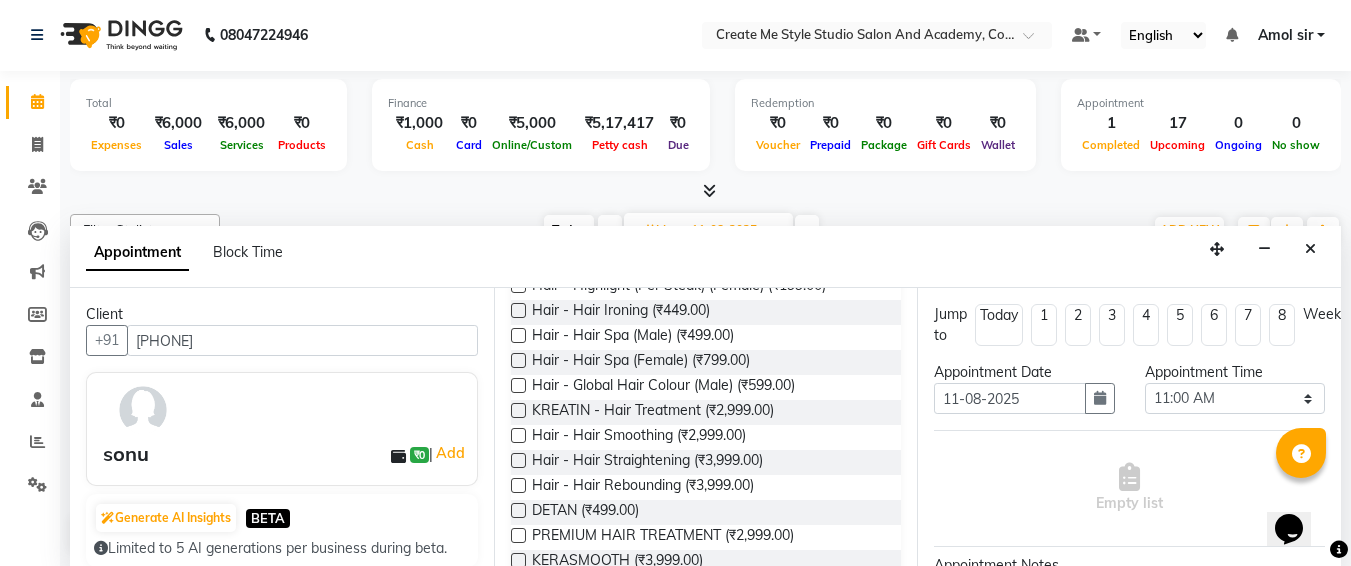 click at bounding box center (518, 410) 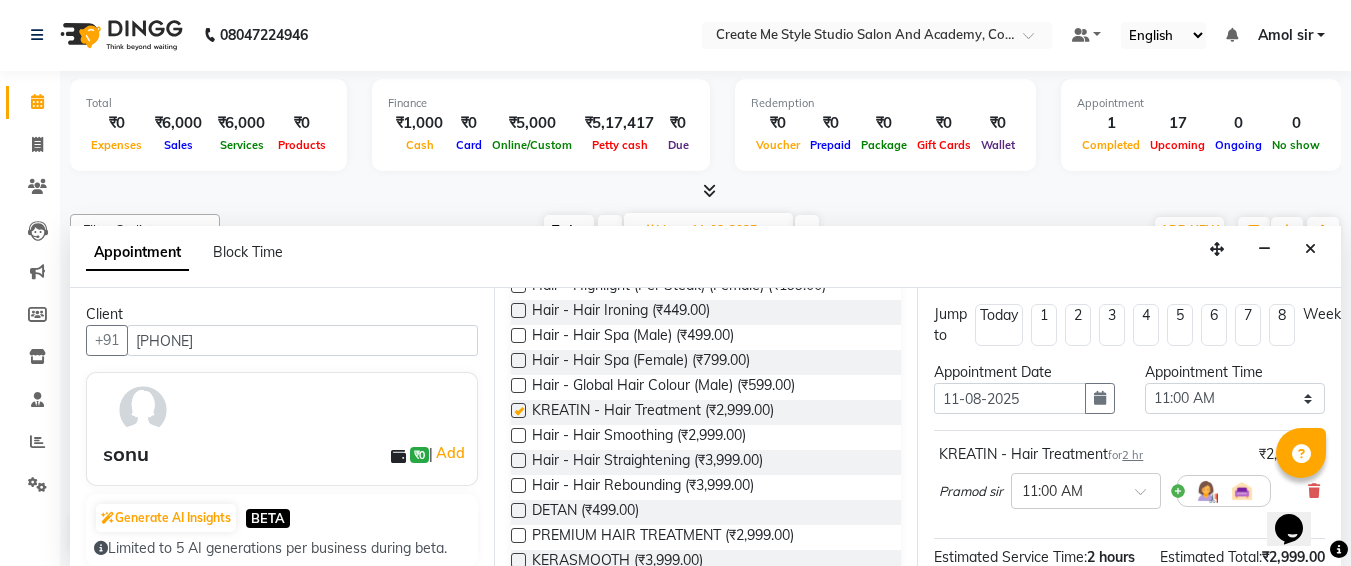 checkbox on "false" 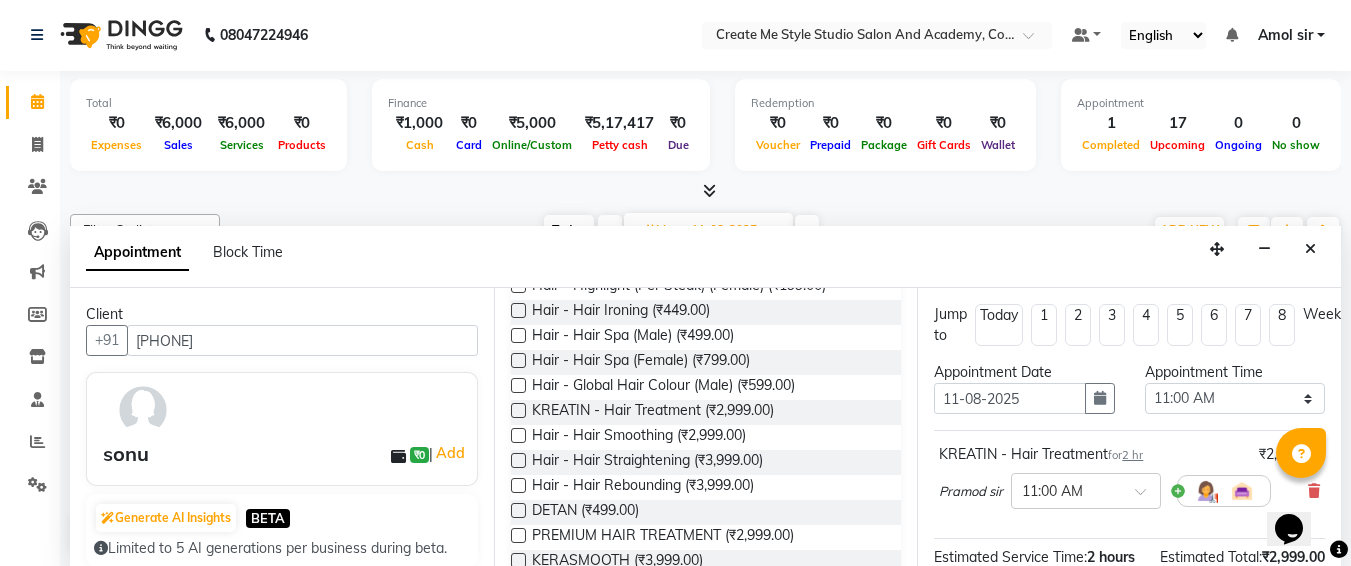 scroll, scrollTop: 284, scrollLeft: 0, axis: vertical 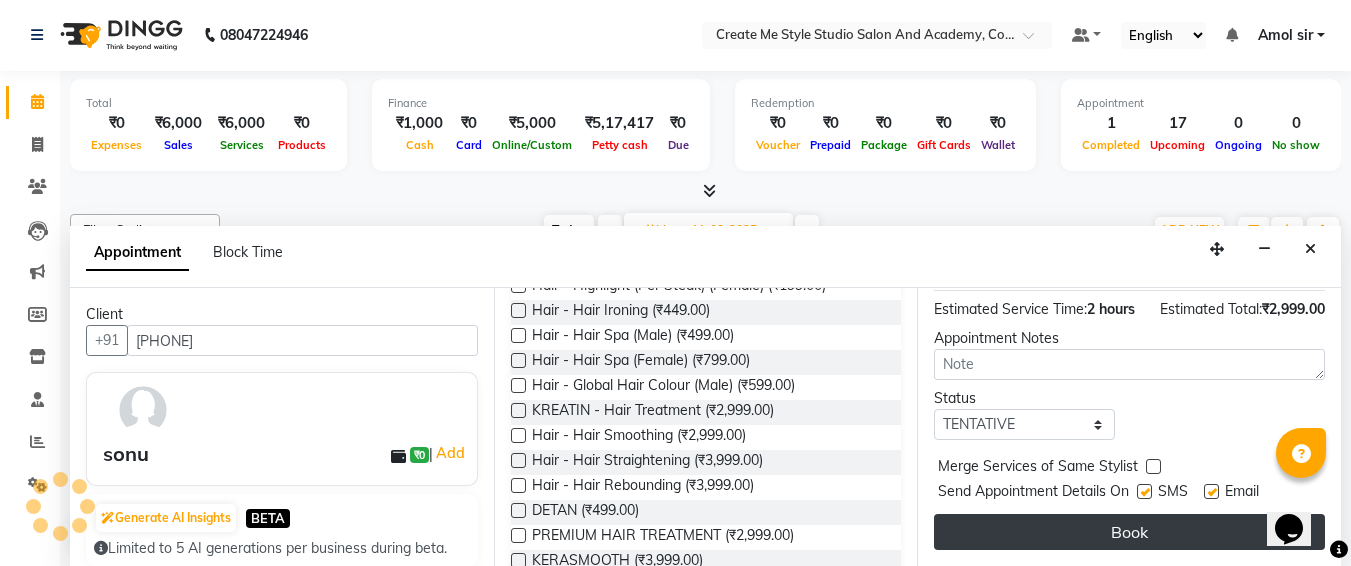 click on "Book" at bounding box center [1129, 532] 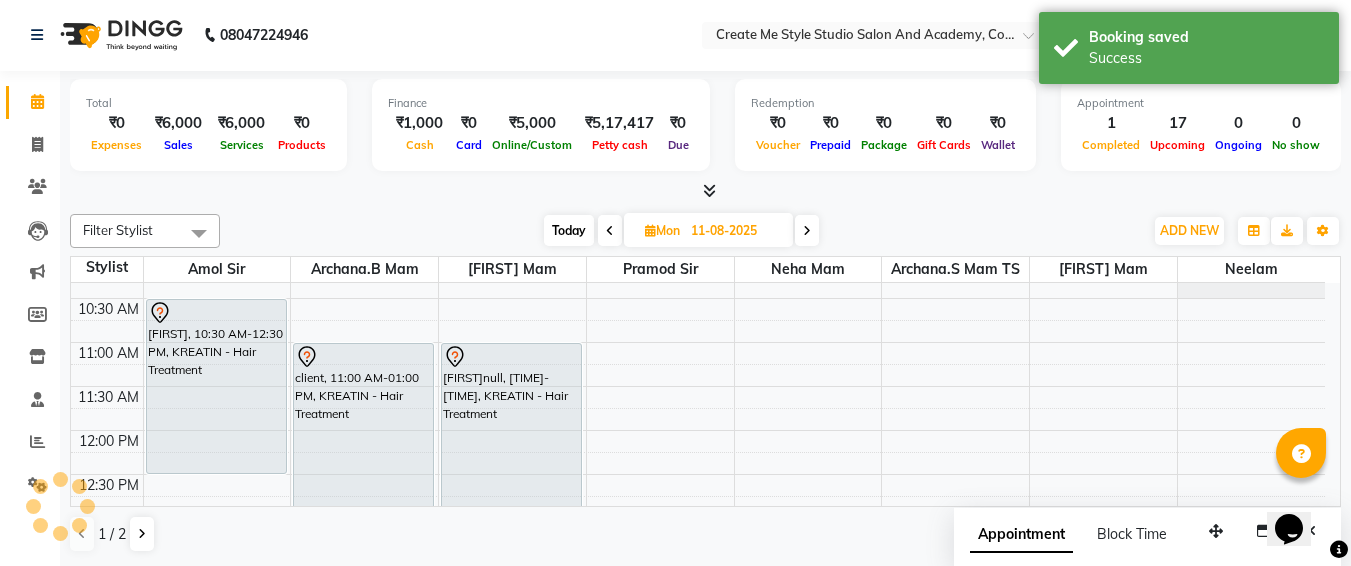 scroll, scrollTop: 0, scrollLeft: 0, axis: both 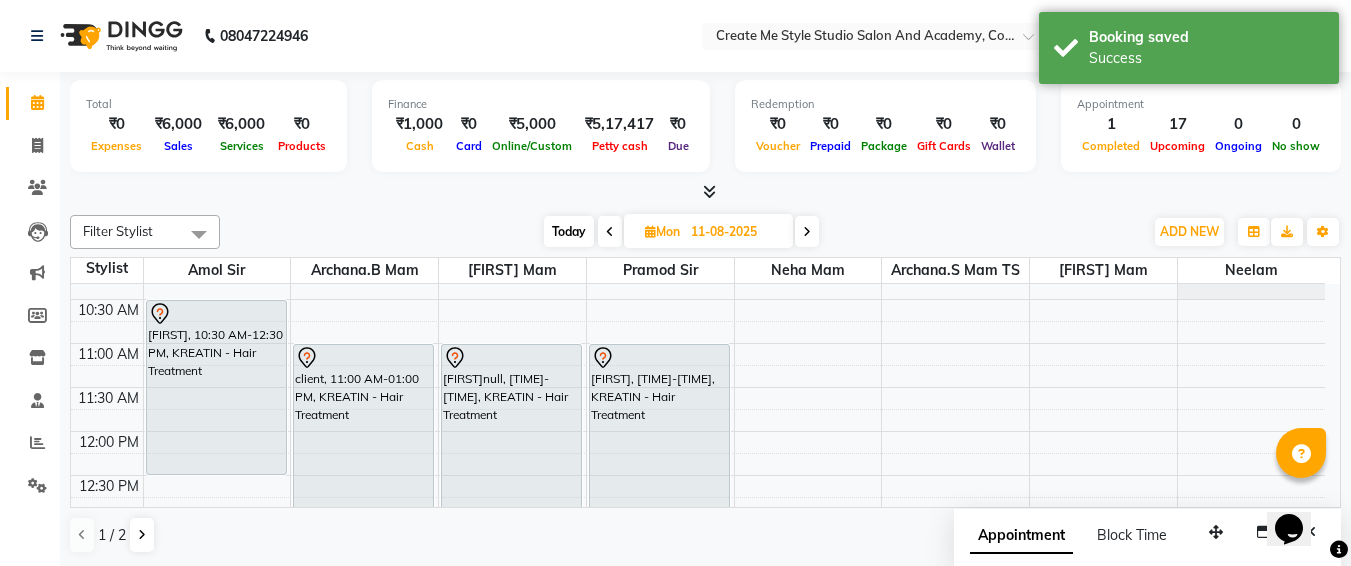 click on "11-08-2025" at bounding box center [735, 232] 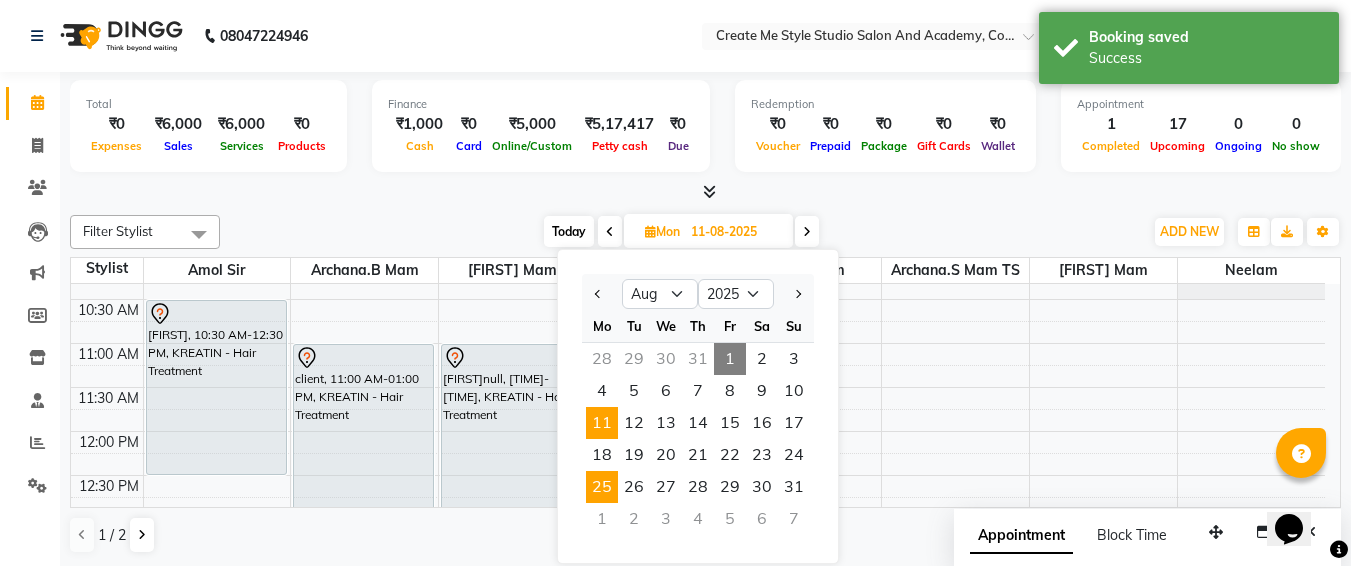 click on "25" at bounding box center [602, 487] 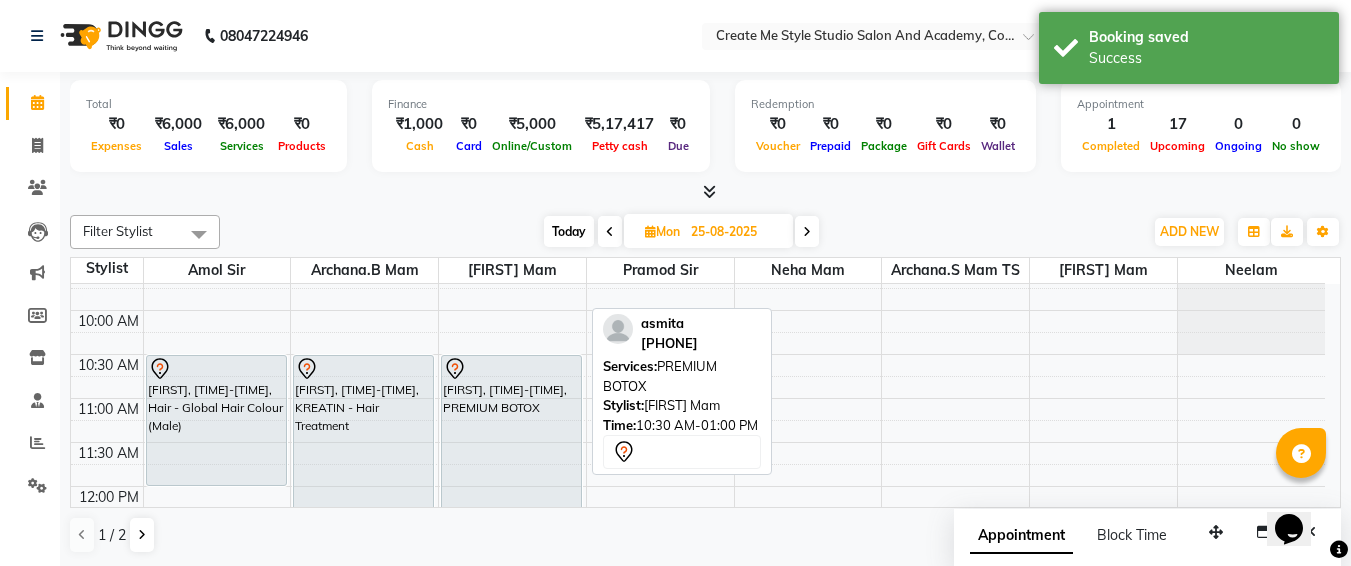 scroll, scrollTop: 59, scrollLeft: 0, axis: vertical 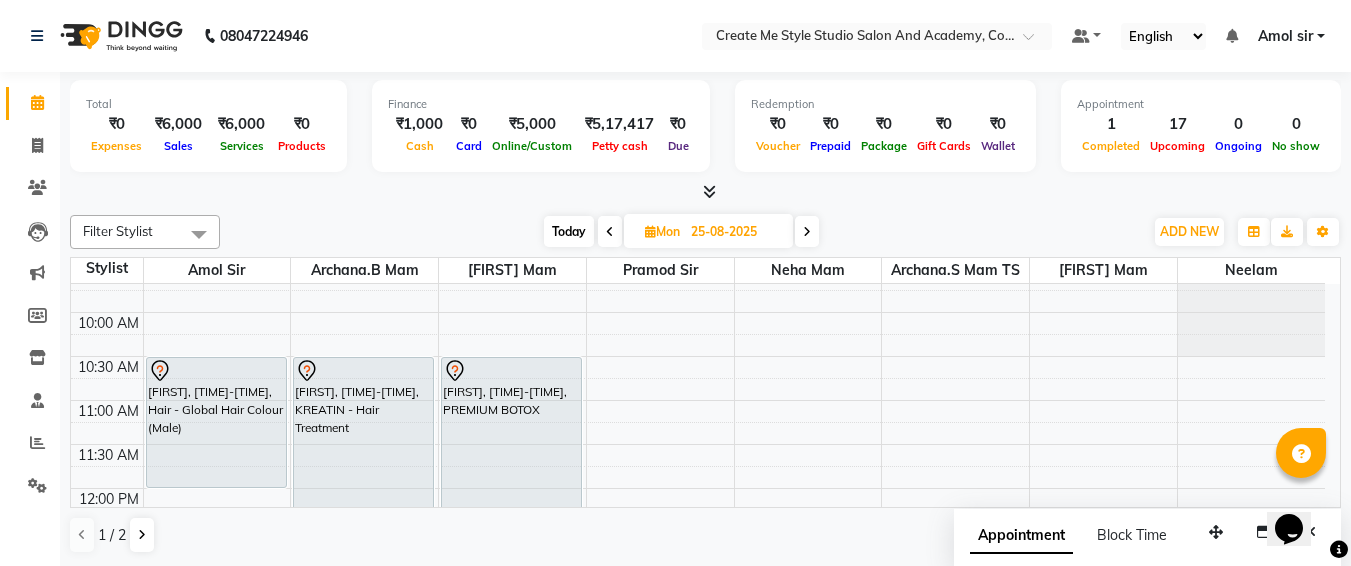 click on "9:00 AM 9:30 AM 10:00 AM 10:30 AM 11:00 AM 11:30 AM 12:00 PM 12:30 PM 1:00 PM 1:30 PM 2:00 PM 2:30 PM 3:00 PM 3:30 PM 4:00 PM 4:30 PM 5:00 PM 5:30 PM 6:00 PM 6:30 PM 7:00 PM 7:30 PM 8:00 PM 8:30 PM 9:00 PM 9:30 PM [FIRST], 10:30 AM-12:00 PM, Hair - Global Hair Colour (Male) [FIRST], 10:30 AM-12:30 PM, KREATIN - Hair Treatment [FIRST], 10:30 AM-01:00 PM, PREMIUM BOTOX" at bounding box center [698, 796] 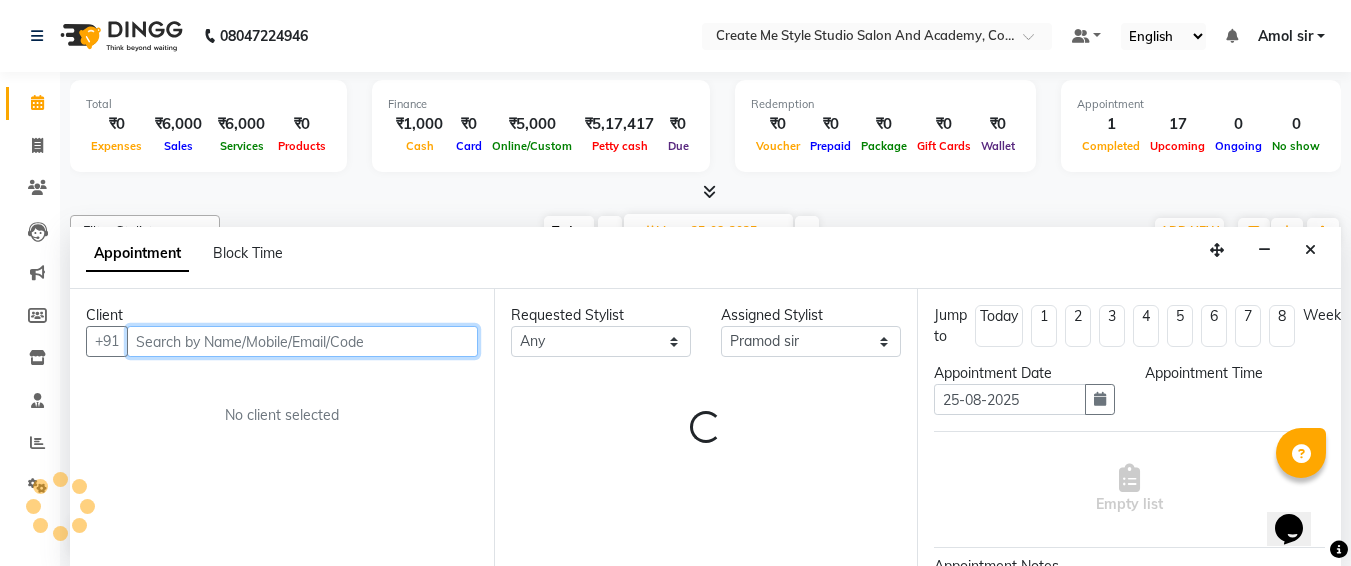 select on "630" 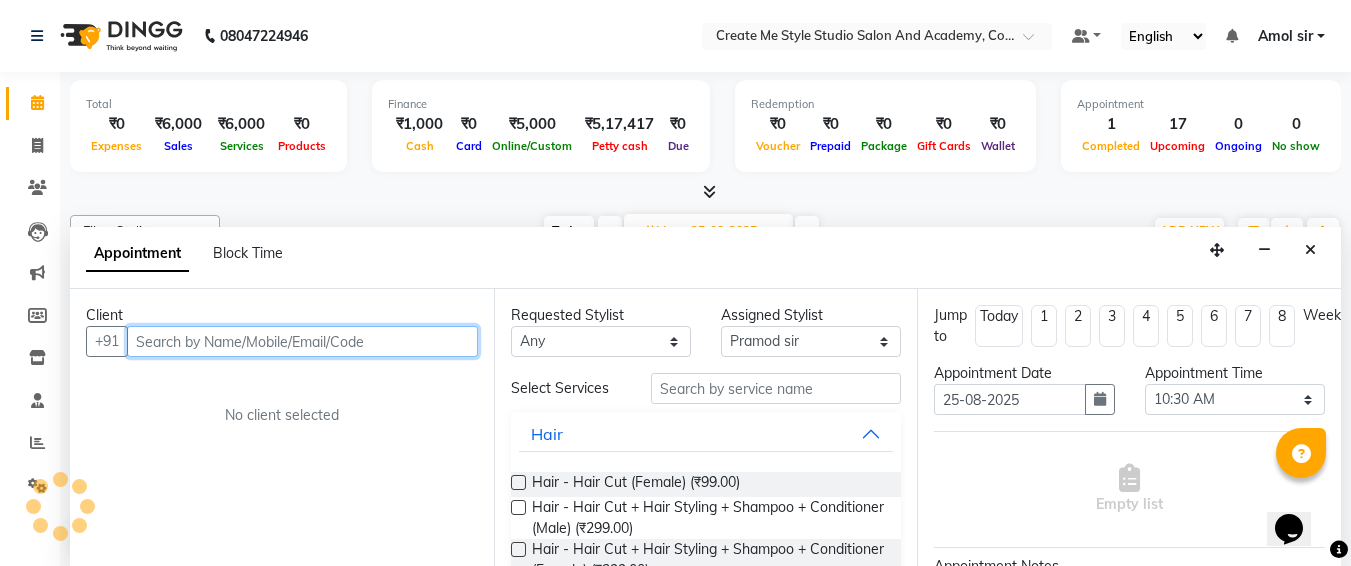 scroll, scrollTop: 1, scrollLeft: 0, axis: vertical 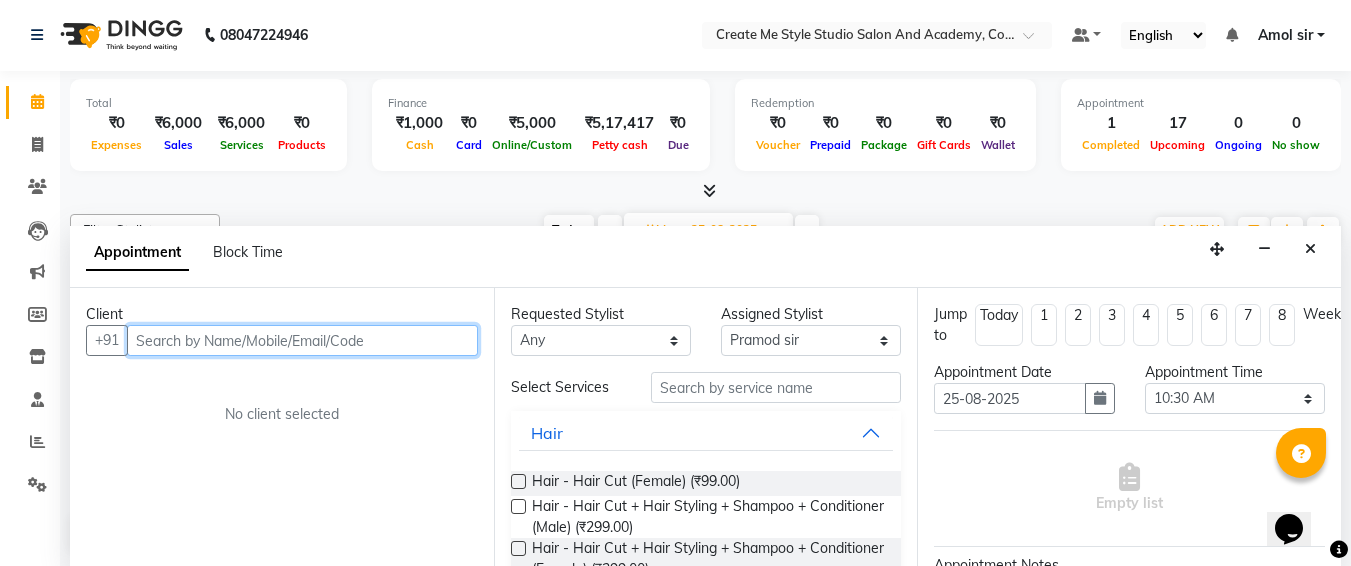 click at bounding box center (302, 340) 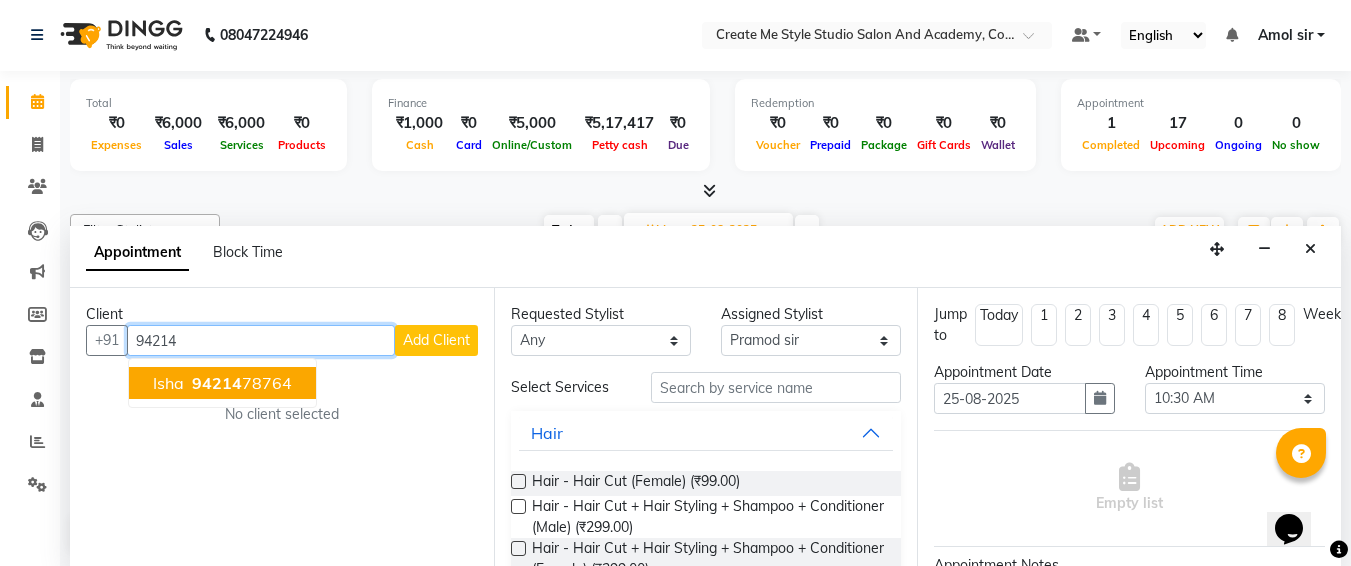 click on "[PHONE]" at bounding box center (240, 383) 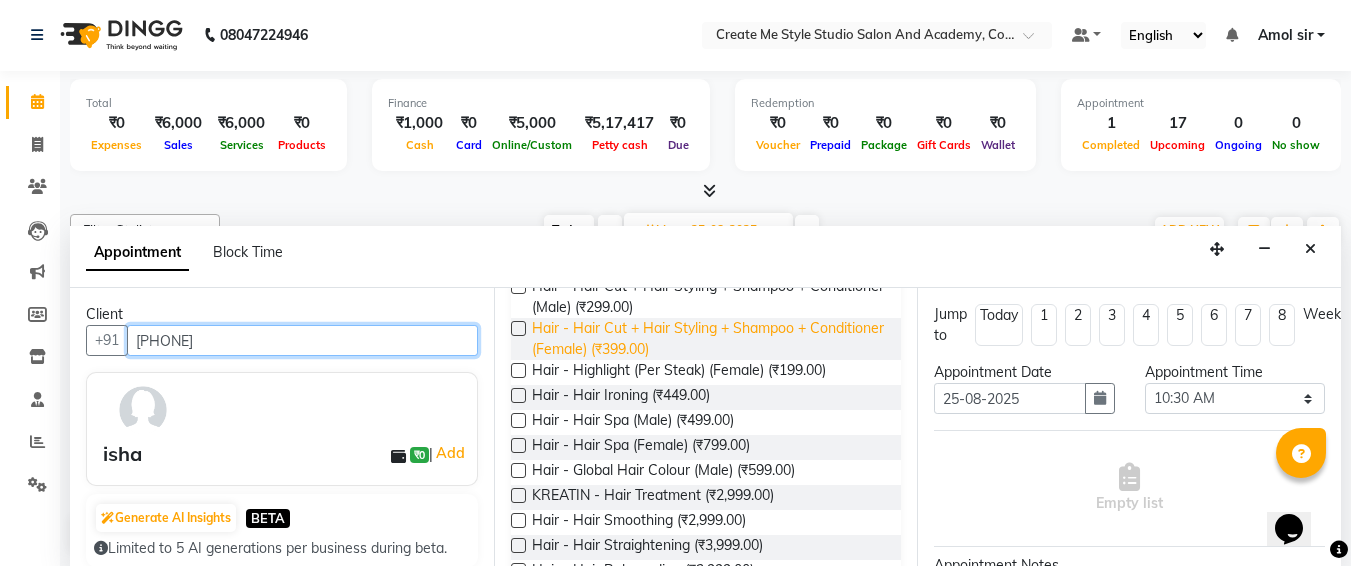 scroll, scrollTop: 225, scrollLeft: 0, axis: vertical 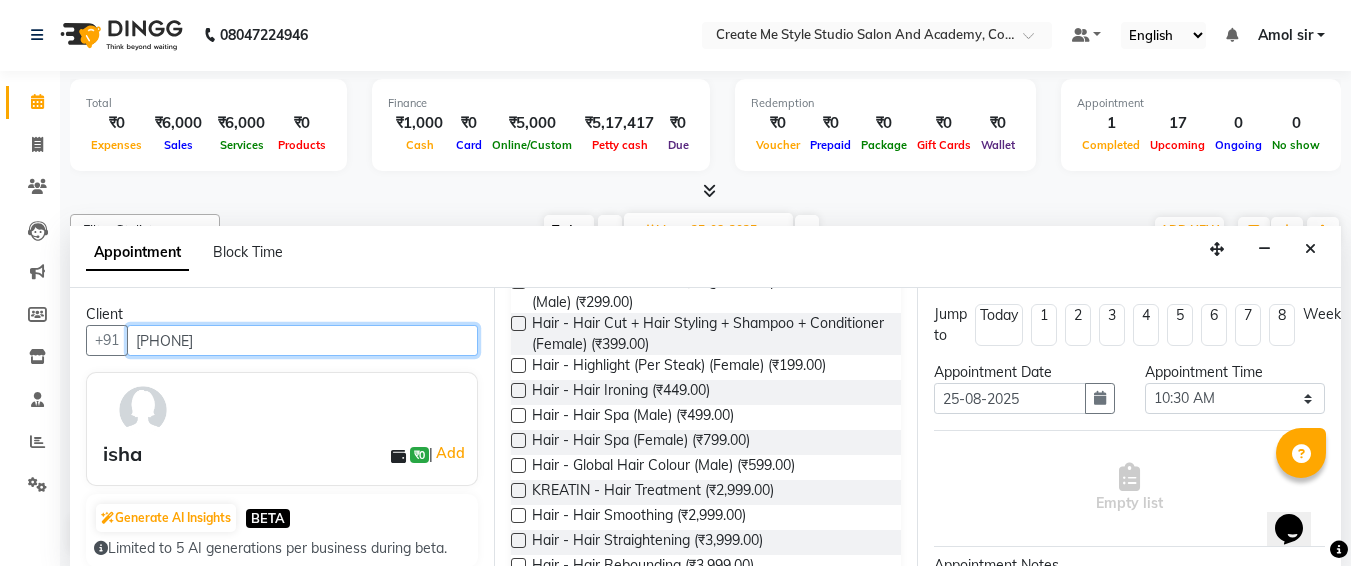 type on "[PHONE]" 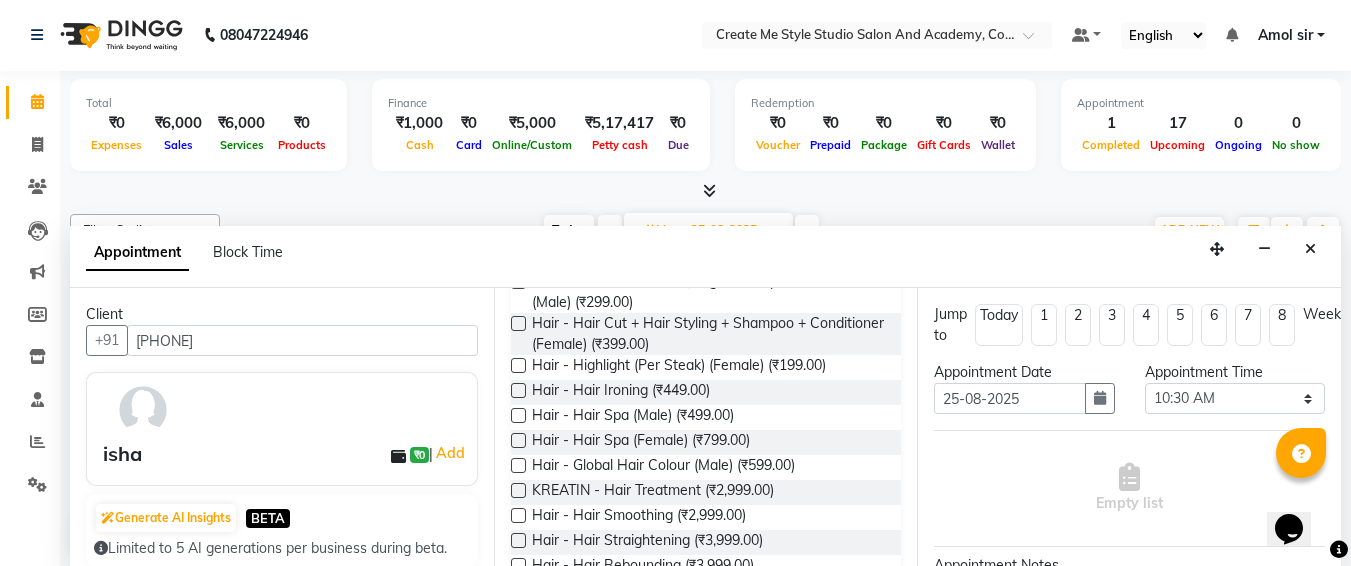 click at bounding box center [518, 490] 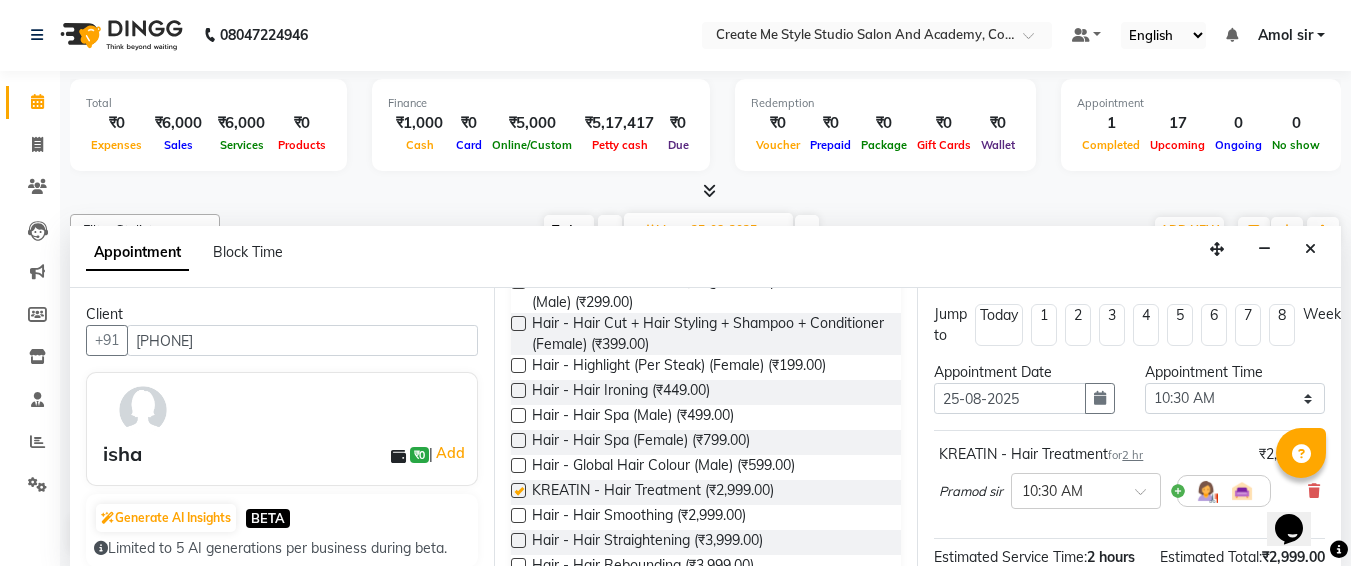 checkbox on "false" 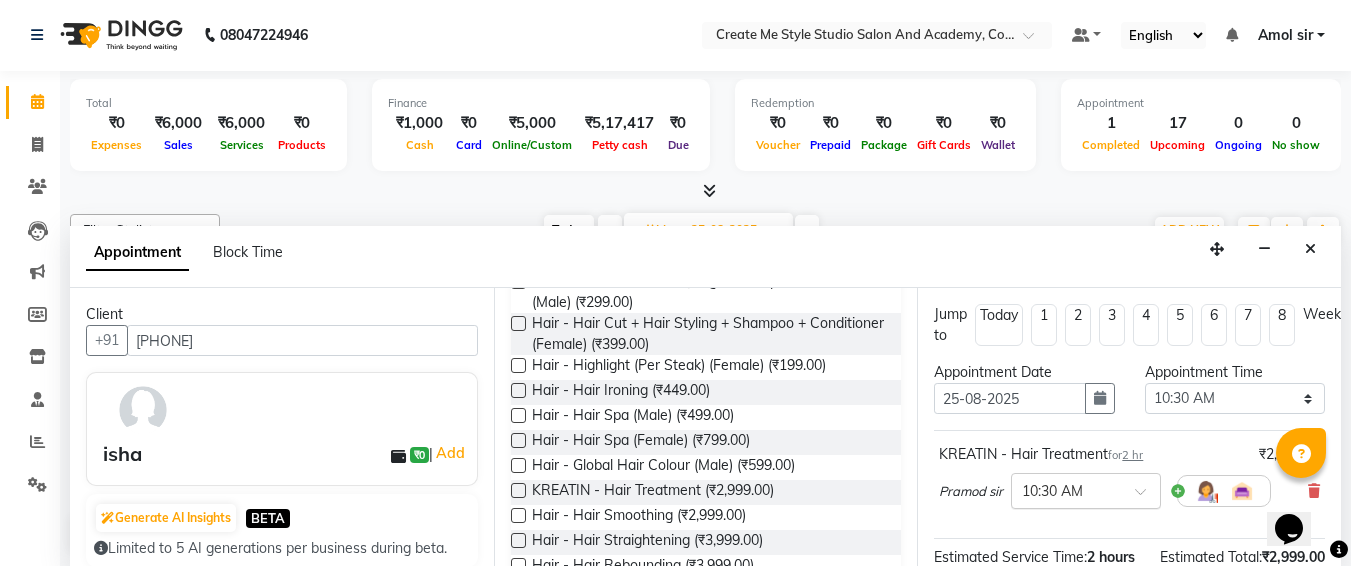 scroll, scrollTop: 284, scrollLeft: 0, axis: vertical 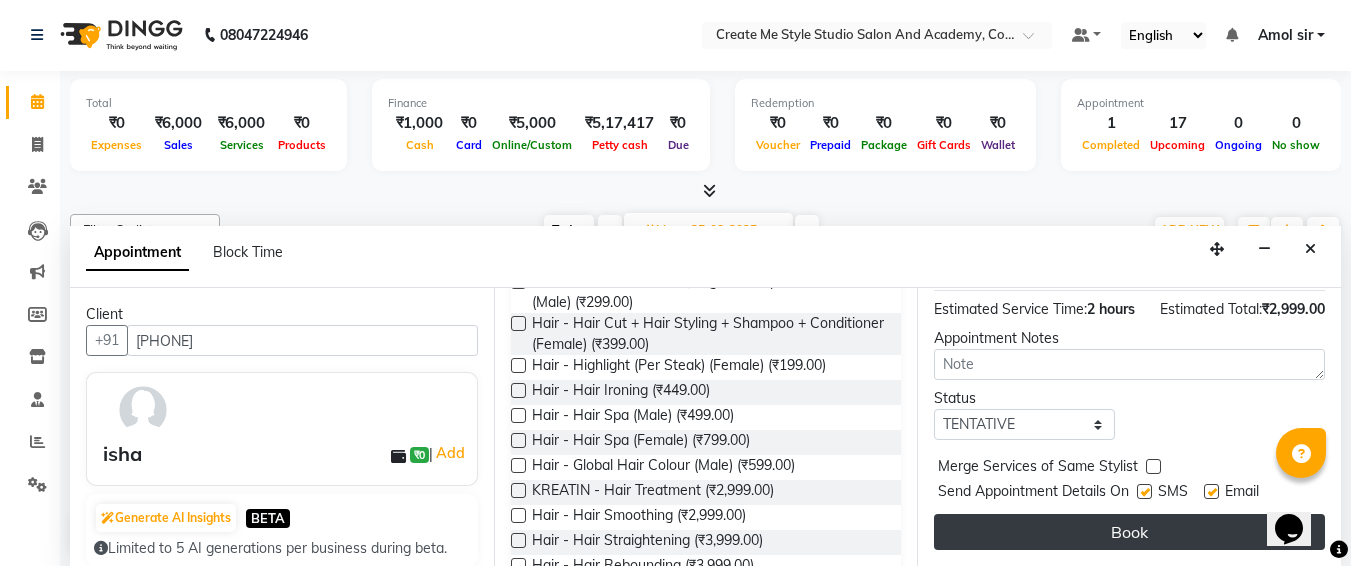 click on "Book" at bounding box center [1129, 532] 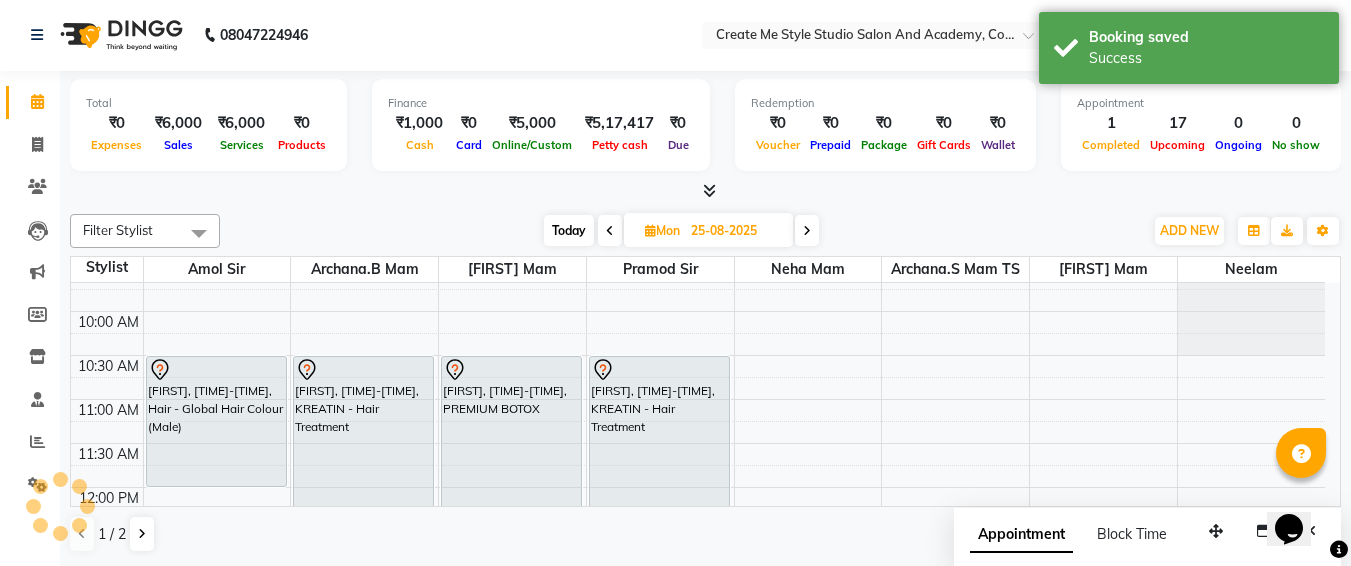 scroll, scrollTop: 0, scrollLeft: 0, axis: both 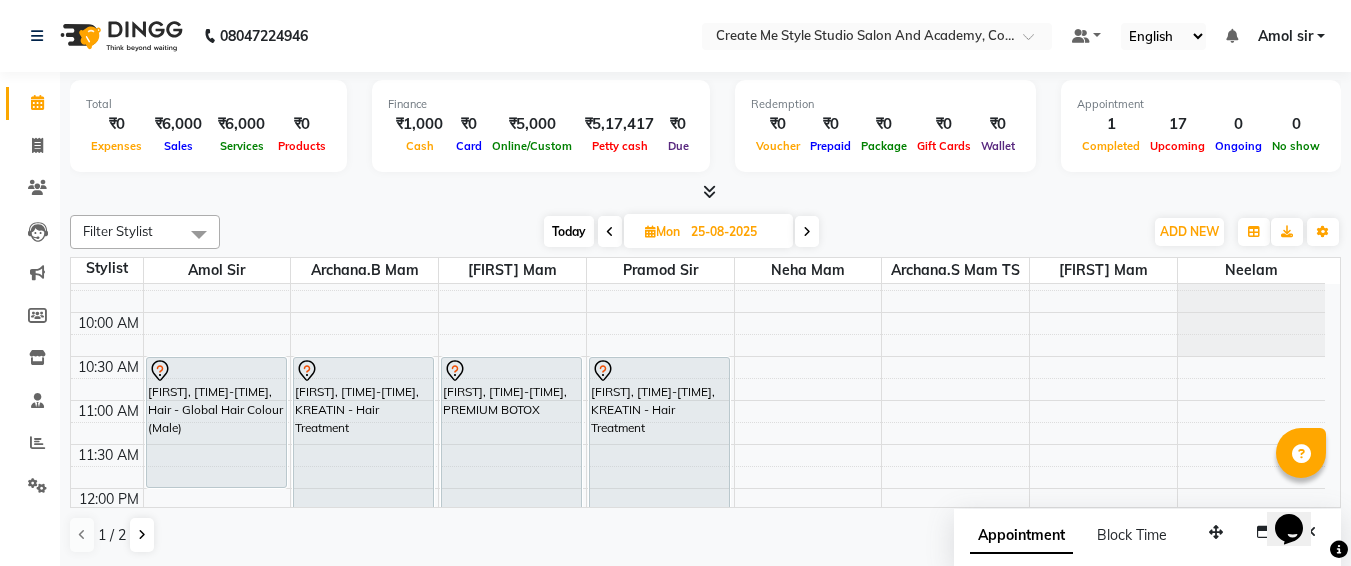 click on "25-08-2025" at bounding box center (735, 232) 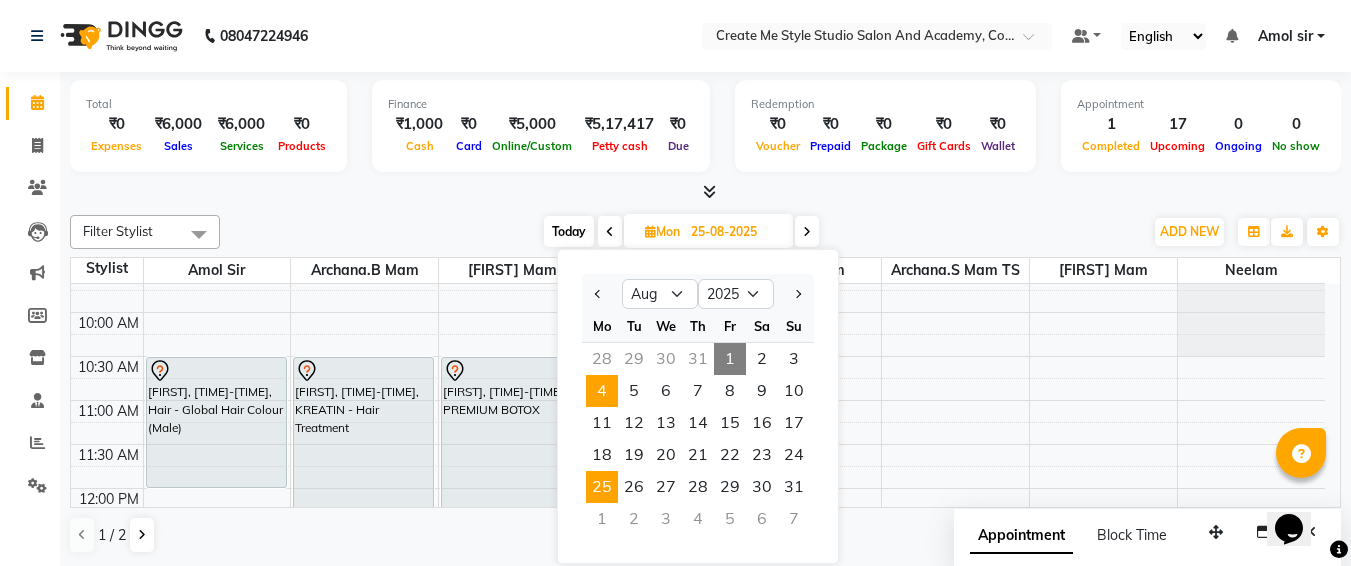 click on "4" at bounding box center (602, 391) 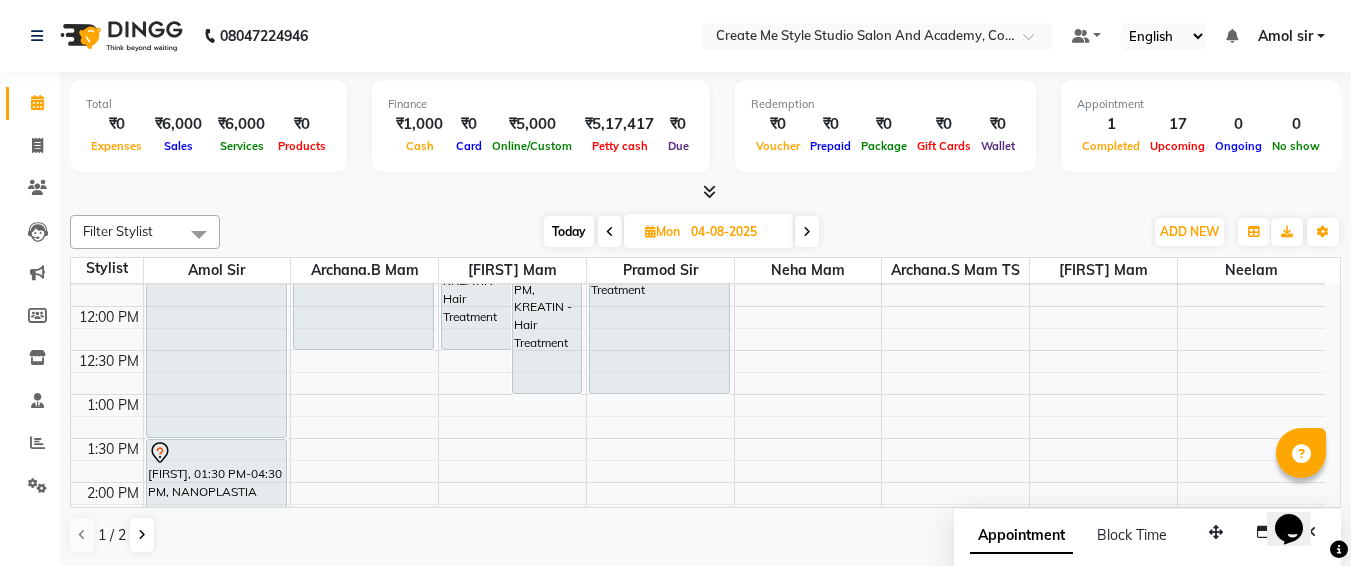 scroll, scrollTop: 240, scrollLeft: 0, axis: vertical 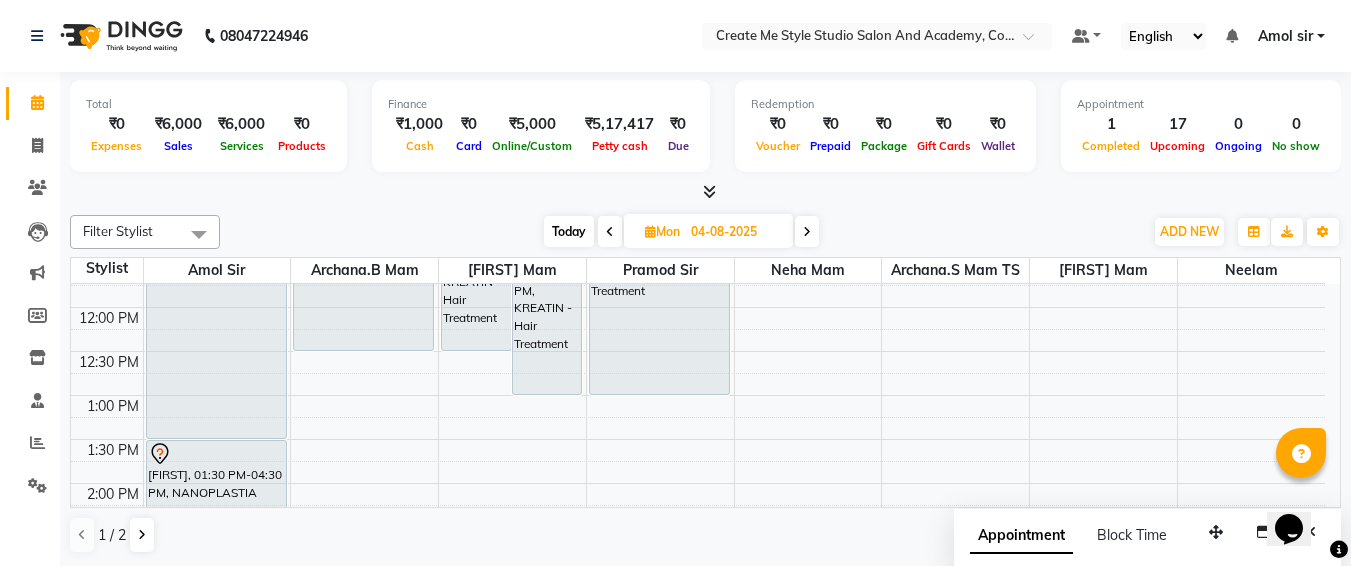 click on "... [FIRST]null, [TIME]-[TIME], NANOPLASTIA ... [FIRST]null, [TIME]-[TIME], NANOPLASTIA ... [FIRST]null, [TIME]-[TIME], KREATIN - Hair Treatment ... [FIRST] [LAST], [TIME]-[TIME], KREATIN - Hair Treatment ... client, [TIME]-[TIME], KREATIN - Hair Treatment ... [FIRST]null, [TIME]-[TIME], KREATIN - Hair Treatment" at bounding box center [698, 615] 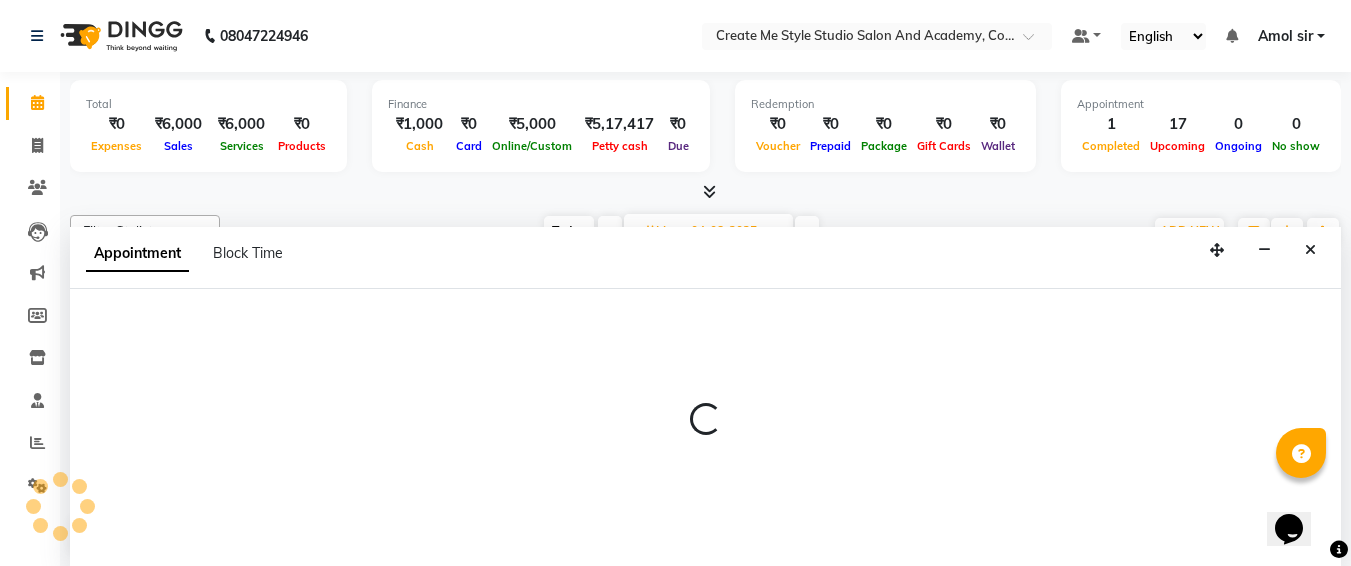 select on "79113" 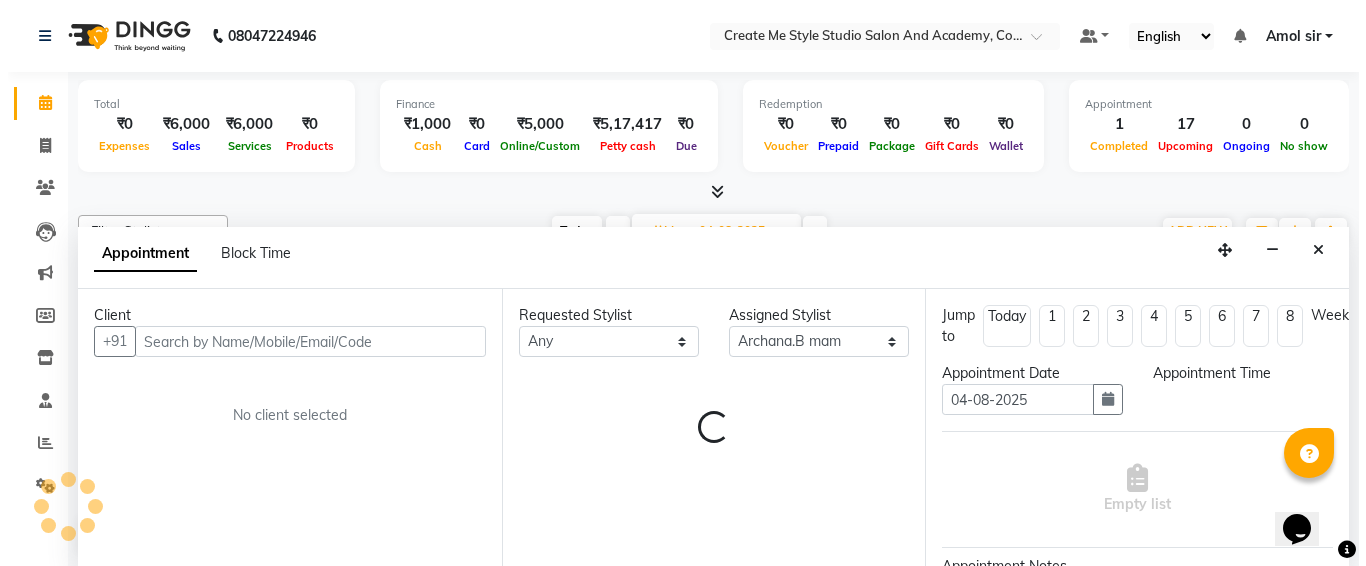 scroll, scrollTop: 1, scrollLeft: 0, axis: vertical 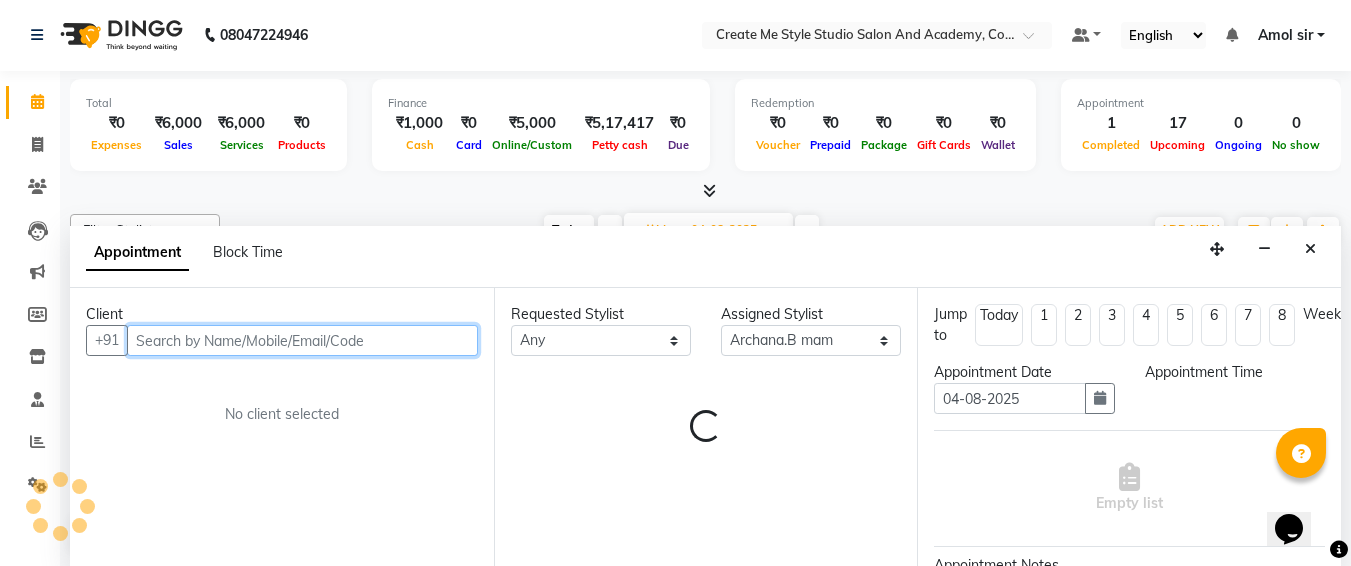 select on "750" 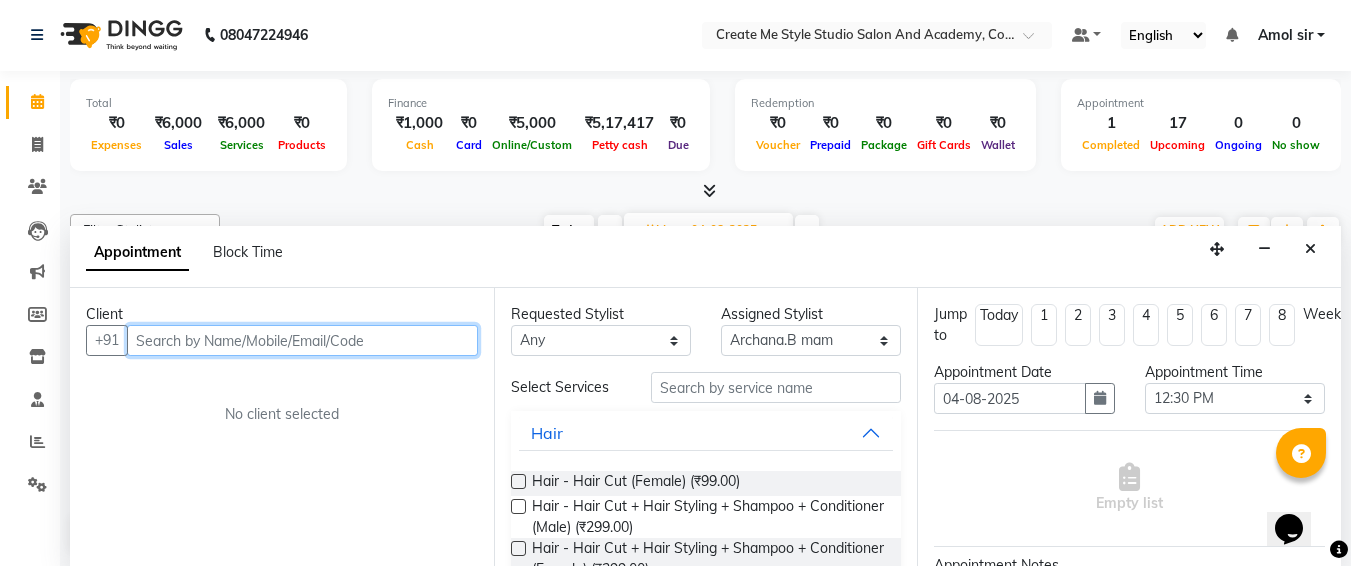 click at bounding box center (302, 340) 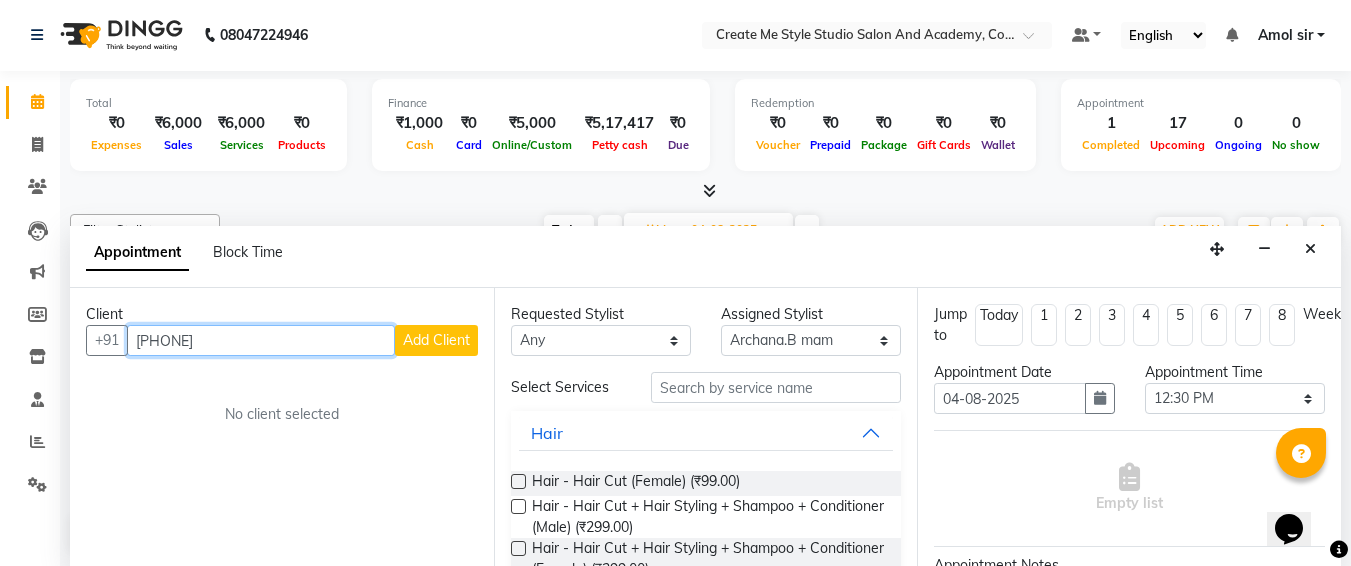 type on "[PHONE]" 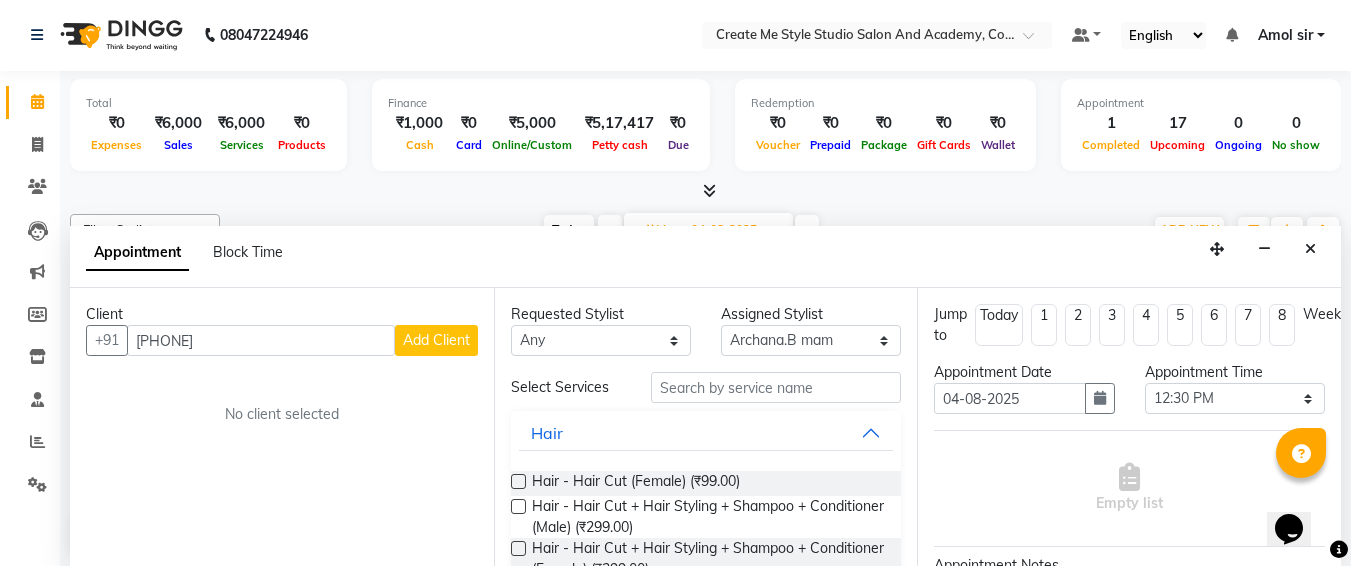 click on "Add Client" at bounding box center [436, 340] 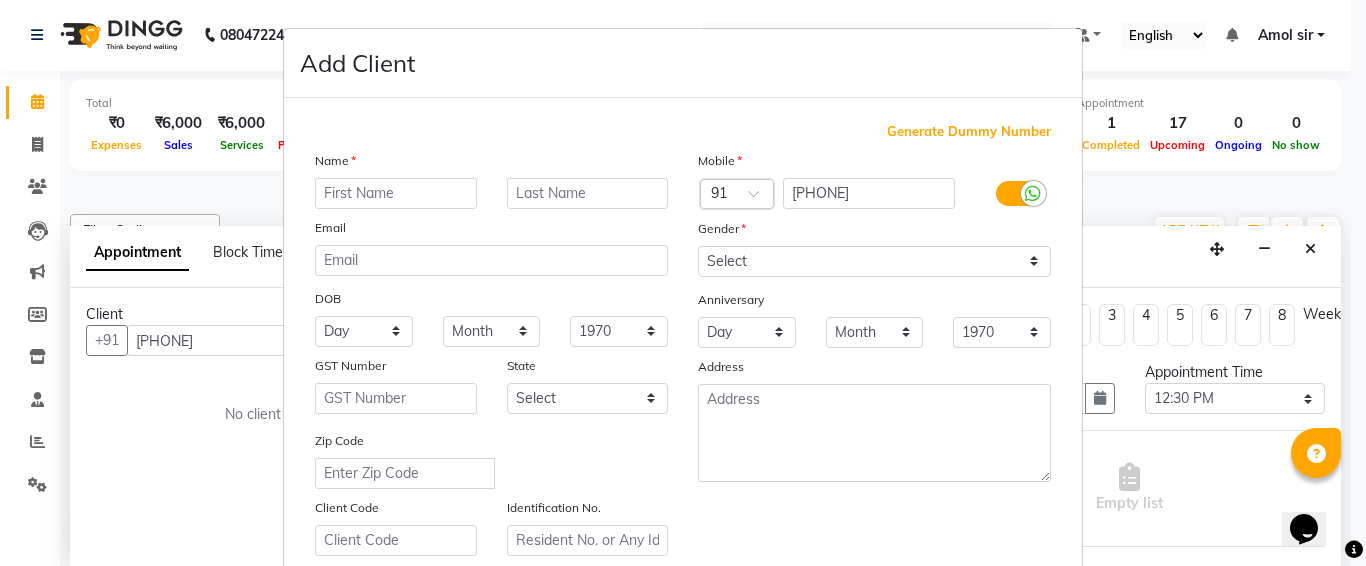 click at bounding box center [396, 193] 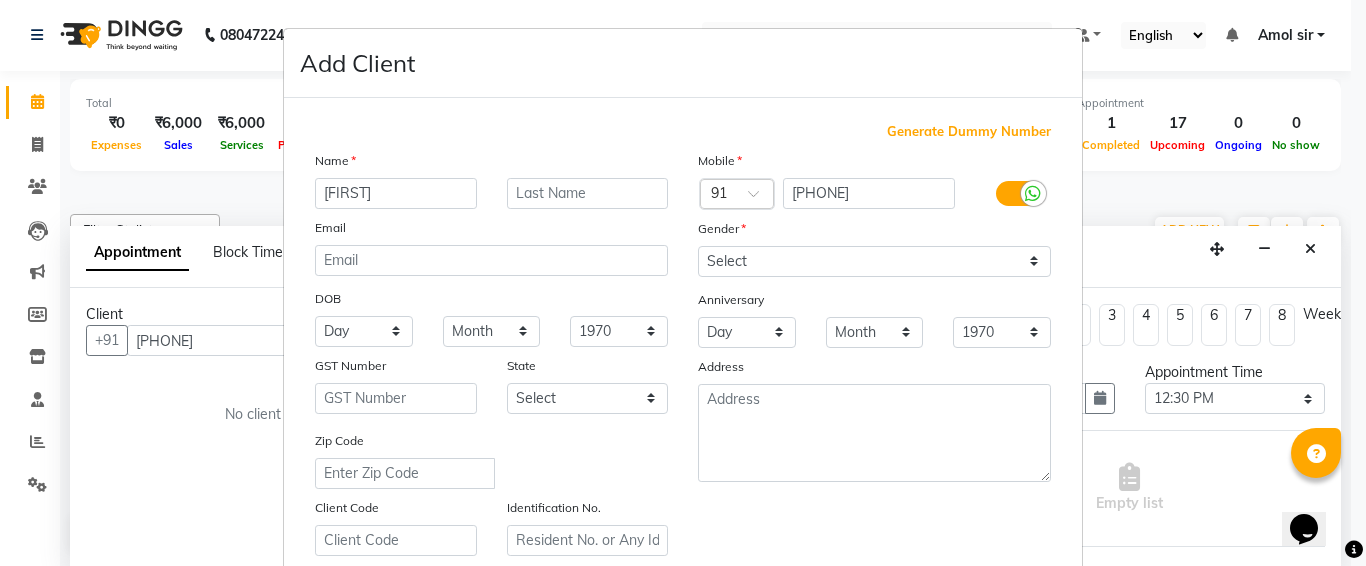type on "[FIRST]" 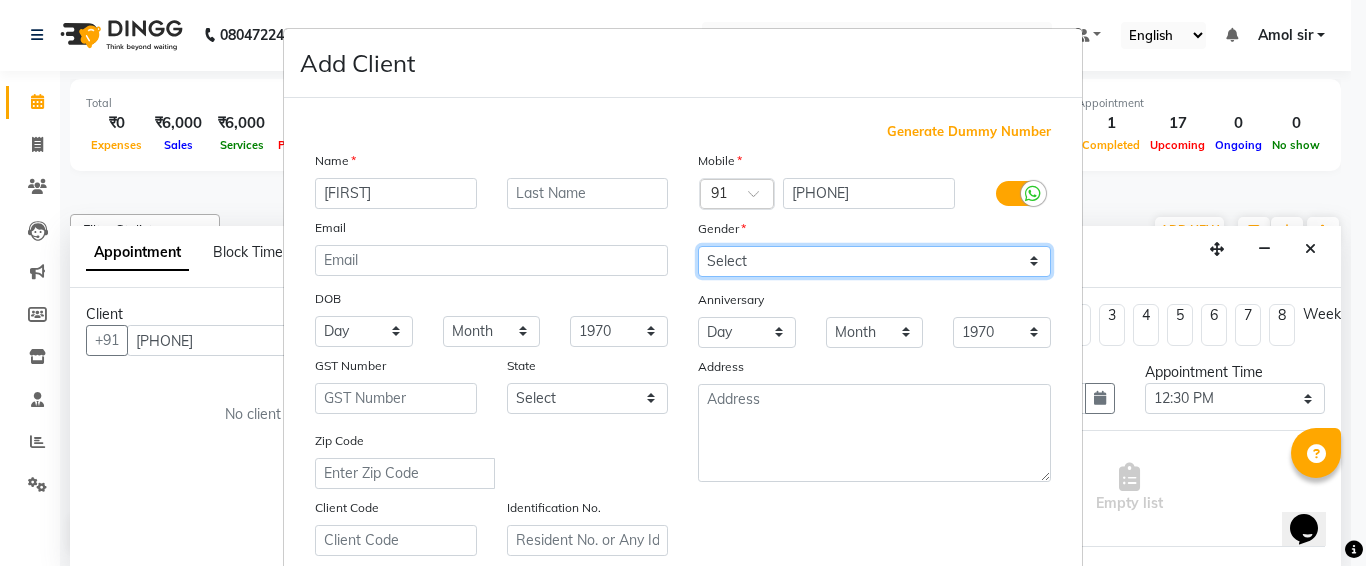 drag, startPoint x: 939, startPoint y: 247, endPoint x: 900, endPoint y: 353, distance: 112.94689 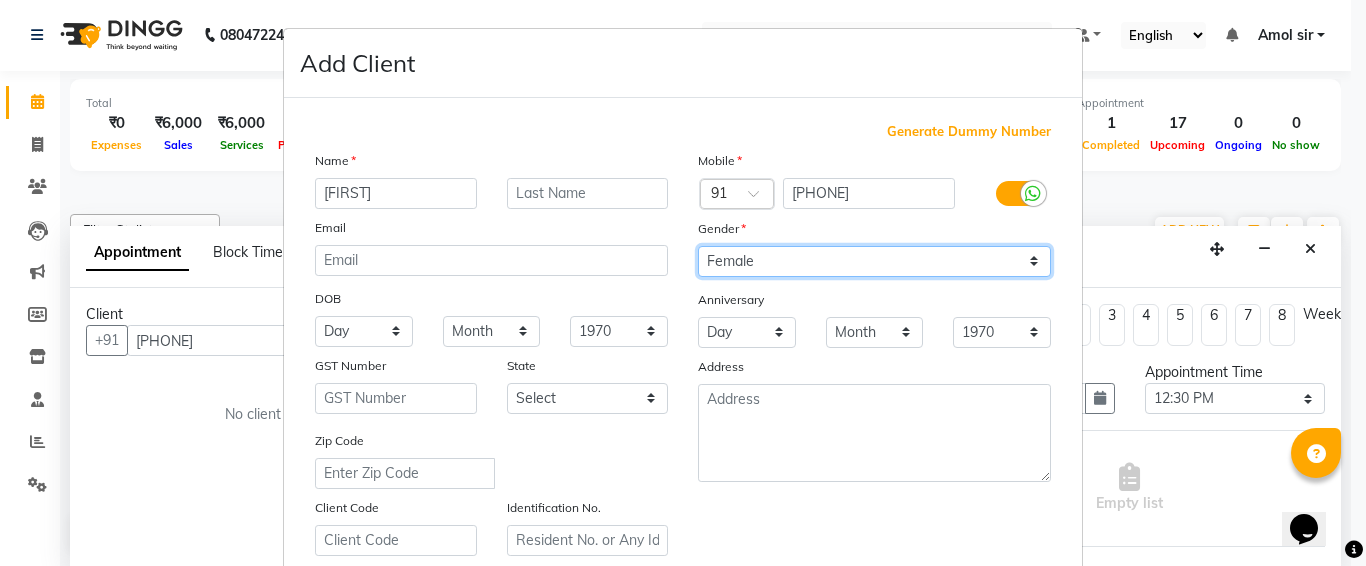 click on "Select Male Female Other Prefer Not To Say" at bounding box center (874, 261) 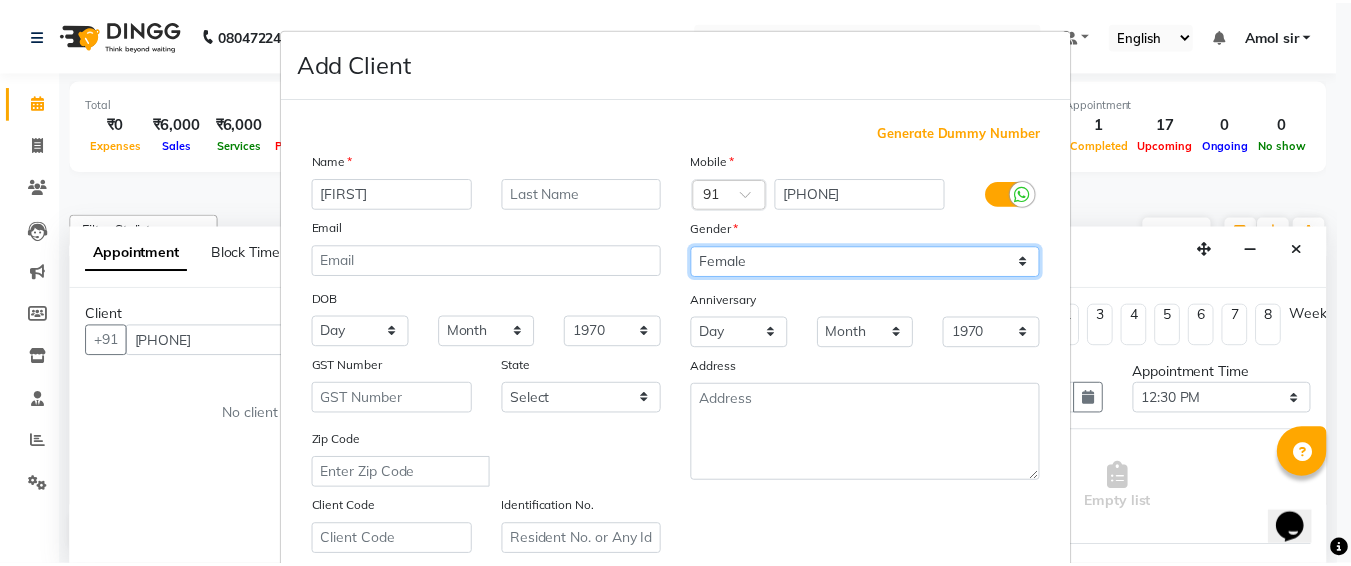 scroll, scrollTop: 357, scrollLeft: 0, axis: vertical 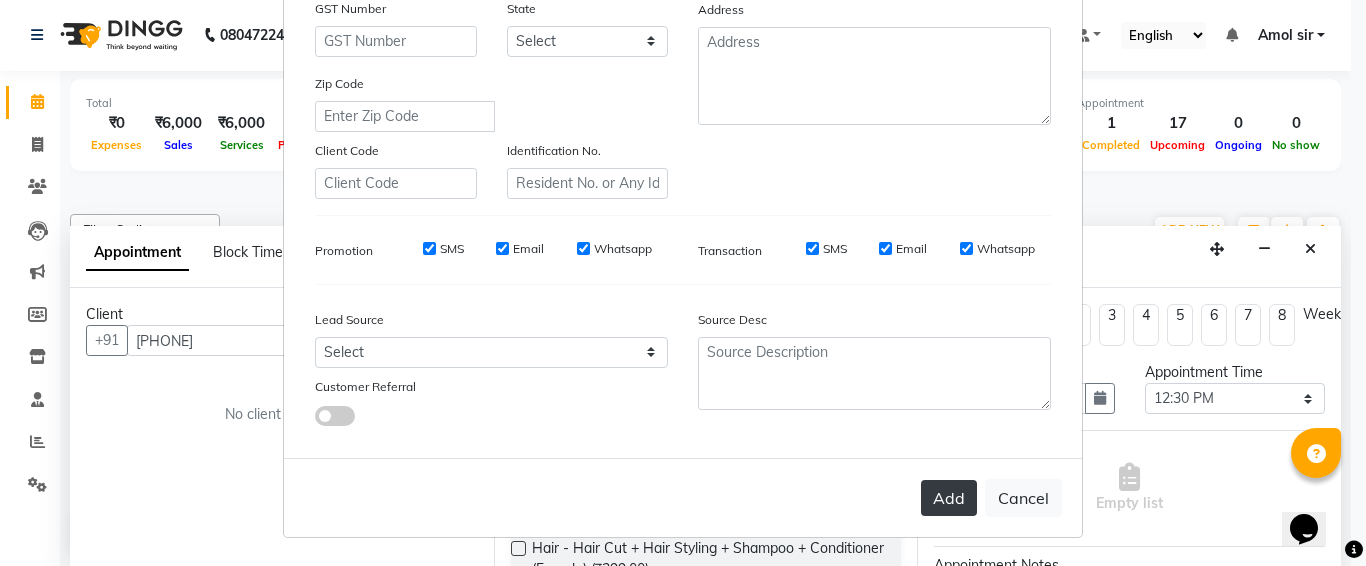 click on "Add" at bounding box center (949, 498) 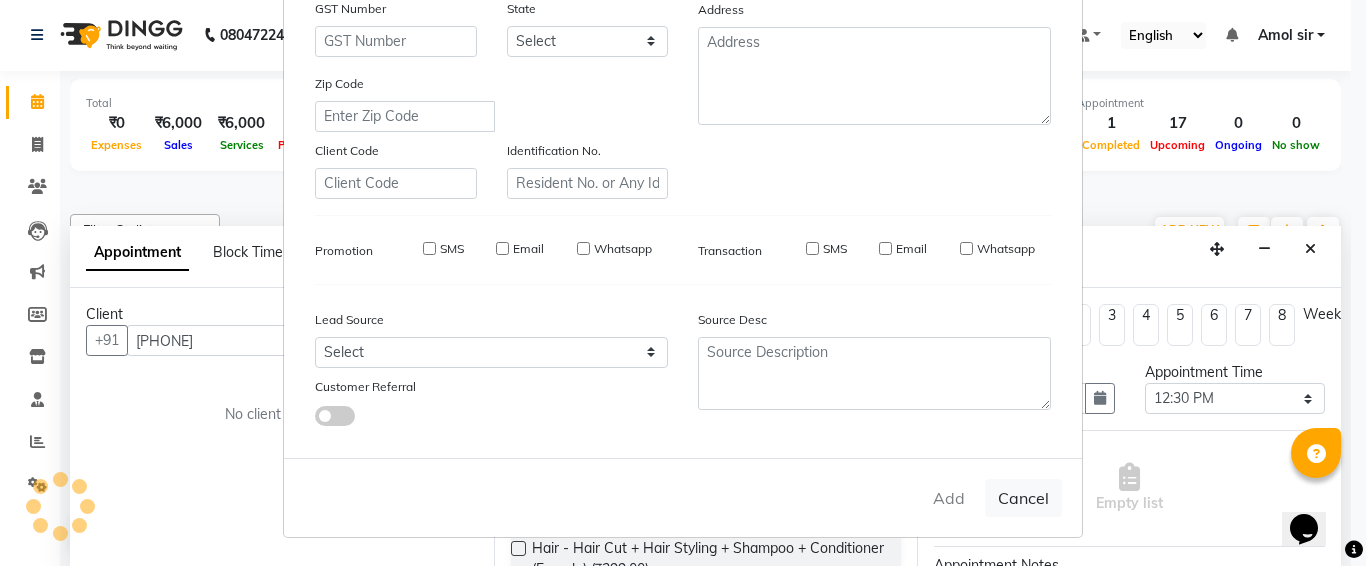 type 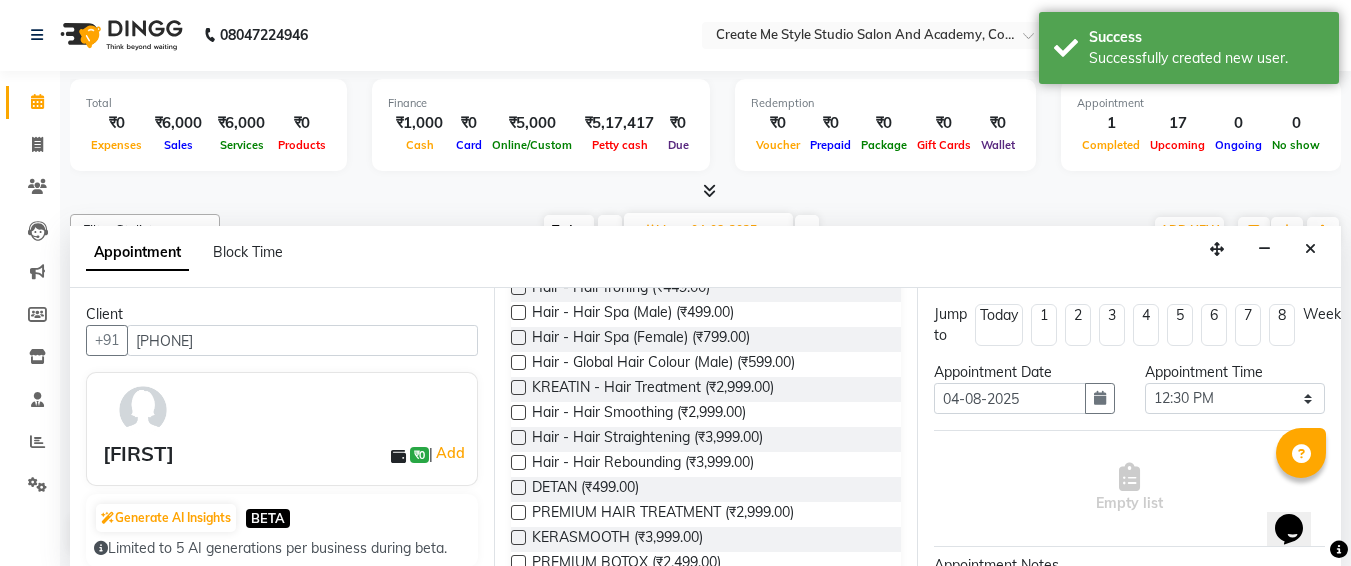 scroll, scrollTop: 332, scrollLeft: 0, axis: vertical 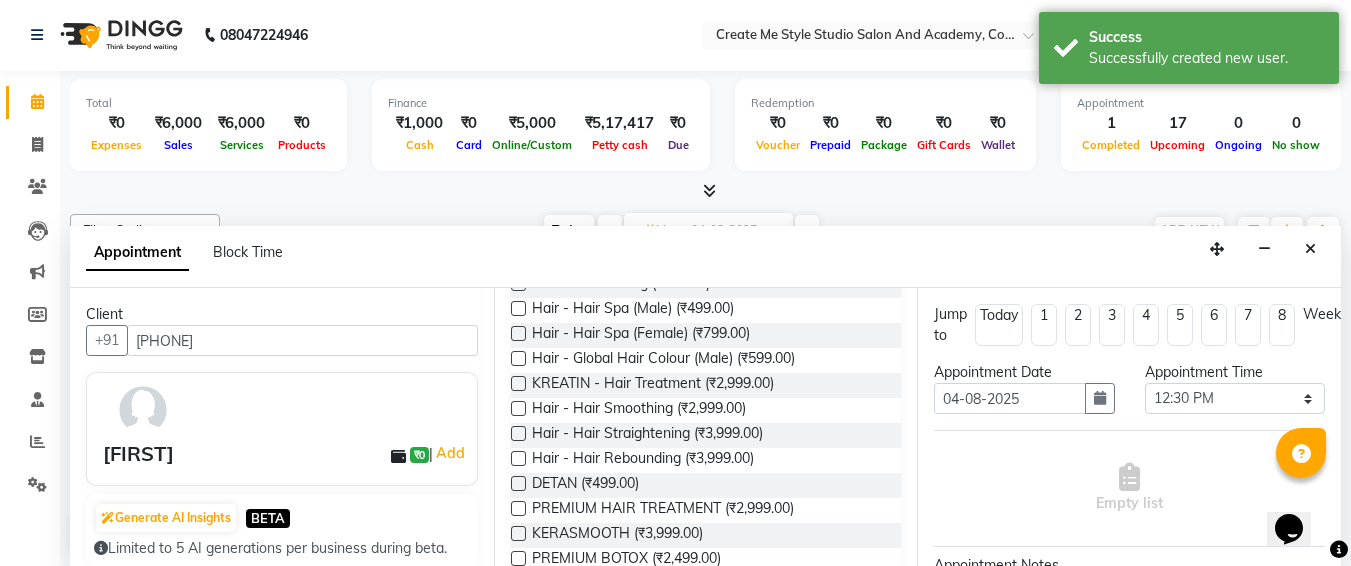 click at bounding box center [518, 433] 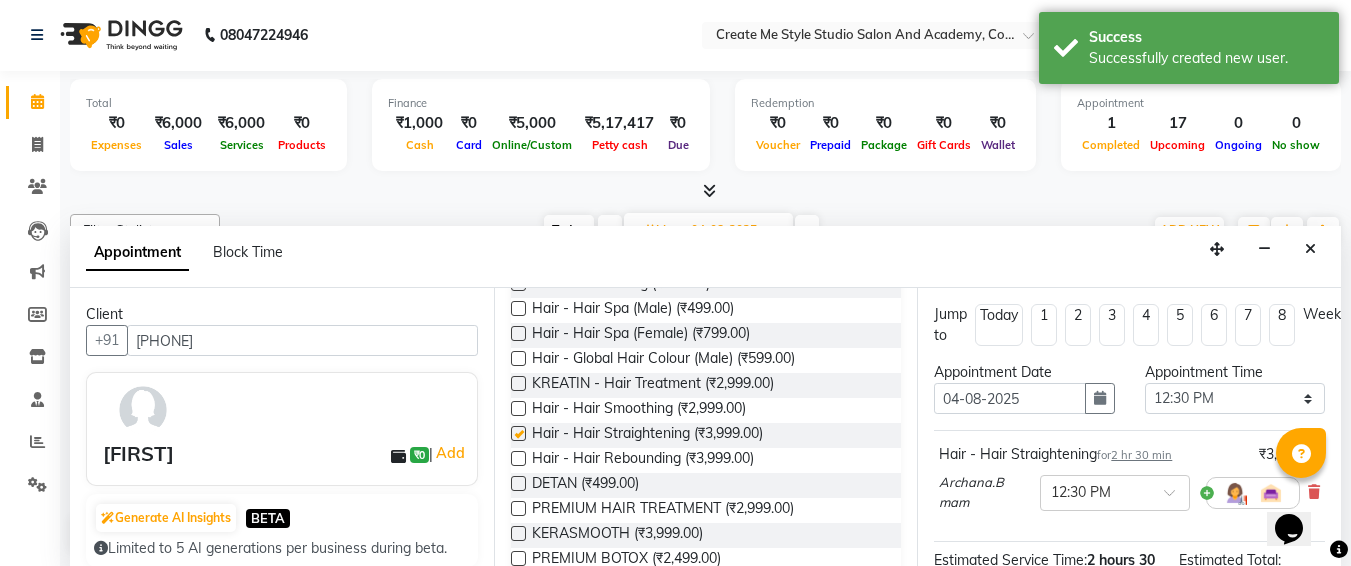 checkbox on "false" 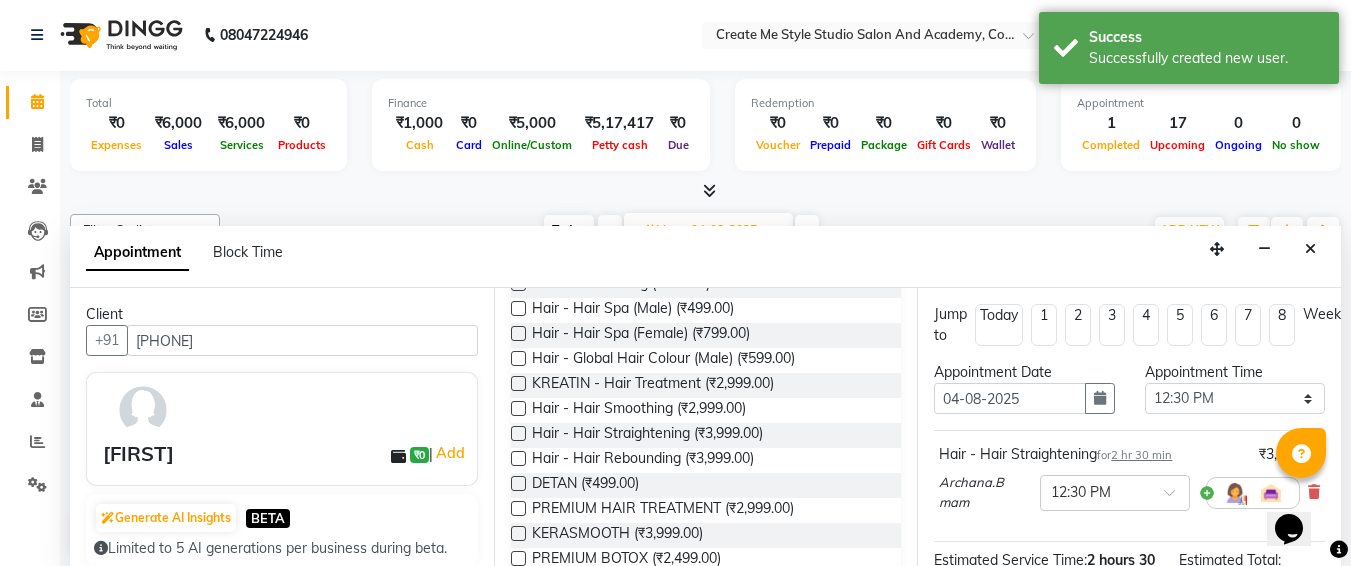 scroll, scrollTop: 287, scrollLeft: 0, axis: vertical 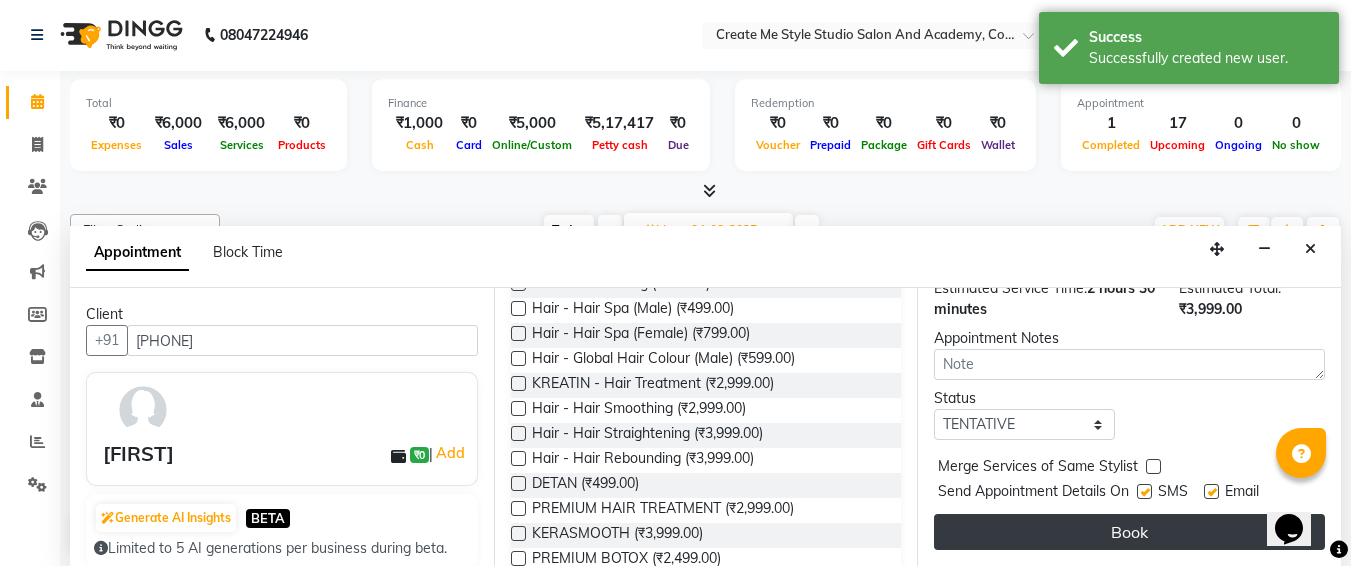 click on "Book" at bounding box center (1129, 532) 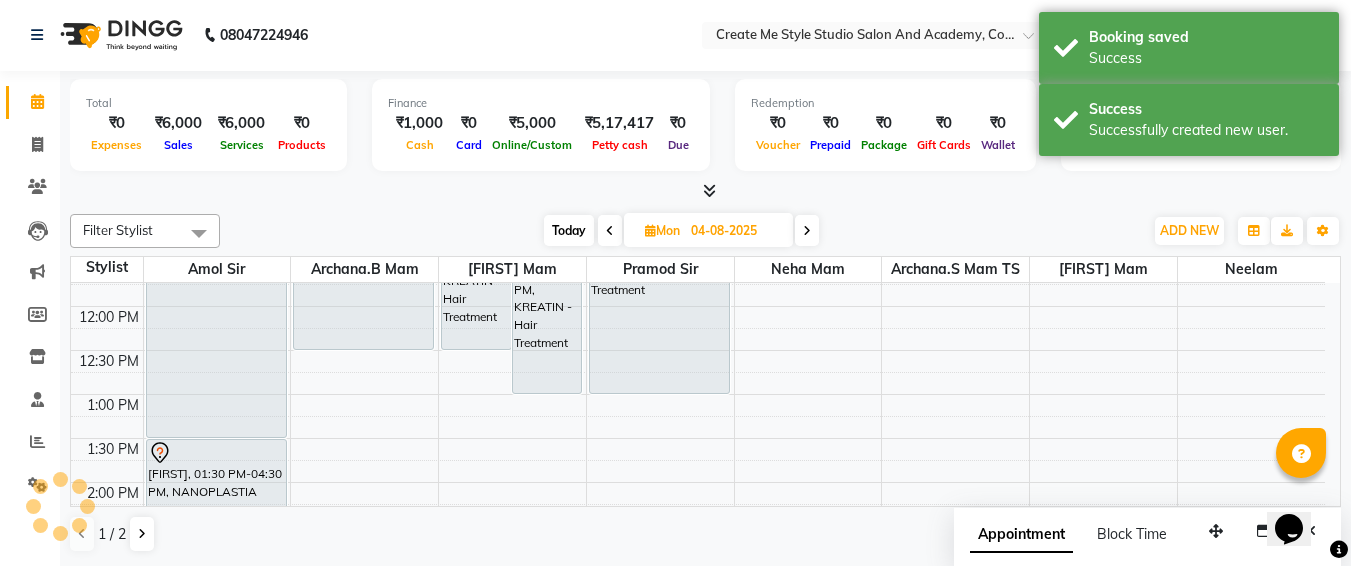 scroll, scrollTop: 0, scrollLeft: 0, axis: both 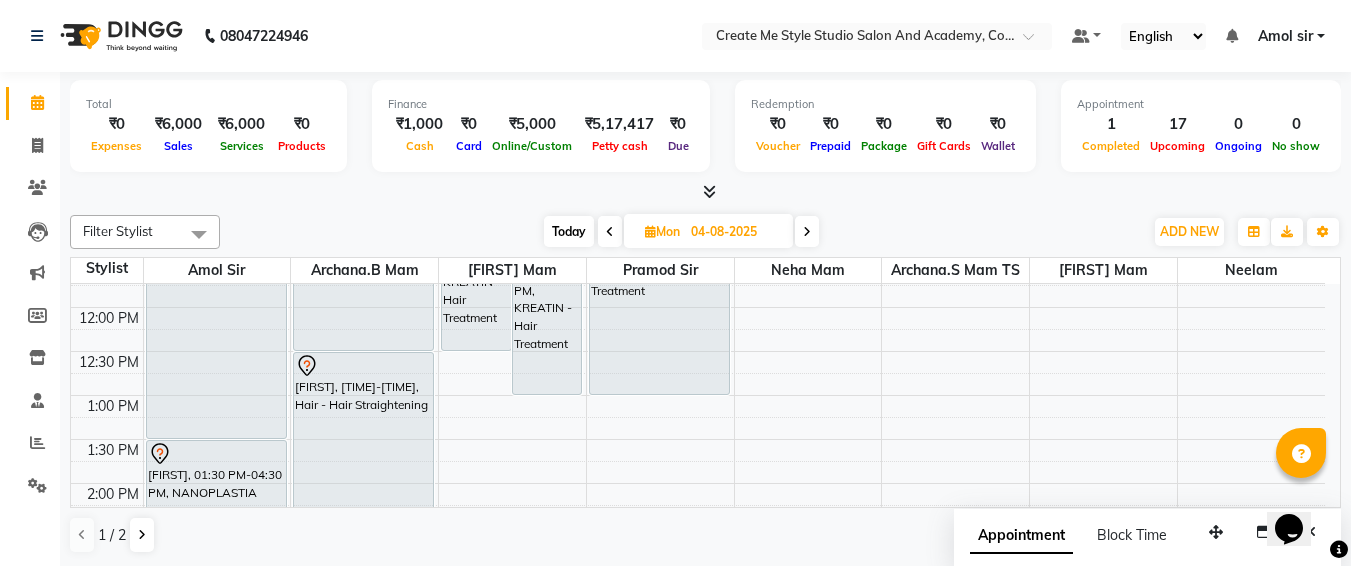 click on "04-08-2025" at bounding box center [735, 232] 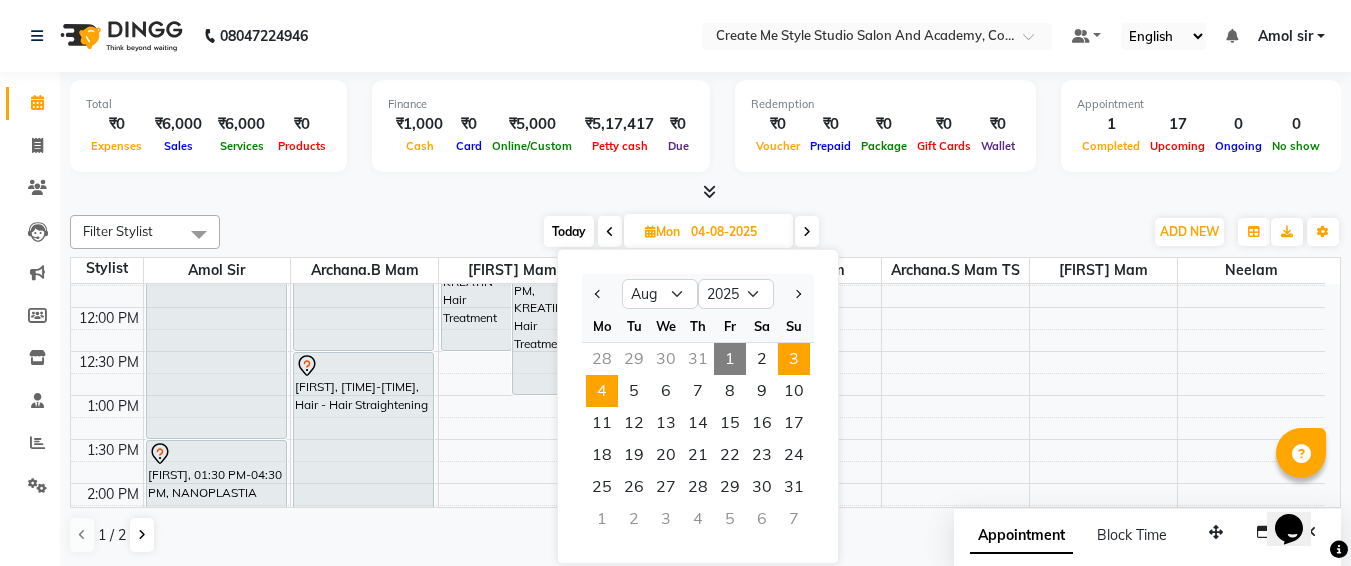 click on "3" at bounding box center (794, 359) 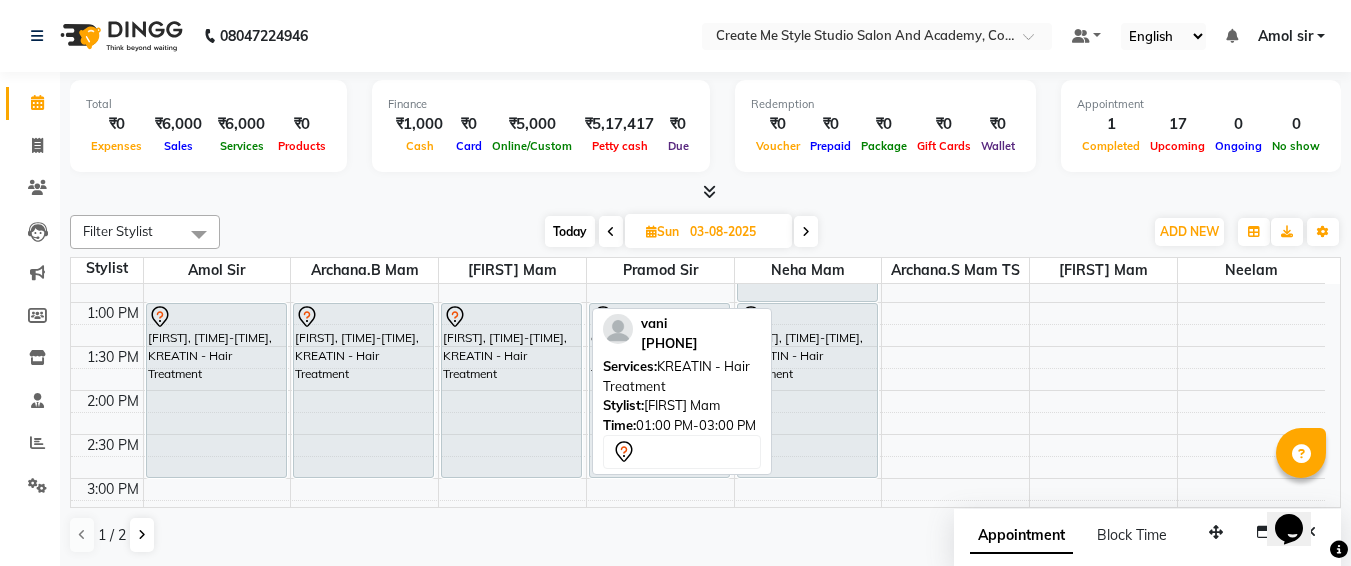 scroll, scrollTop: 332, scrollLeft: 0, axis: vertical 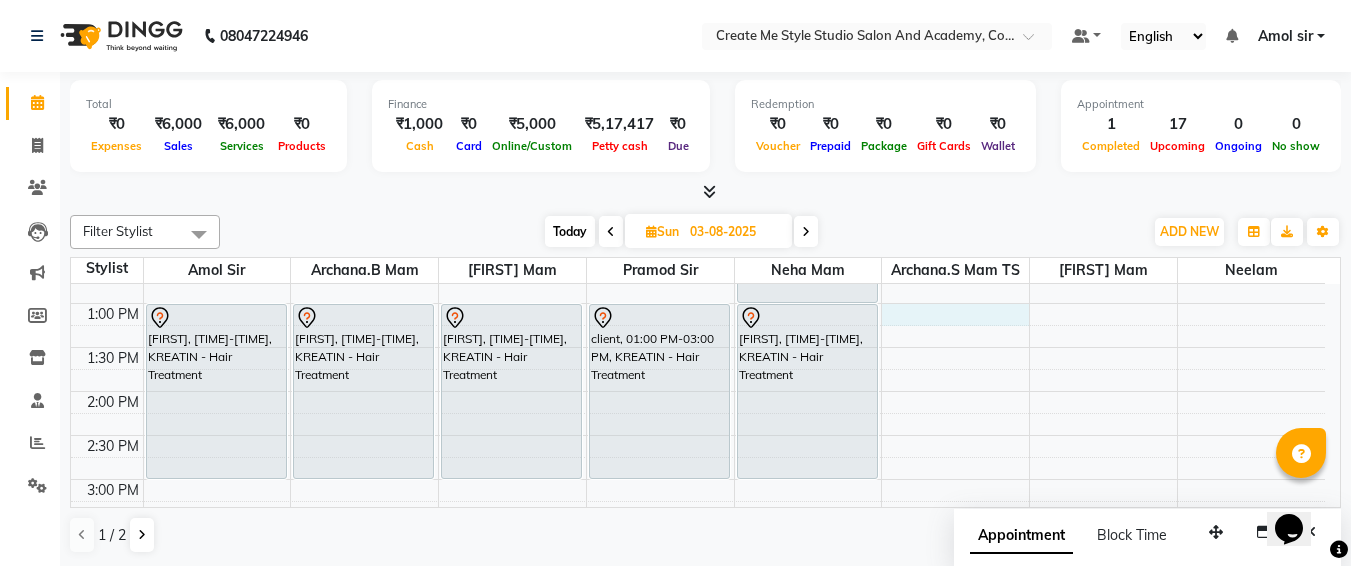 click on "... [FIRST], [TIME]-[TIME], KREATIN - Hair Treatment ... [FIRST], [TIME]-[TIME], KREATIN - Hair Treatment ... [FIRST], [TIME]-[TIME], KREATIN - Hair Treatment ... [FIRST], [TIME]-[TIME], KREATIN - Hair Treatment ... [FIRST], [TIME]-[TIME], KREATIN - Hair Treatment ... [FIRST], [TIME]-[TIME], KREATIN - Hair Treatment ... [FIRST], [TIME]-[TIME], KREATIN - Hair Treatment ... client, [TIME]-[TIME], KREATIN - Hair Treatment ... [FIRST], [TIME]-[TIME], Hair - Hair Smoothing ... [FIRST], [TIME]-[TIME], KREATIN - Hair Treatment ... [FIRST], [TIME]-[TIME], KREATIN - Hair Treatment" at bounding box center (698, 523) 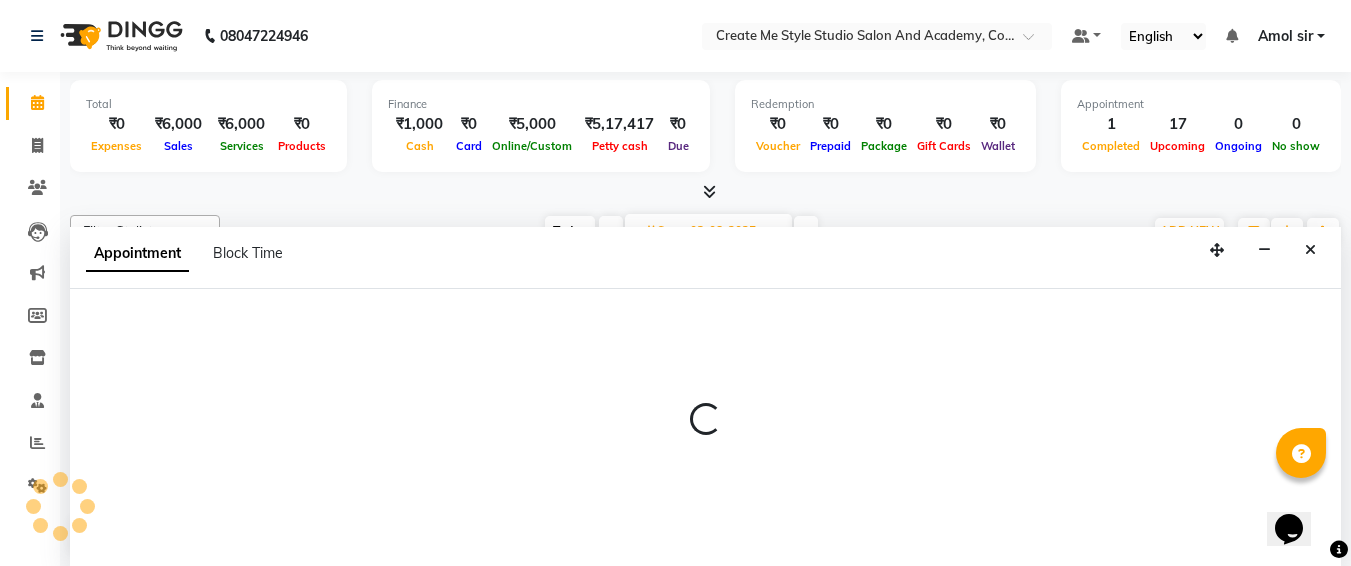 select on "79118" 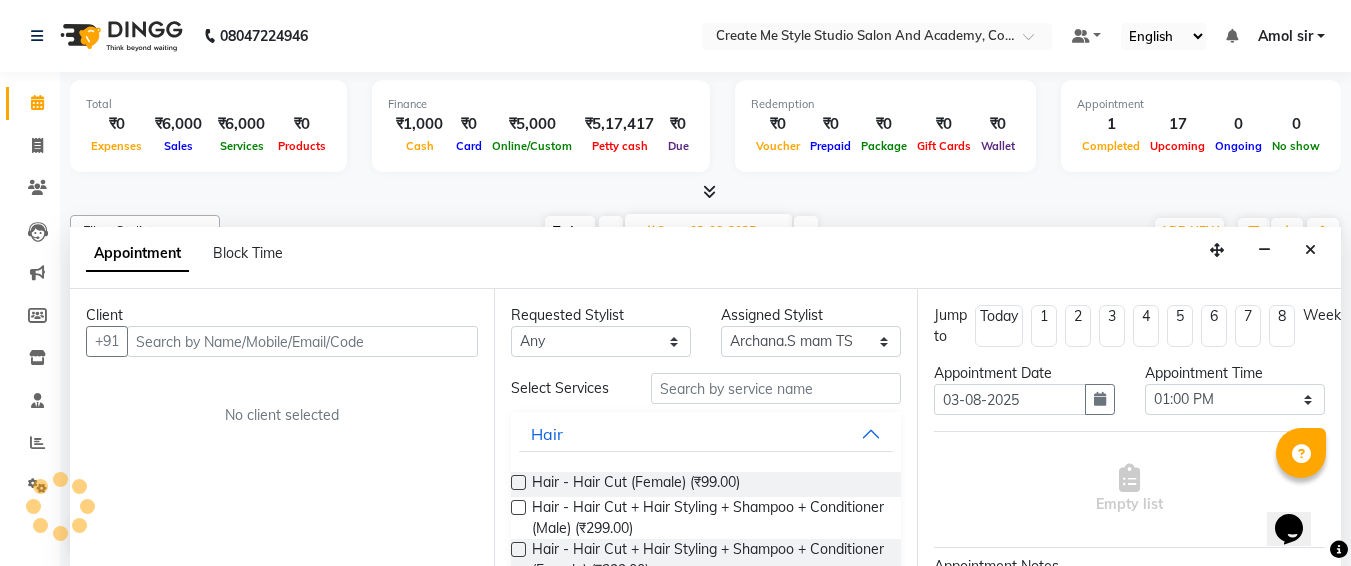 scroll, scrollTop: 1, scrollLeft: 0, axis: vertical 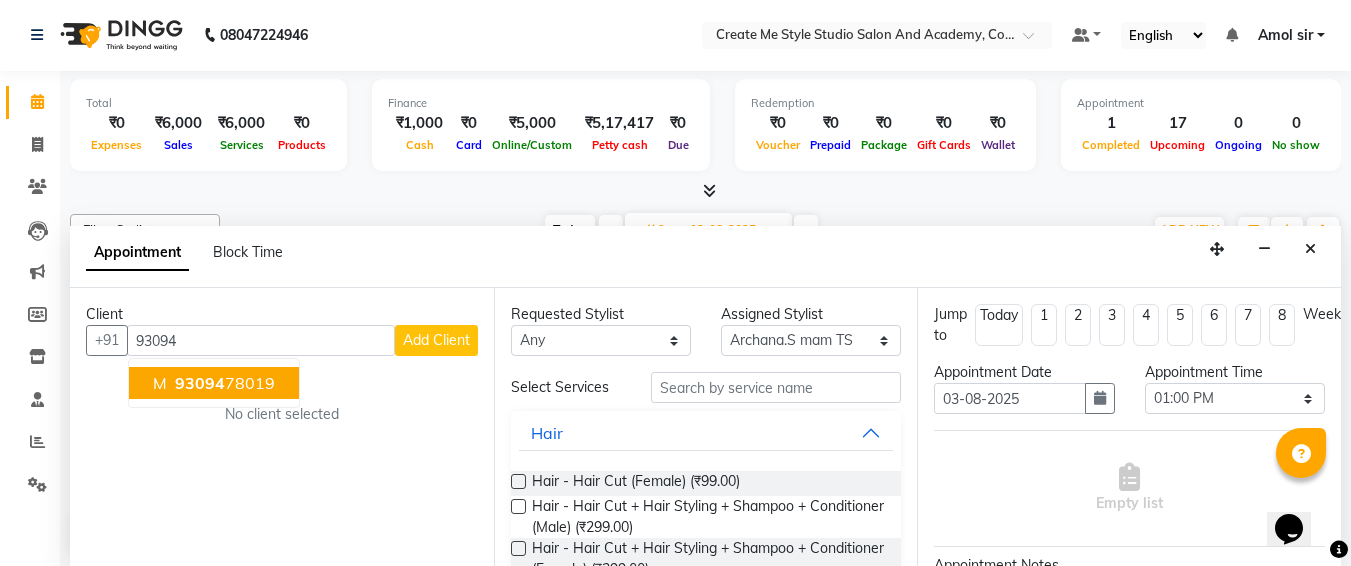 click on "[PHONE]" at bounding box center (223, 383) 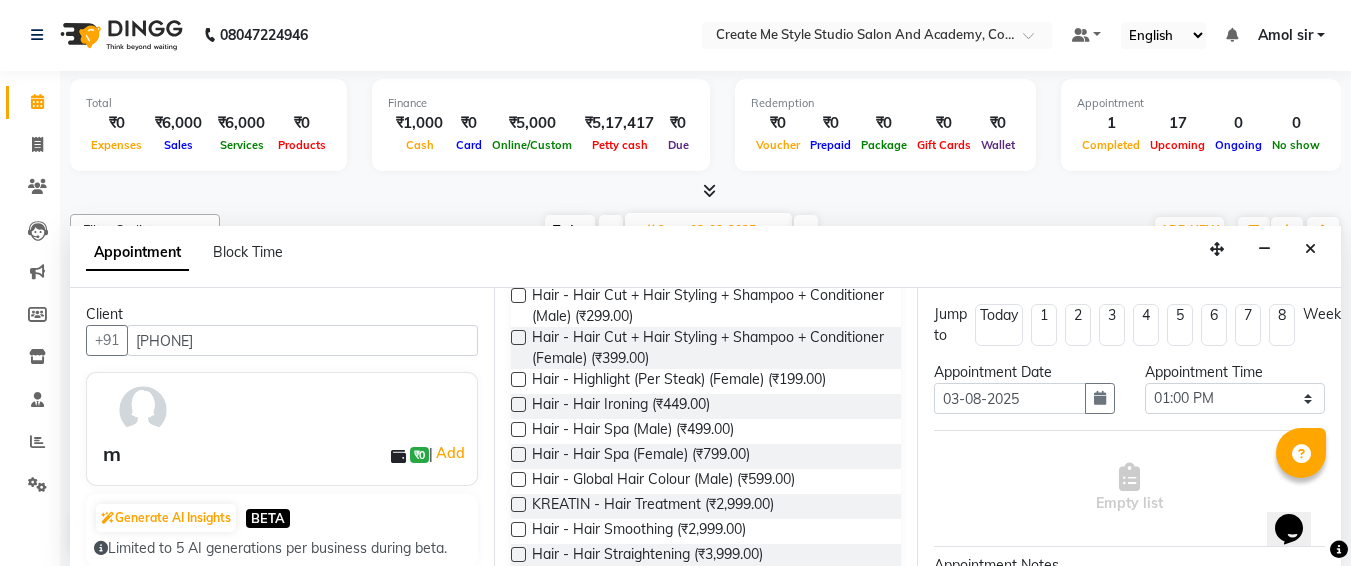 scroll, scrollTop: 214, scrollLeft: 0, axis: vertical 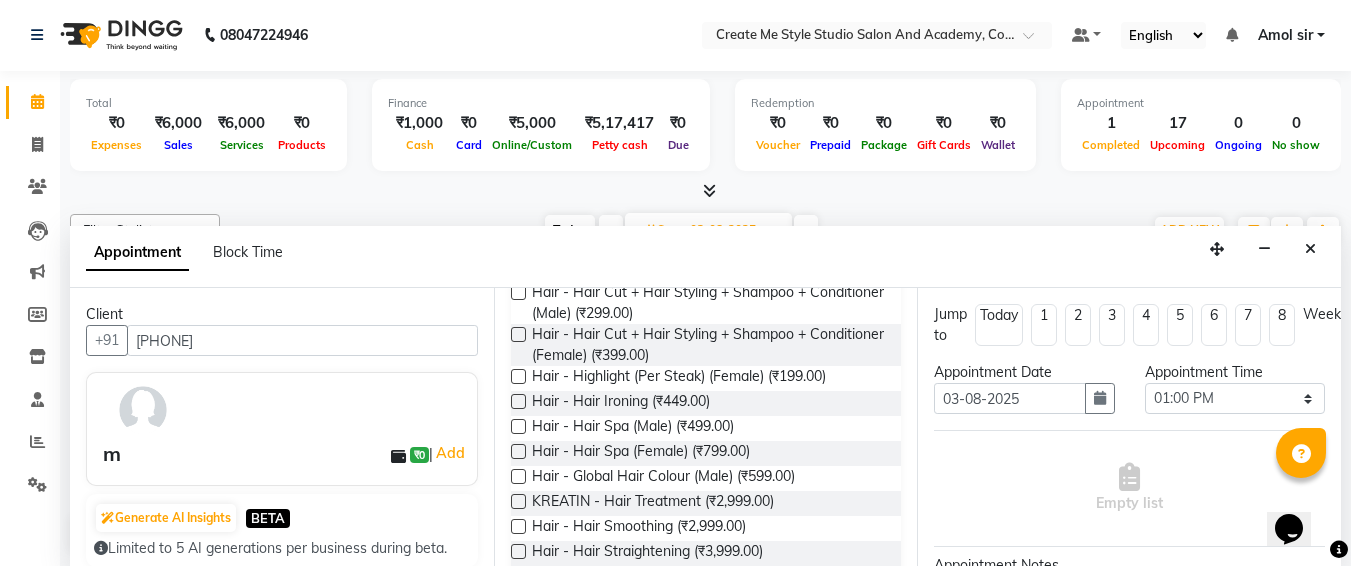 type on "[PHONE]" 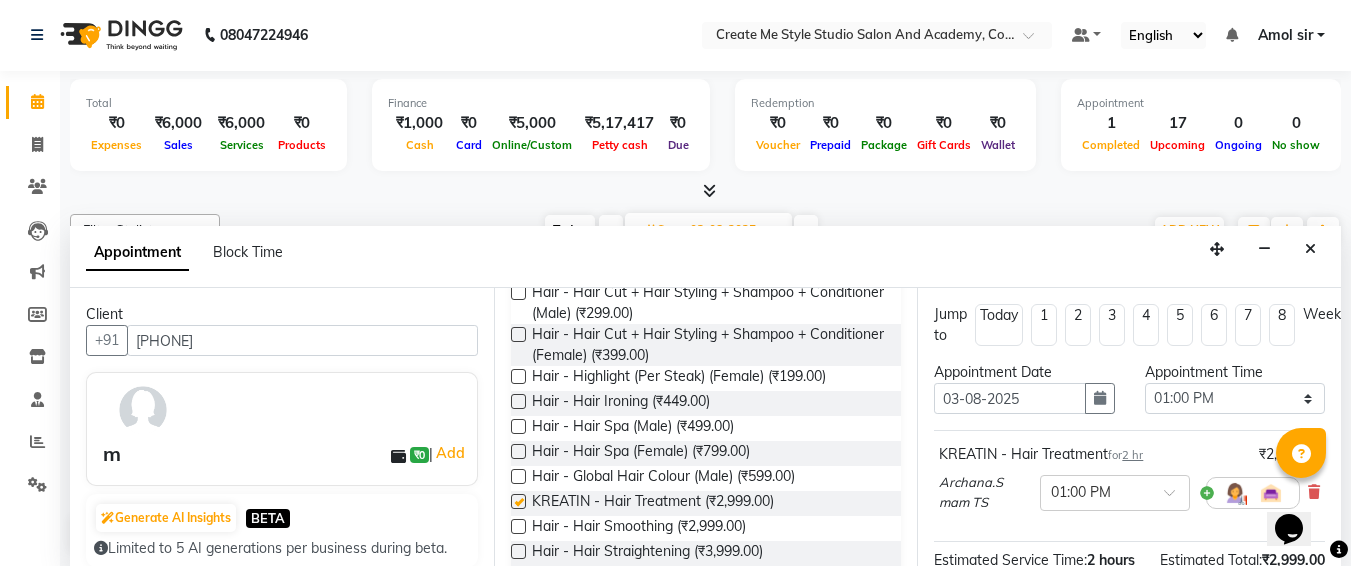 checkbox on "false" 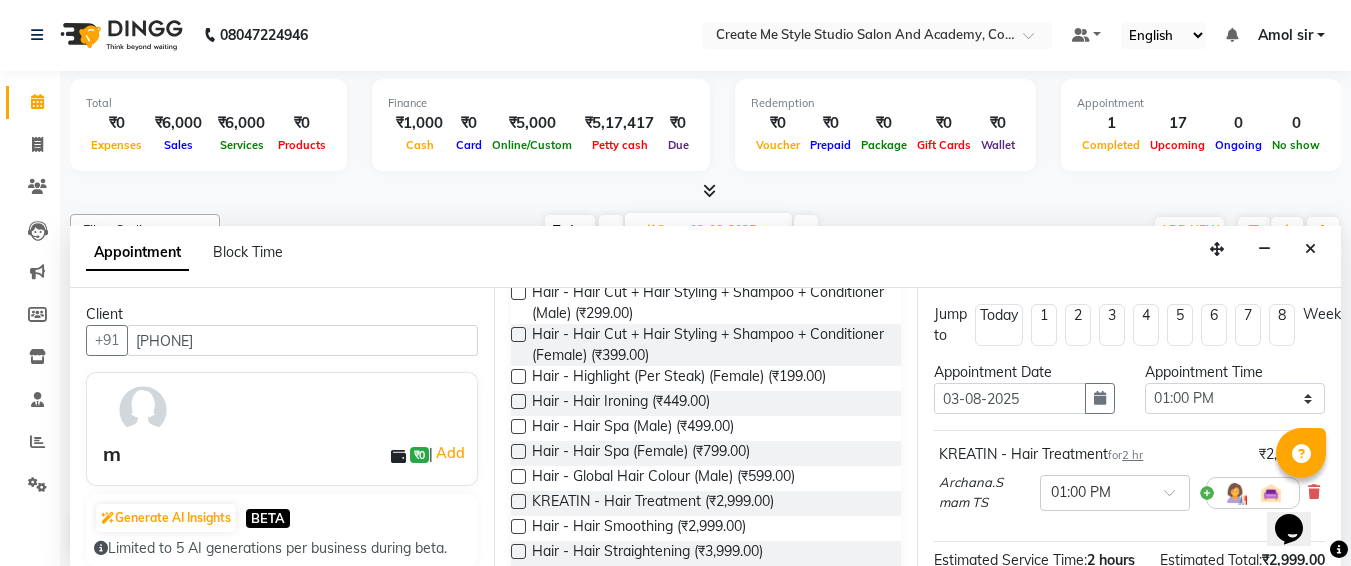 scroll, scrollTop: 287, scrollLeft: 25, axis: both 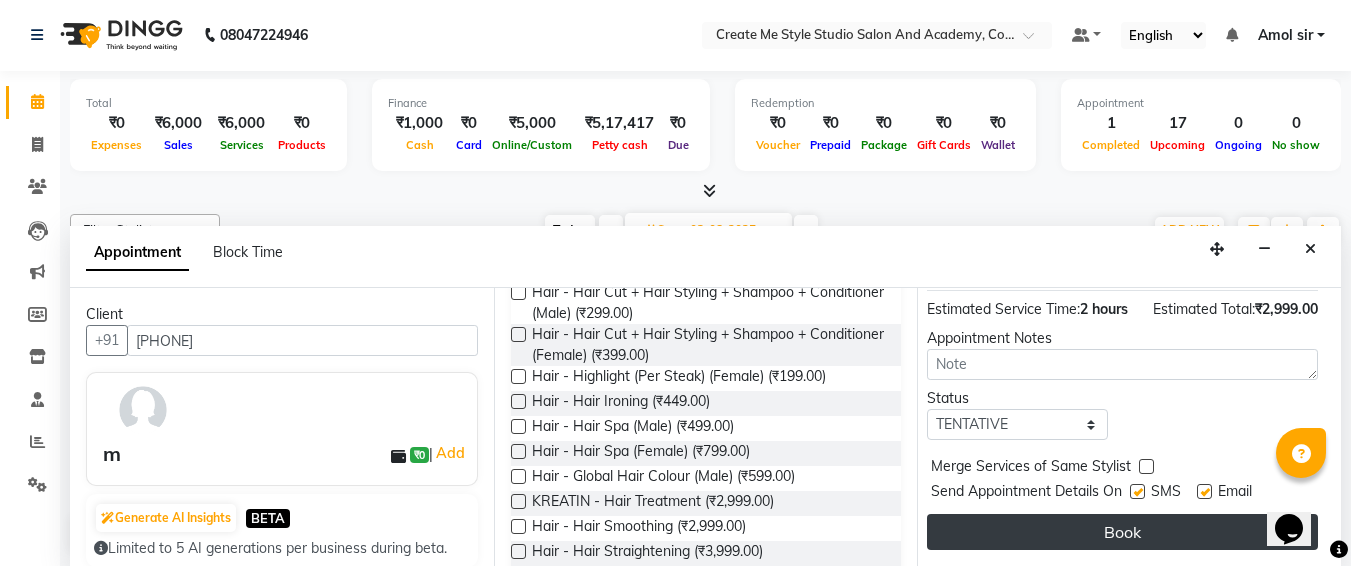 click on "Book" at bounding box center (1122, 532) 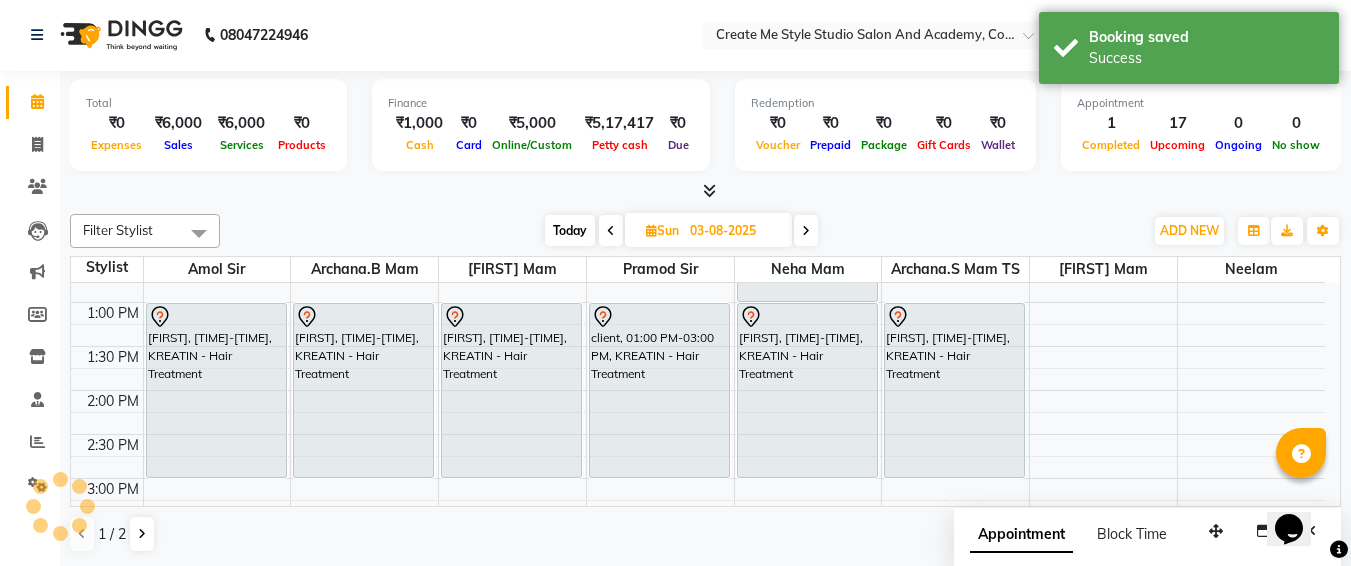 scroll, scrollTop: 0, scrollLeft: 0, axis: both 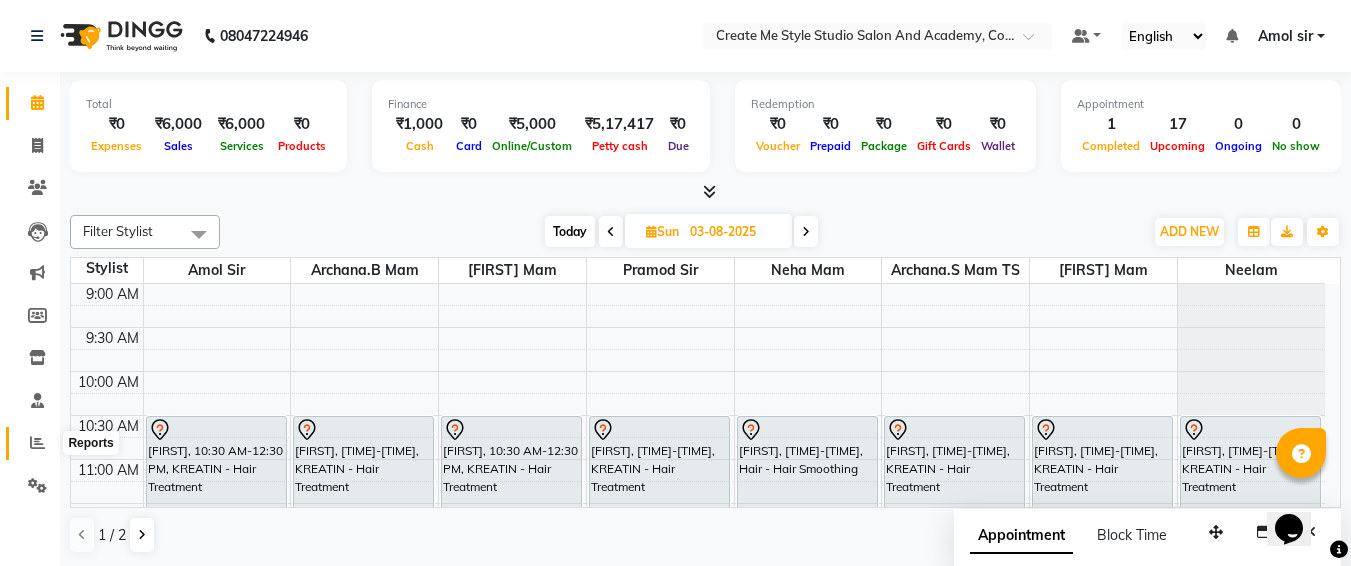 click 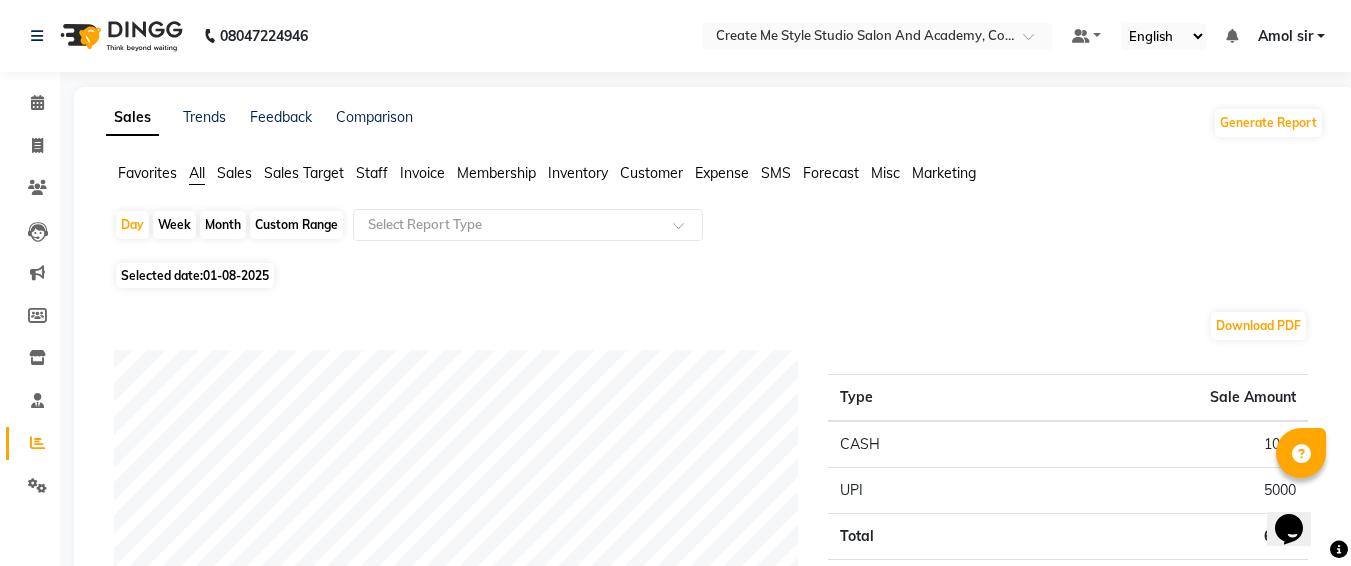 click on "Custom Range" 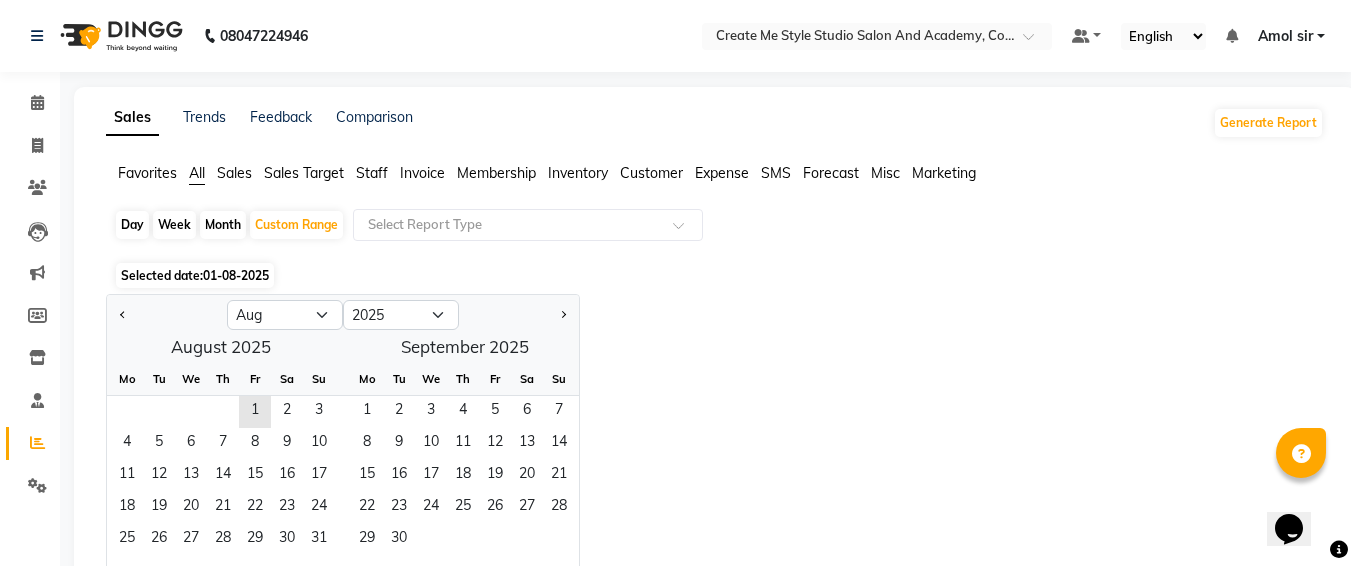 click on "Jan Feb Mar Apr May Jun Jul Aug Sep Oct Nov Dec 2015 2016 2017 2018 2019 2020 2021 2022 2023 2024 2025 2026 2027 2028 2029 2030 2031 2032 2033 2034 2035" 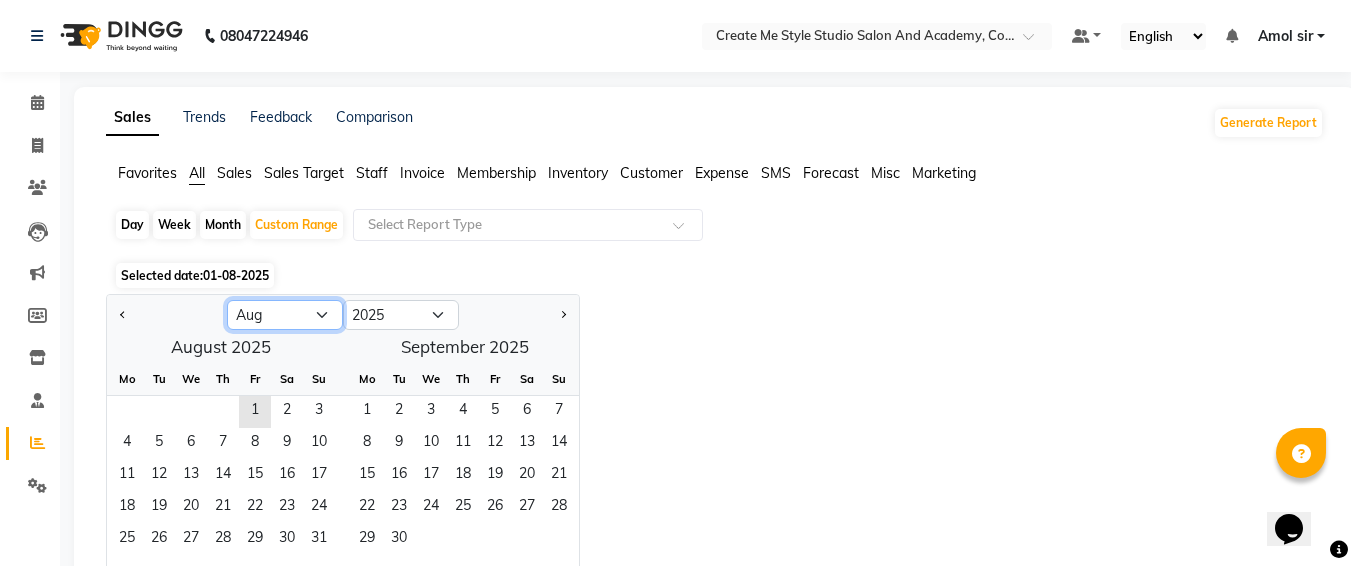 click on "Jan Feb Mar Apr May Jun Jul Aug Sep Oct Nov Dec" 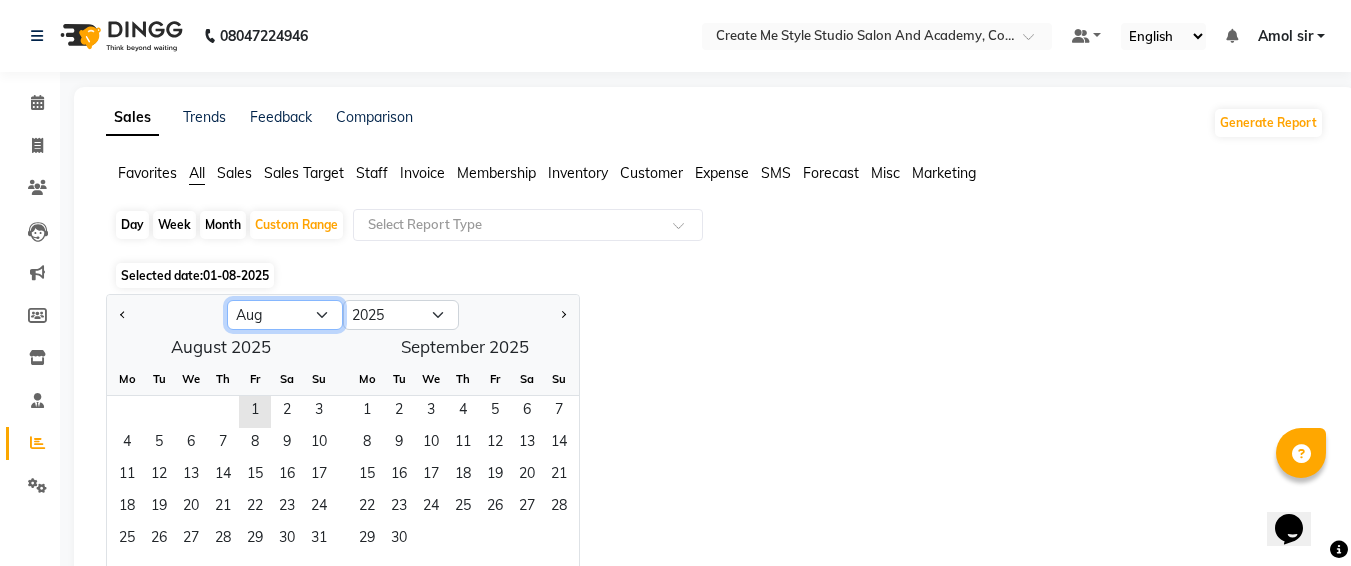 select on "7" 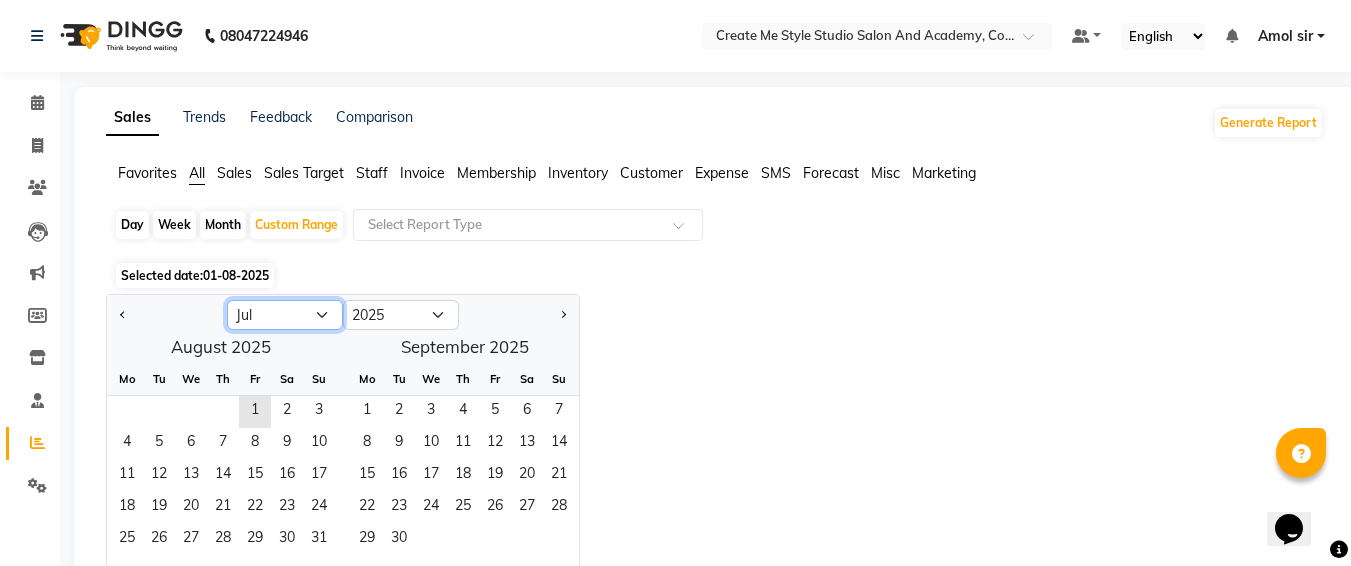 click on "Jan Feb Mar Apr May Jun Jul Aug Sep Oct Nov Dec" 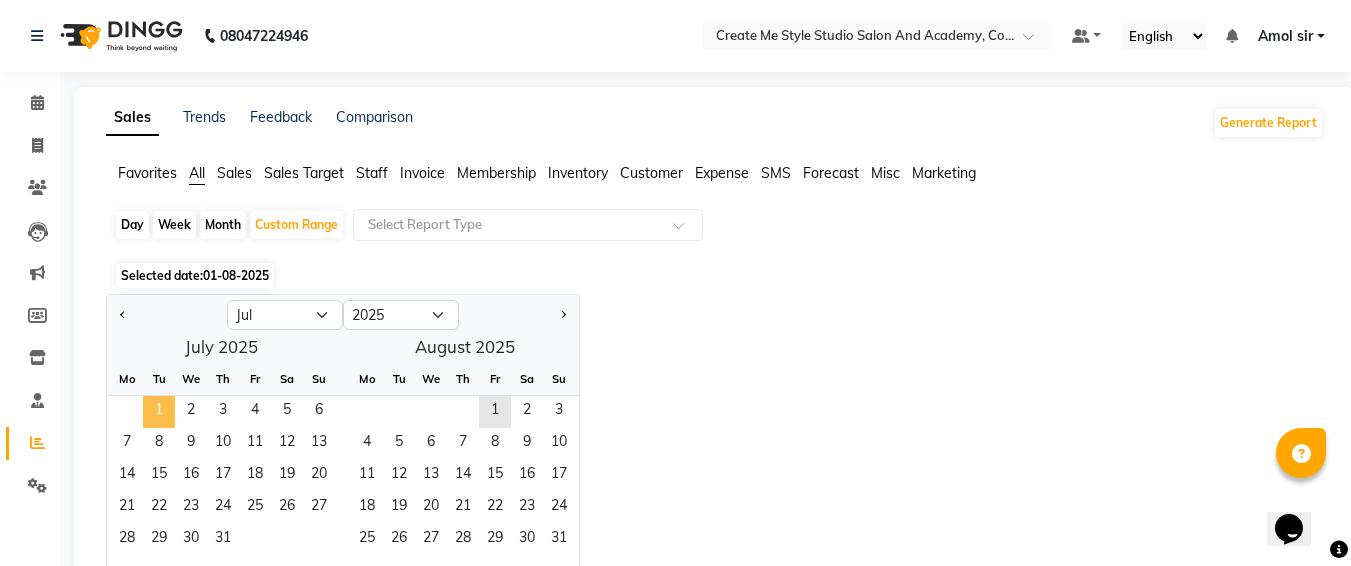 click on "1" 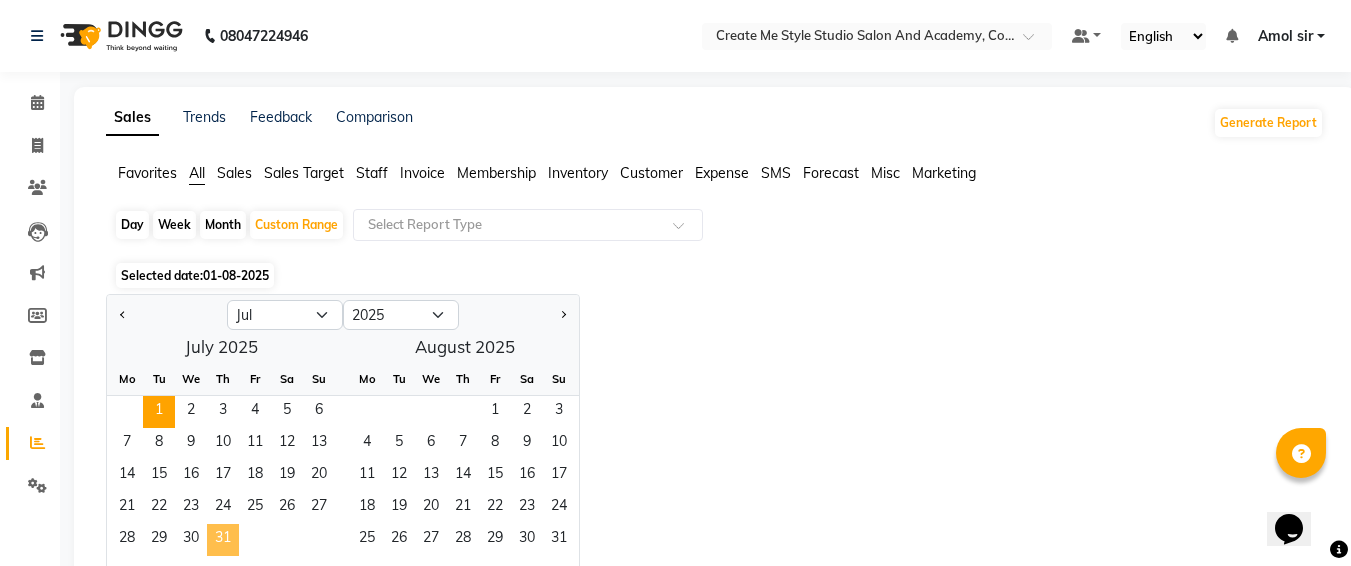 click on "31" 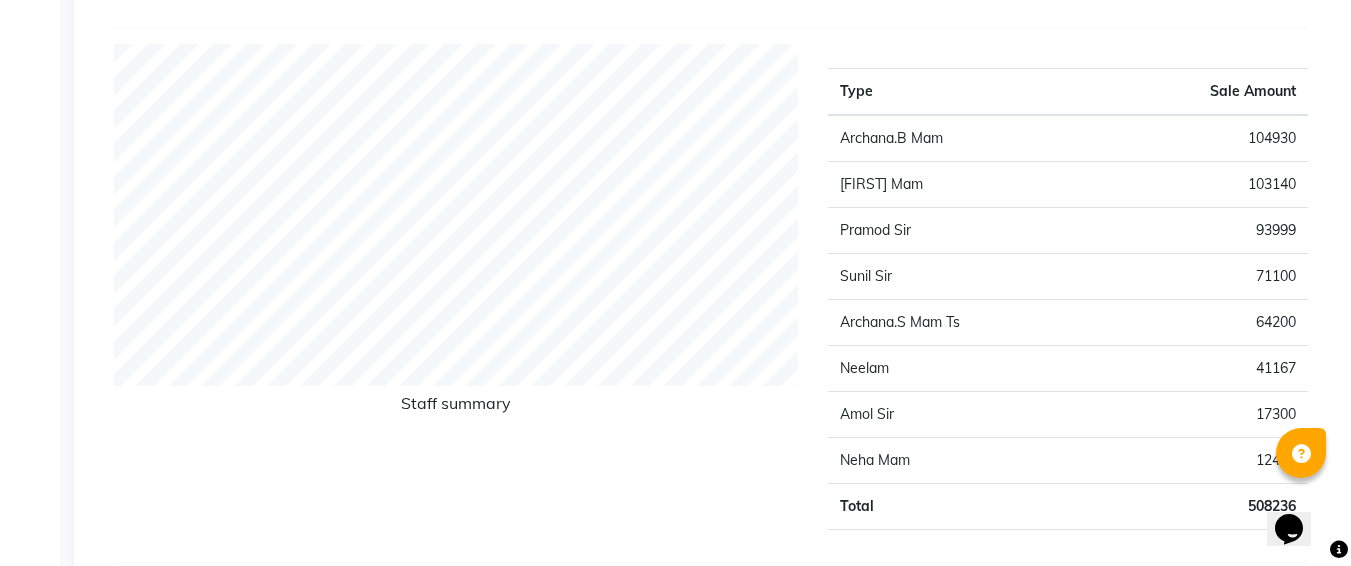 scroll, scrollTop: 0, scrollLeft: 0, axis: both 